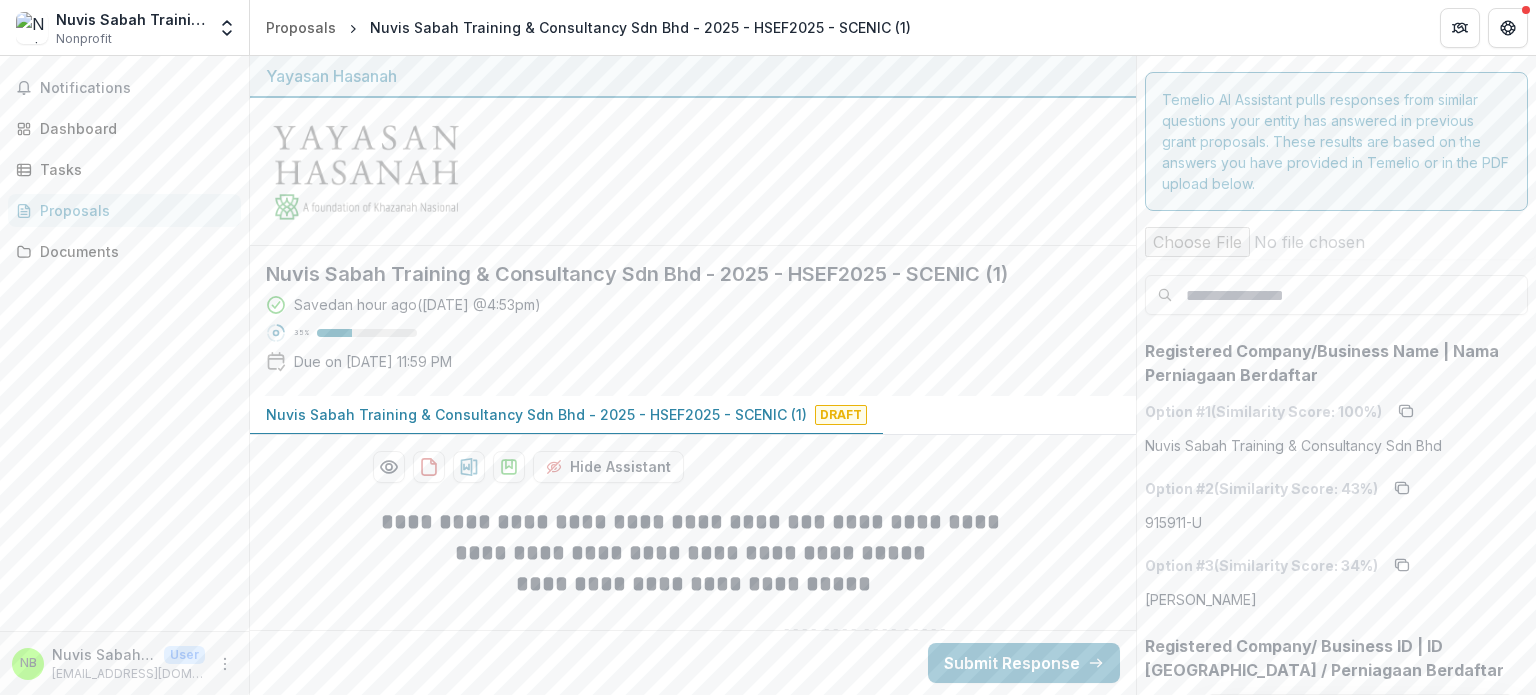 scroll, scrollTop: 0, scrollLeft: 0, axis: both 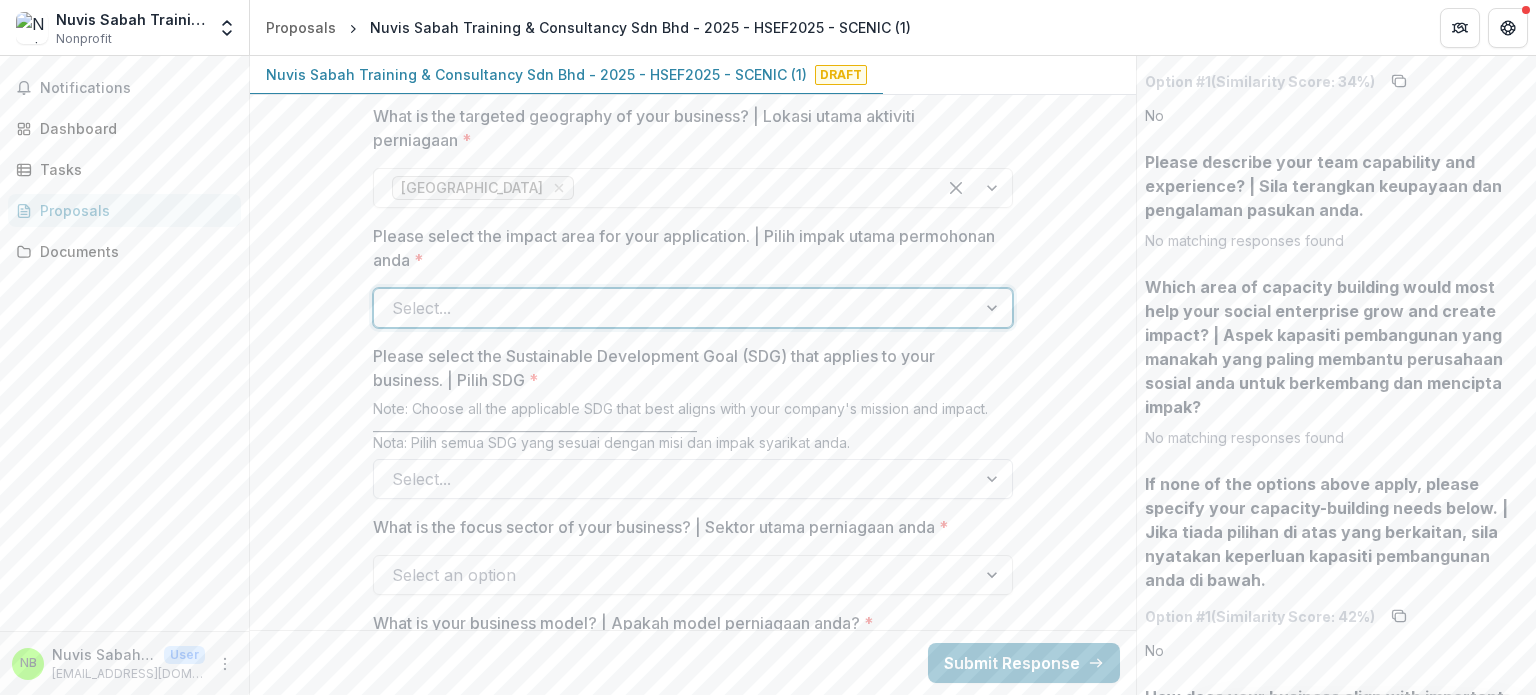 click at bounding box center (675, 479) 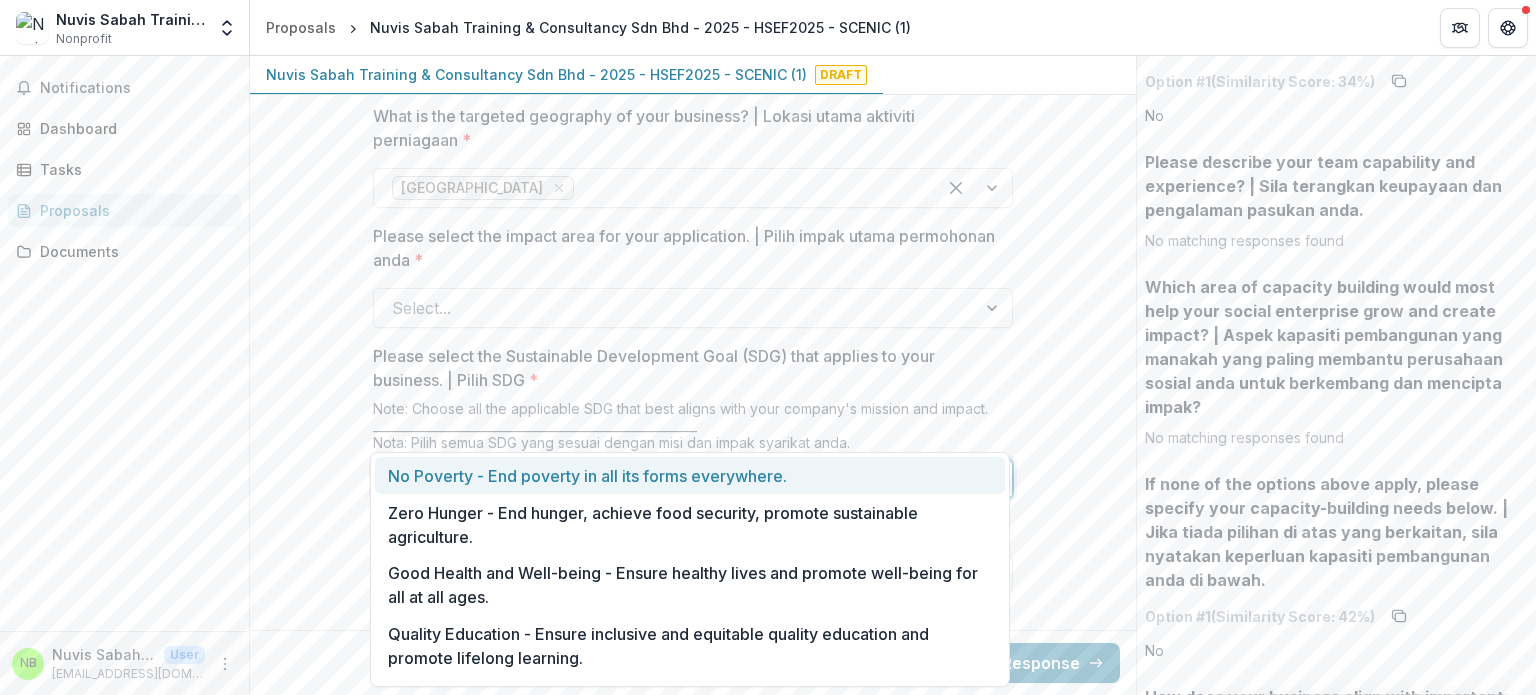 click at bounding box center [675, 479] 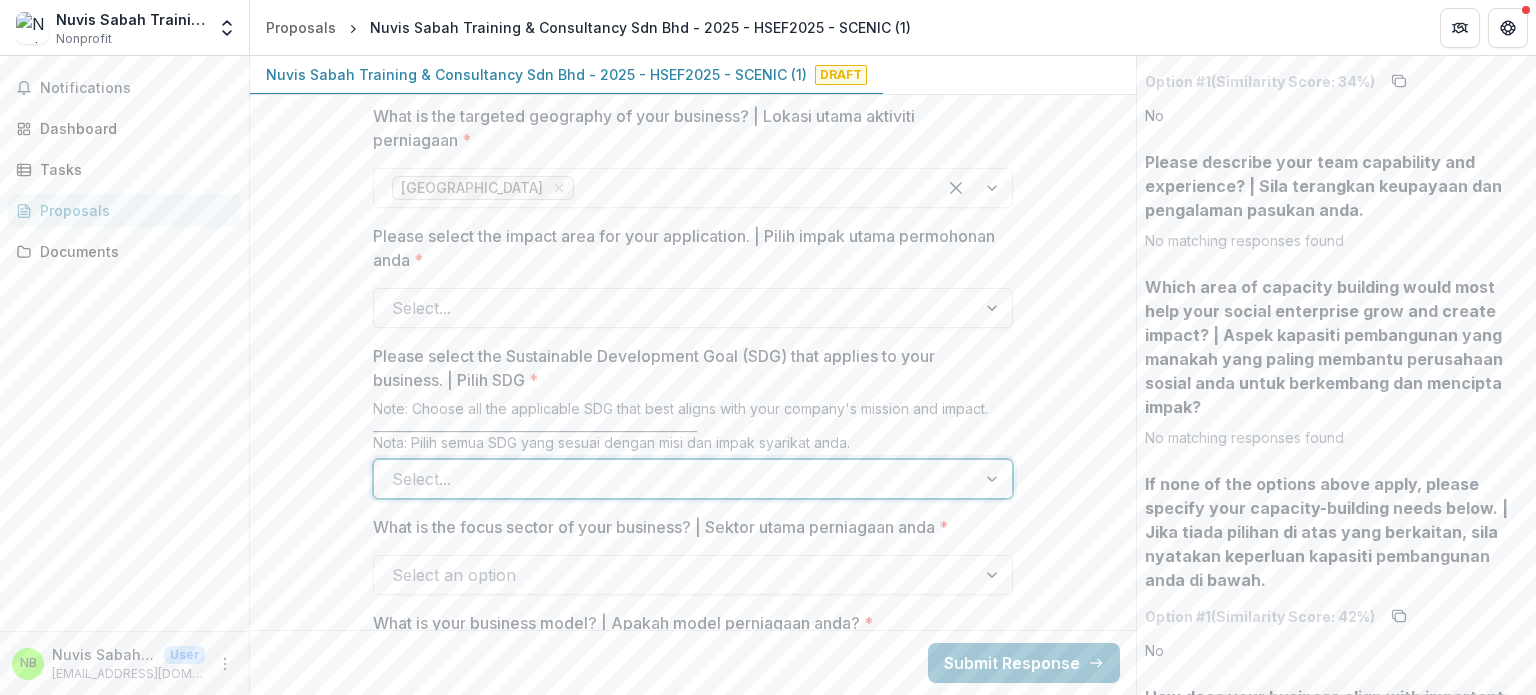 click at bounding box center [675, 308] 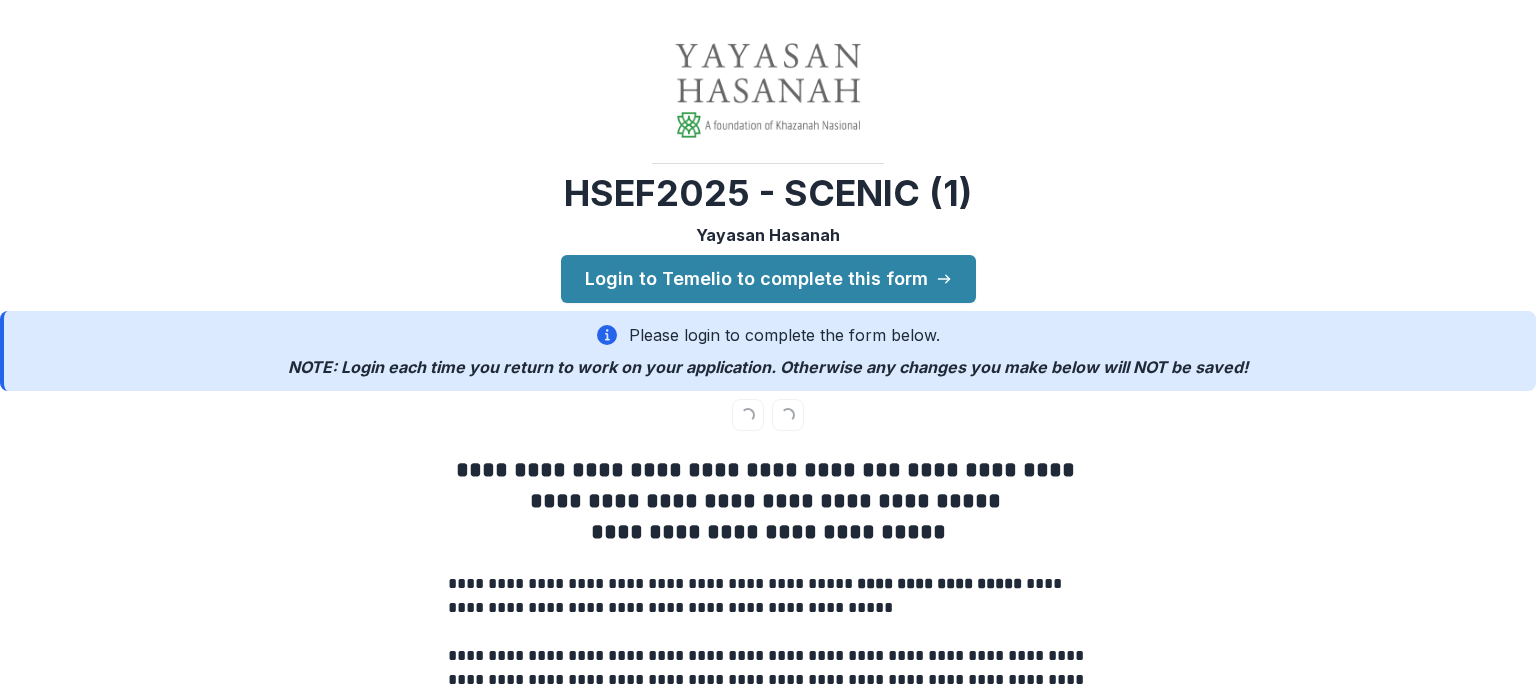 scroll, scrollTop: 0, scrollLeft: 0, axis: both 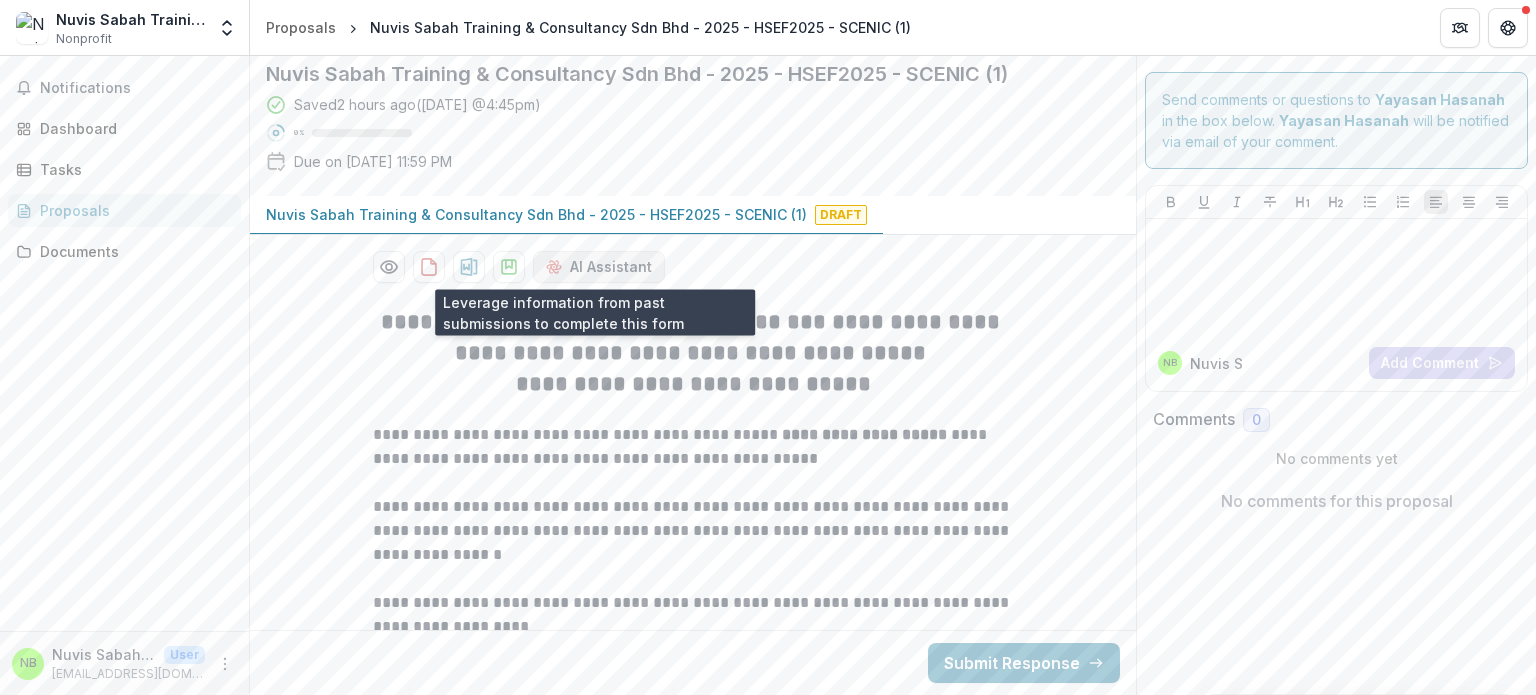 click on "AI Assistant" at bounding box center (599, 267) 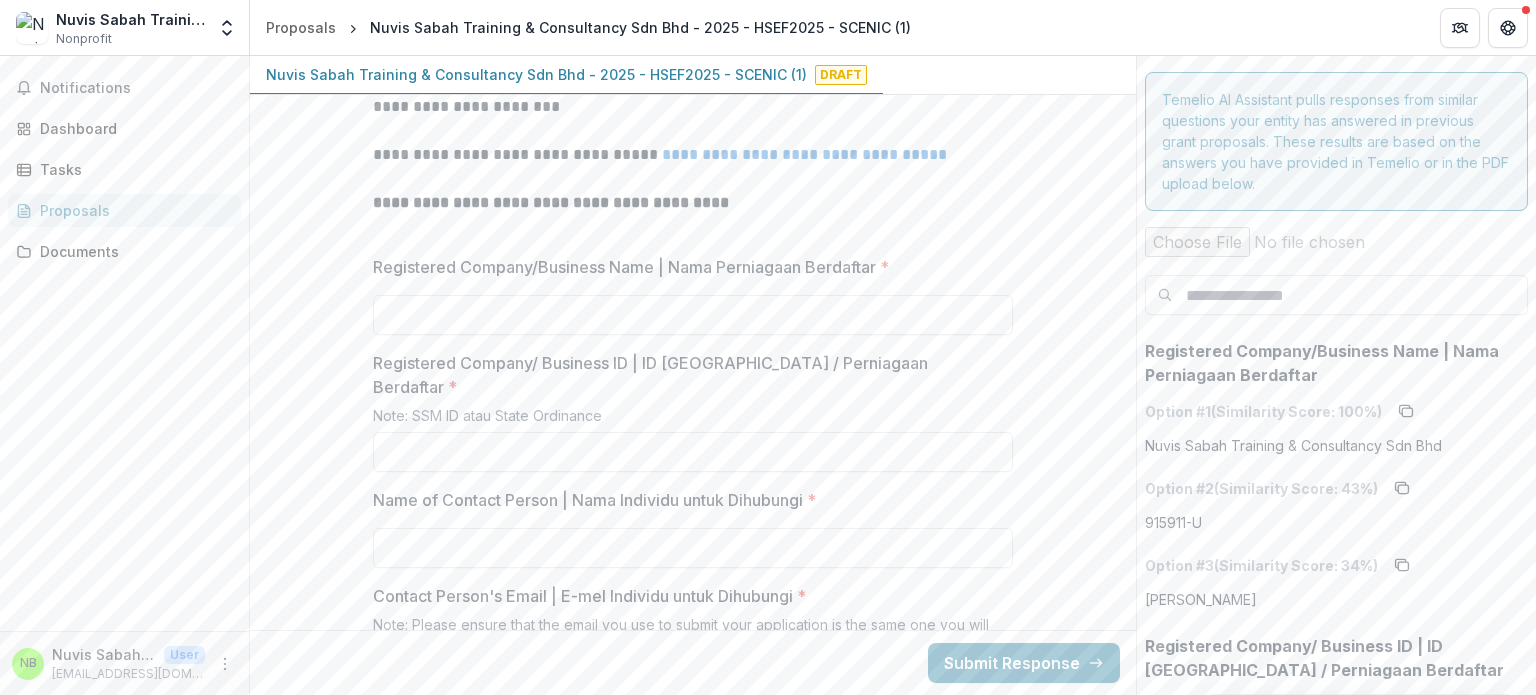 scroll, scrollTop: 1100, scrollLeft: 0, axis: vertical 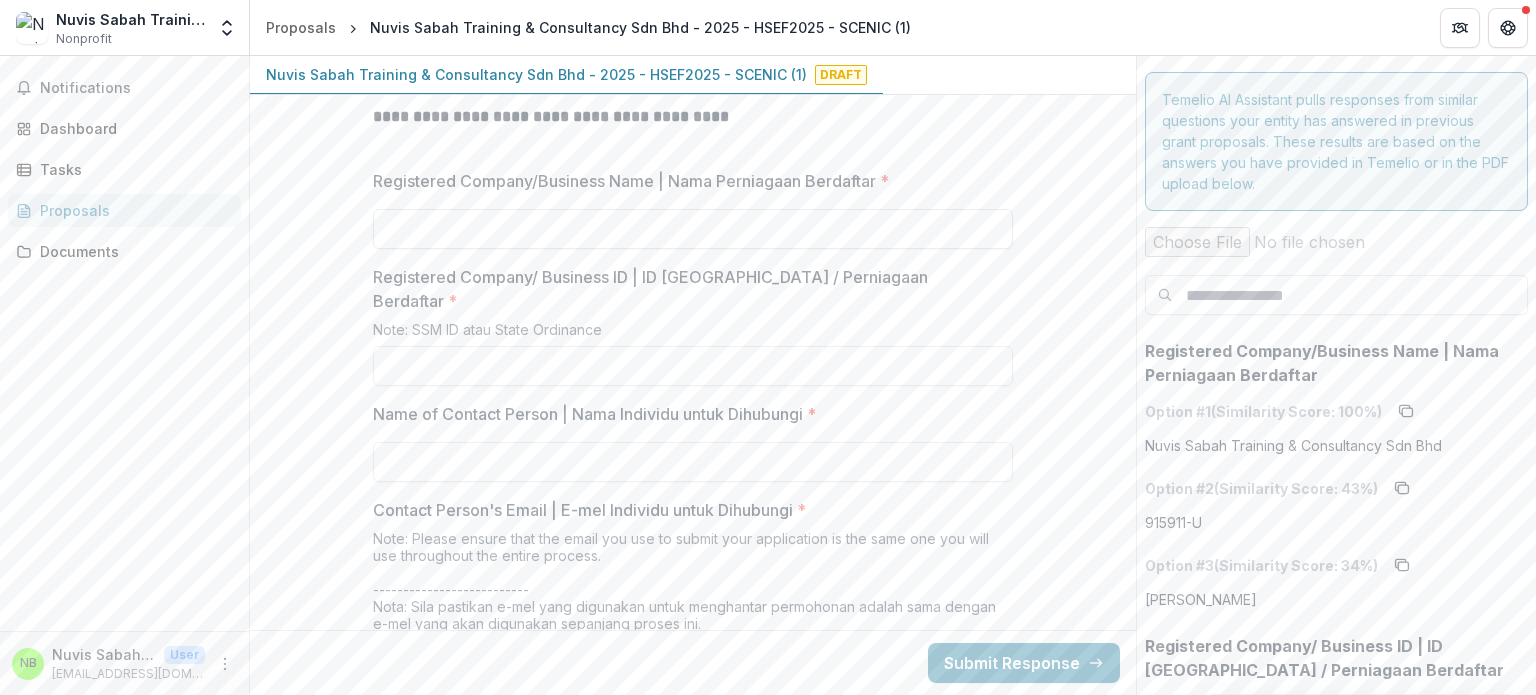 click on "Registered Company/Business Name | Nama Perniagaan Berdaftar *" at bounding box center (693, 229) 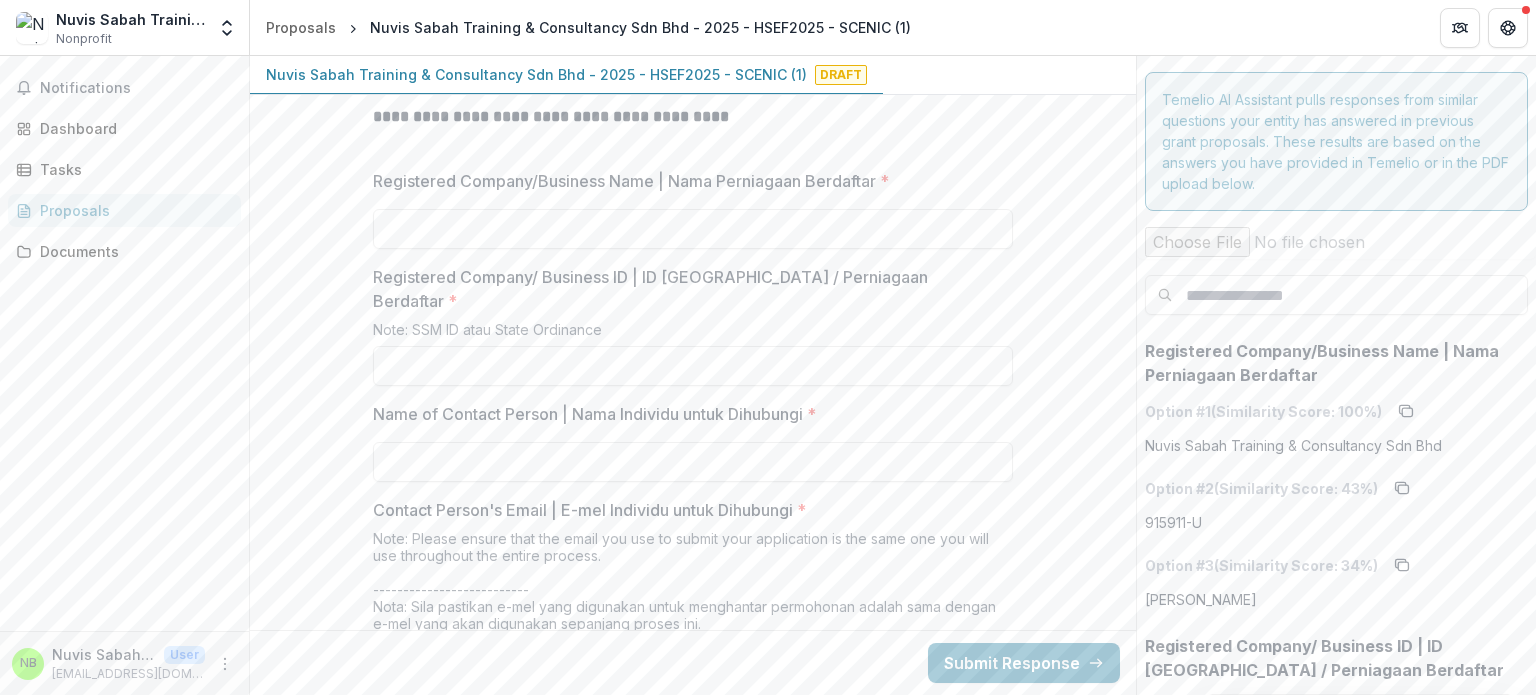 click on "Nuvis Sabah Training & Consultancy Sdn Bhd" at bounding box center (1293, 445) 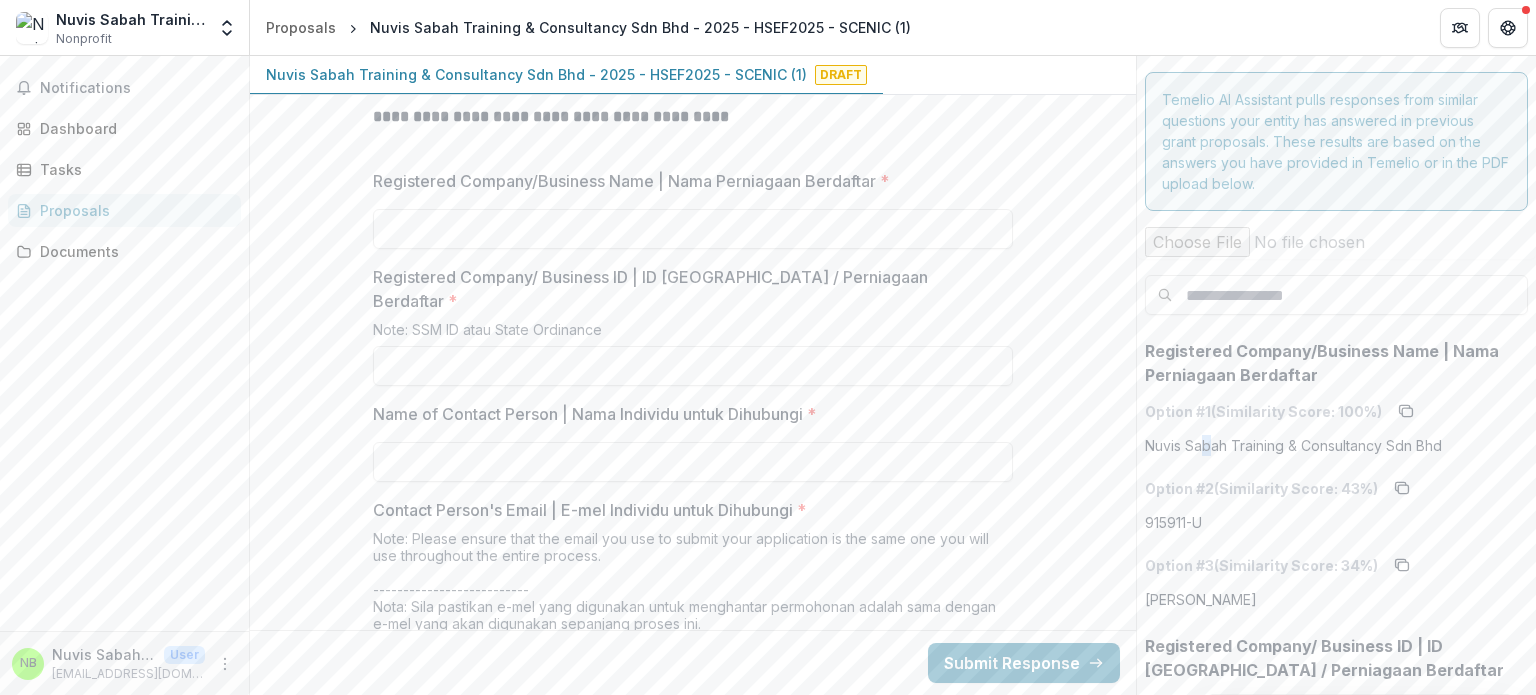 click on "Nuvis Sabah Training & Consultancy Sdn Bhd" at bounding box center (1293, 445) 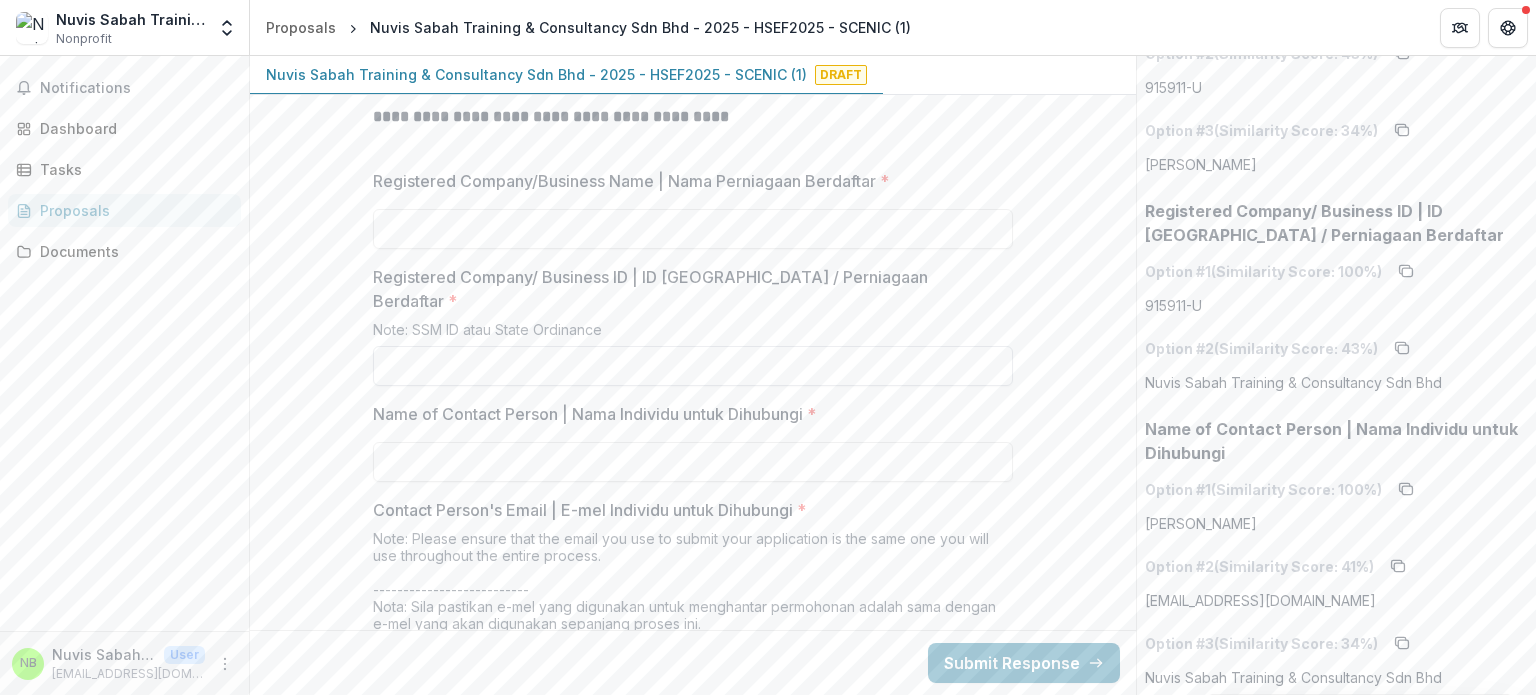 scroll, scrollTop: 300, scrollLeft: 0, axis: vertical 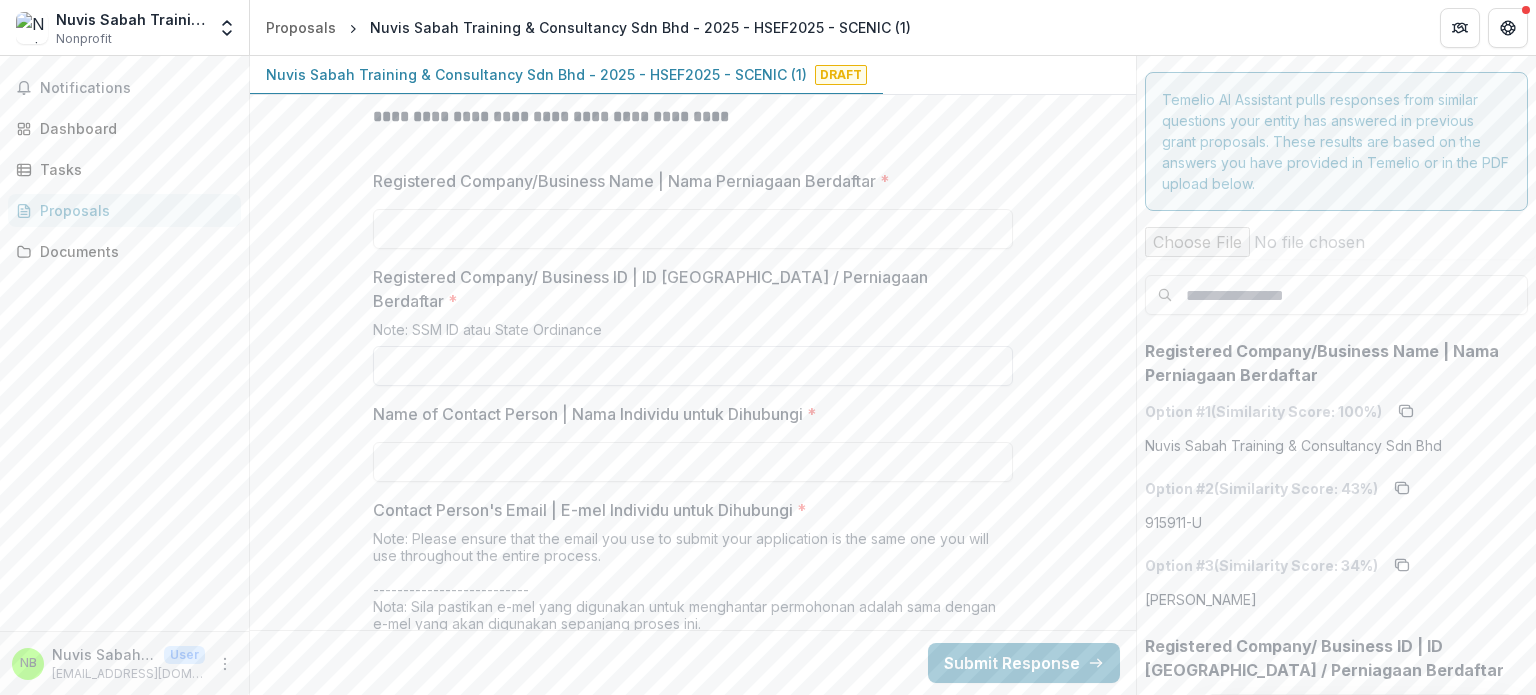 click on "Registered Company/ Business ID | ID Syarikat / Perniagaan Berdaftar *" at bounding box center [693, 366] 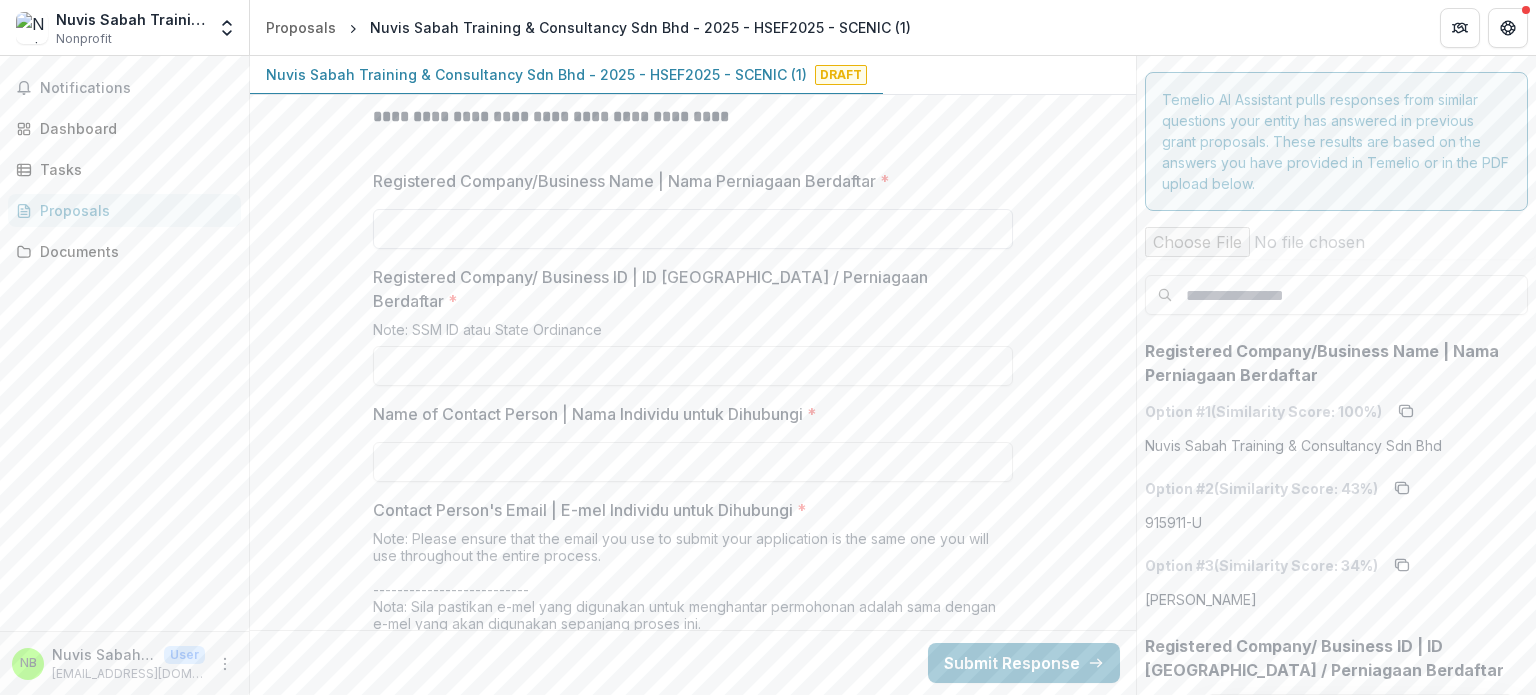 click on "Registered Company/Business Name | Nama Perniagaan Berdaftar *" at bounding box center (693, 229) 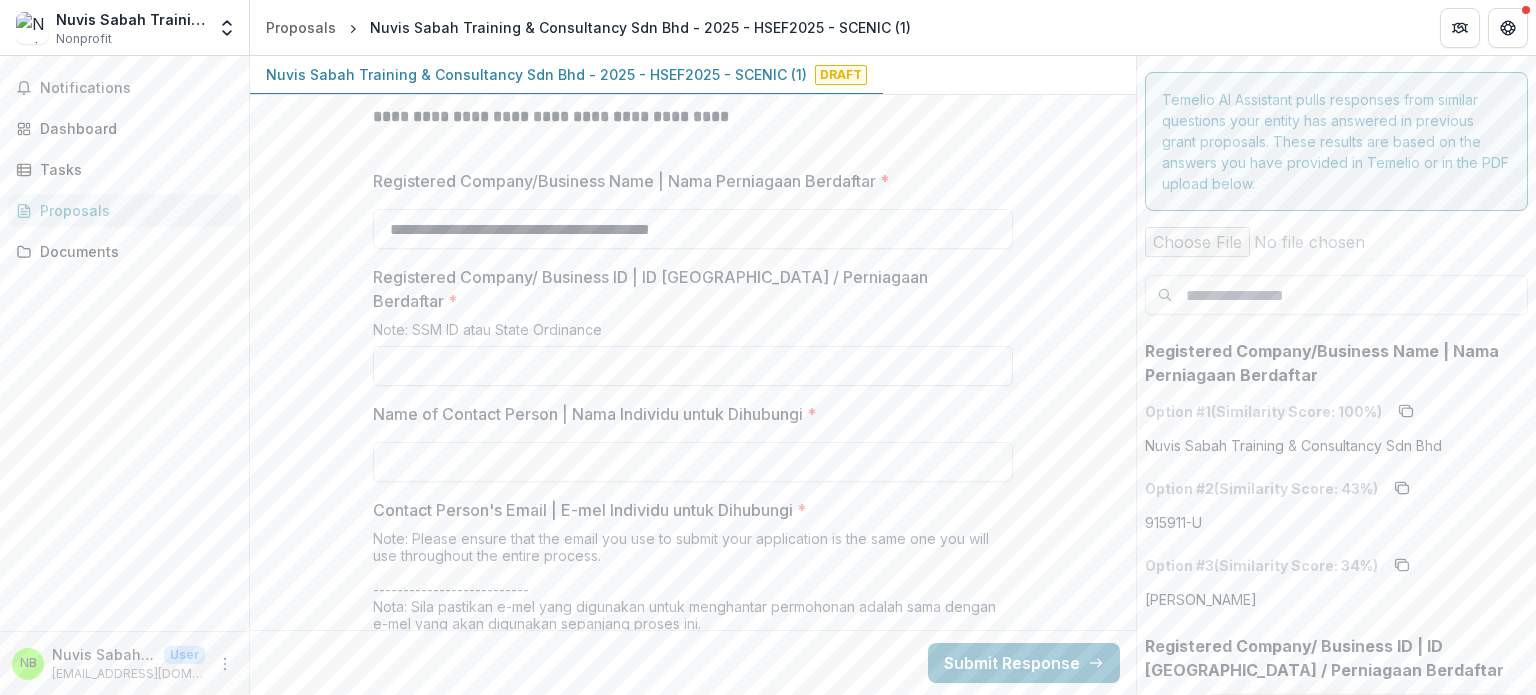 type on "**********" 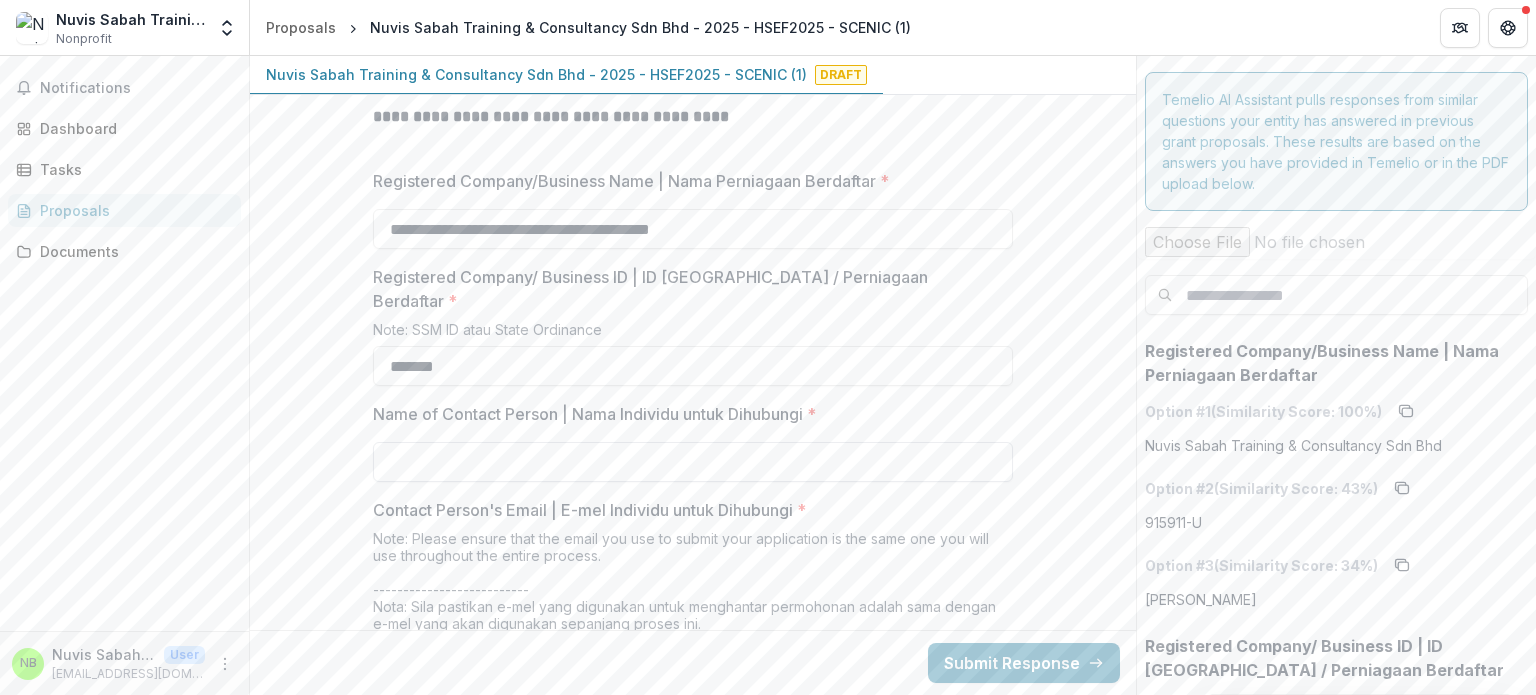 type on "*******" 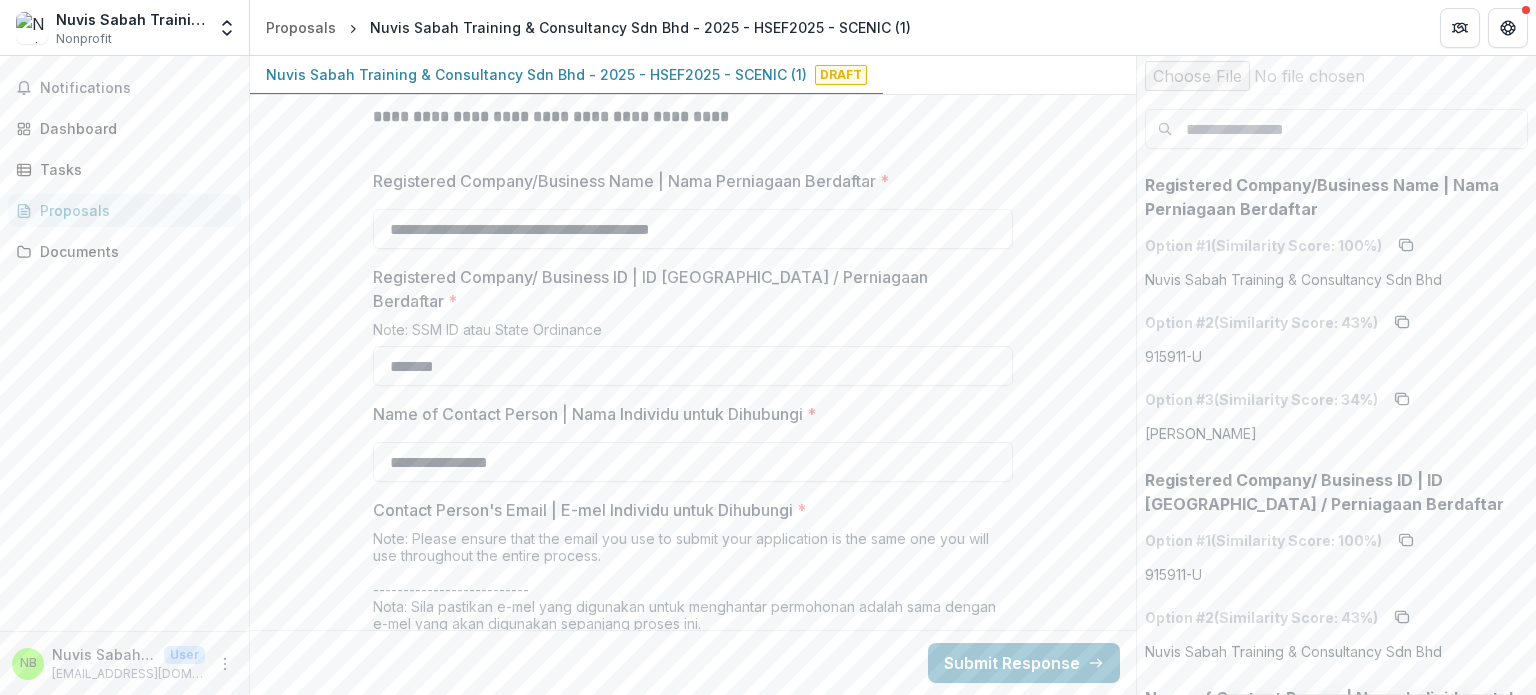 scroll, scrollTop: 200, scrollLeft: 0, axis: vertical 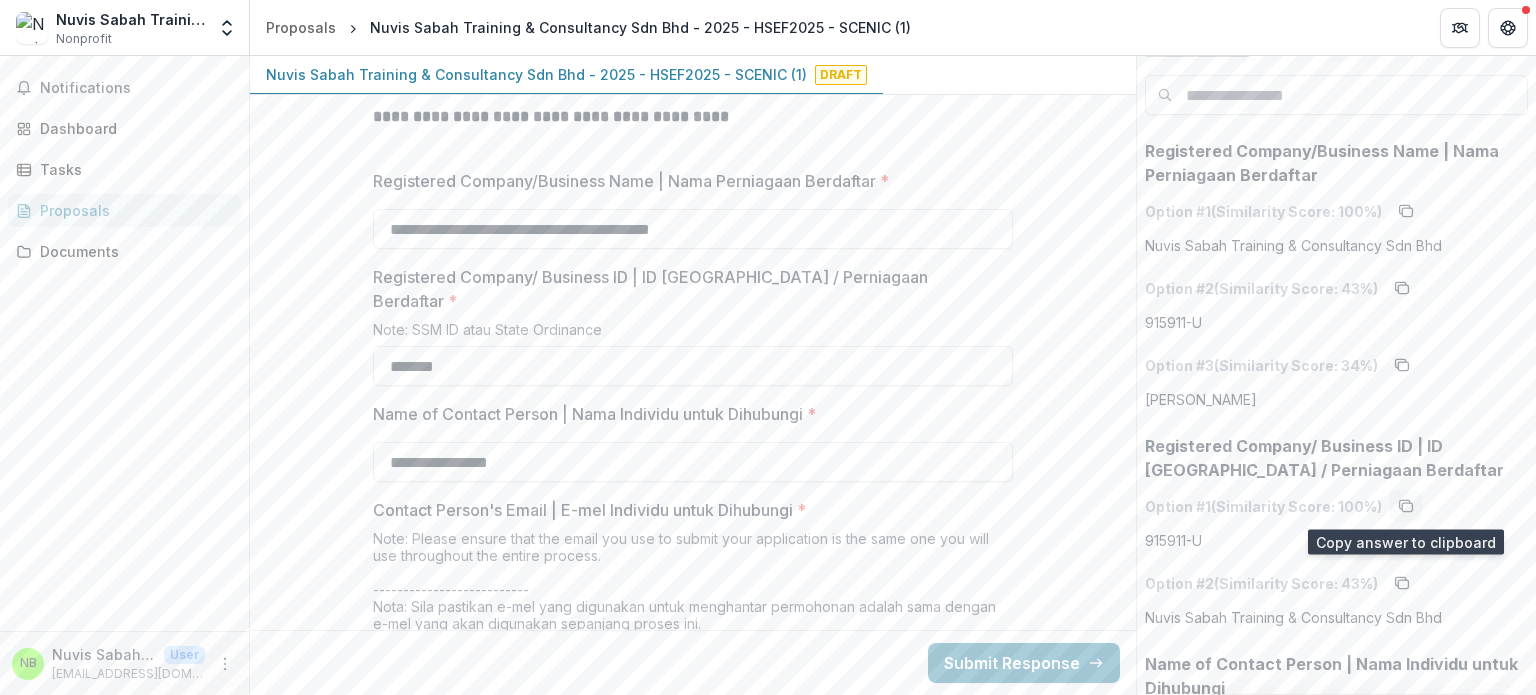 type on "**********" 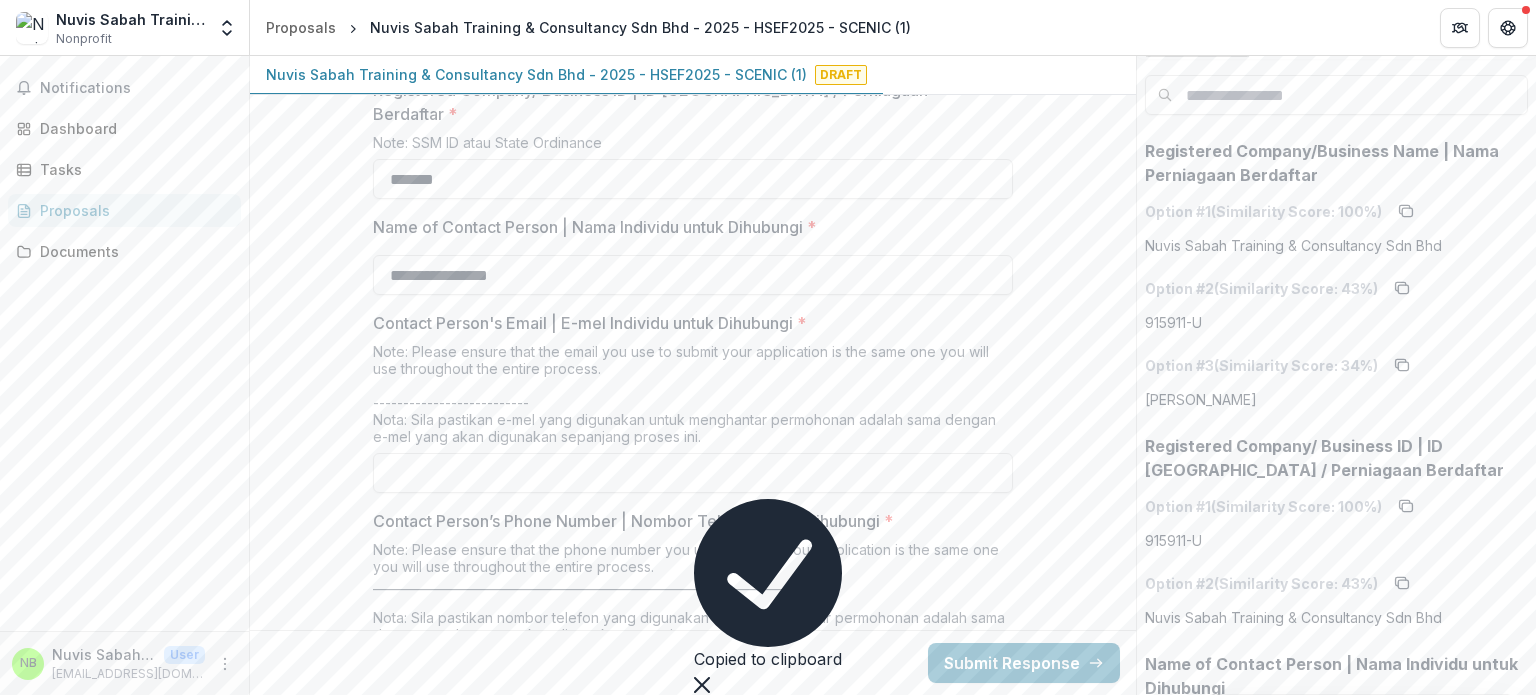 scroll, scrollTop: 1300, scrollLeft: 0, axis: vertical 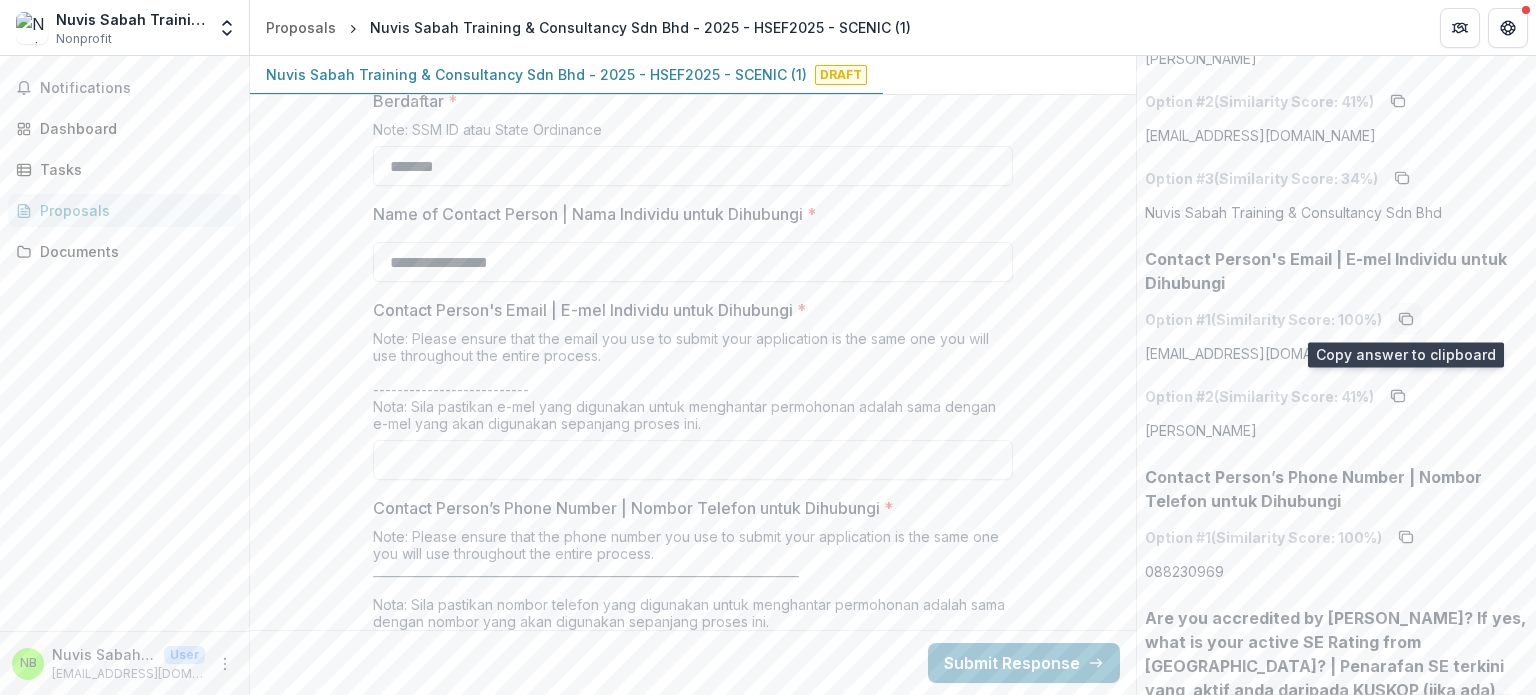 click 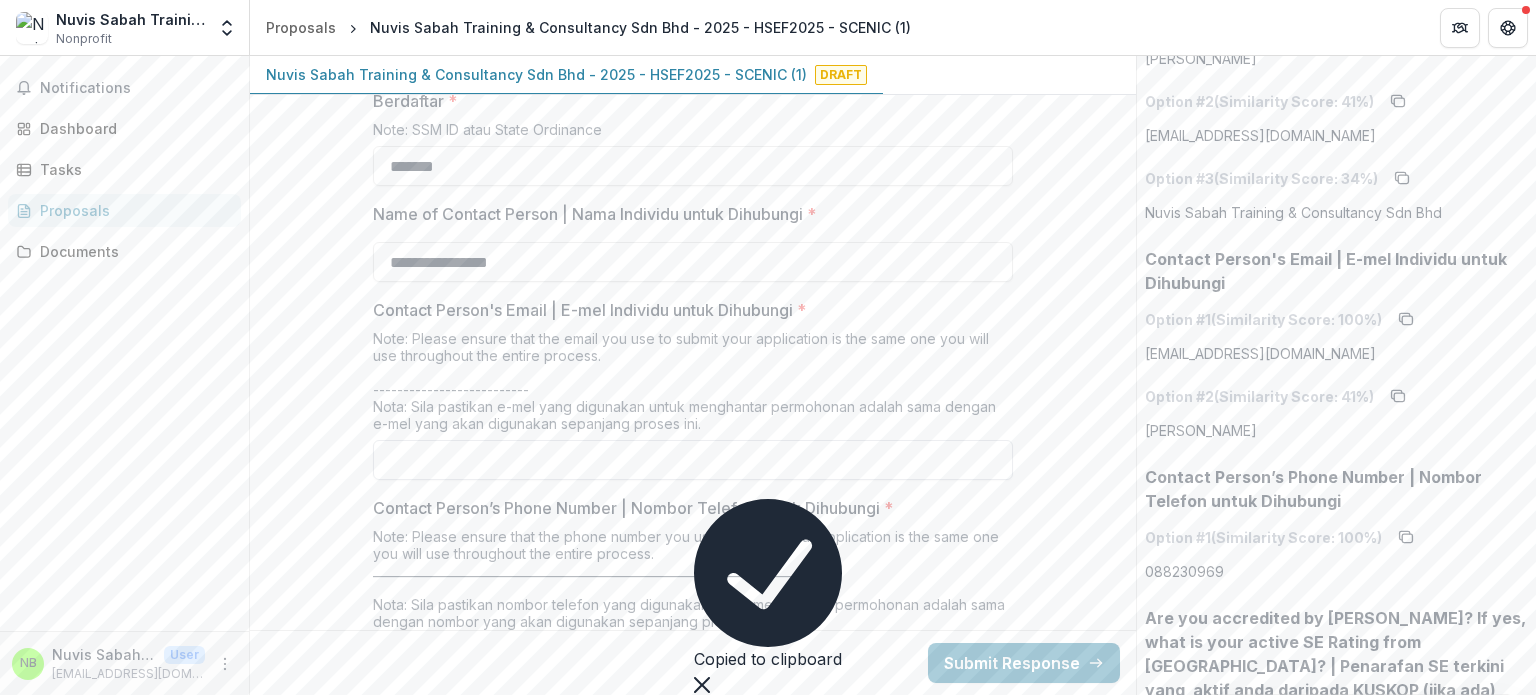 paste on "**********" 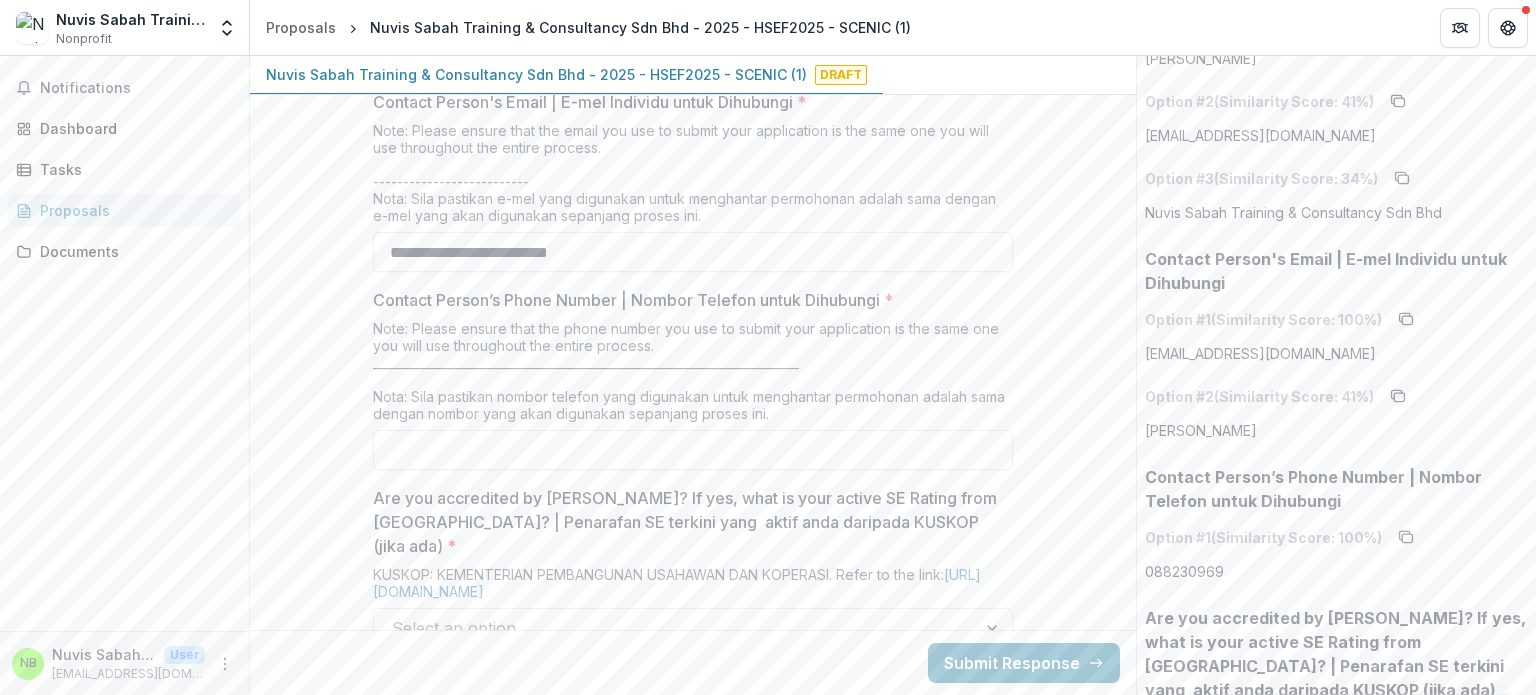 scroll, scrollTop: 1600, scrollLeft: 0, axis: vertical 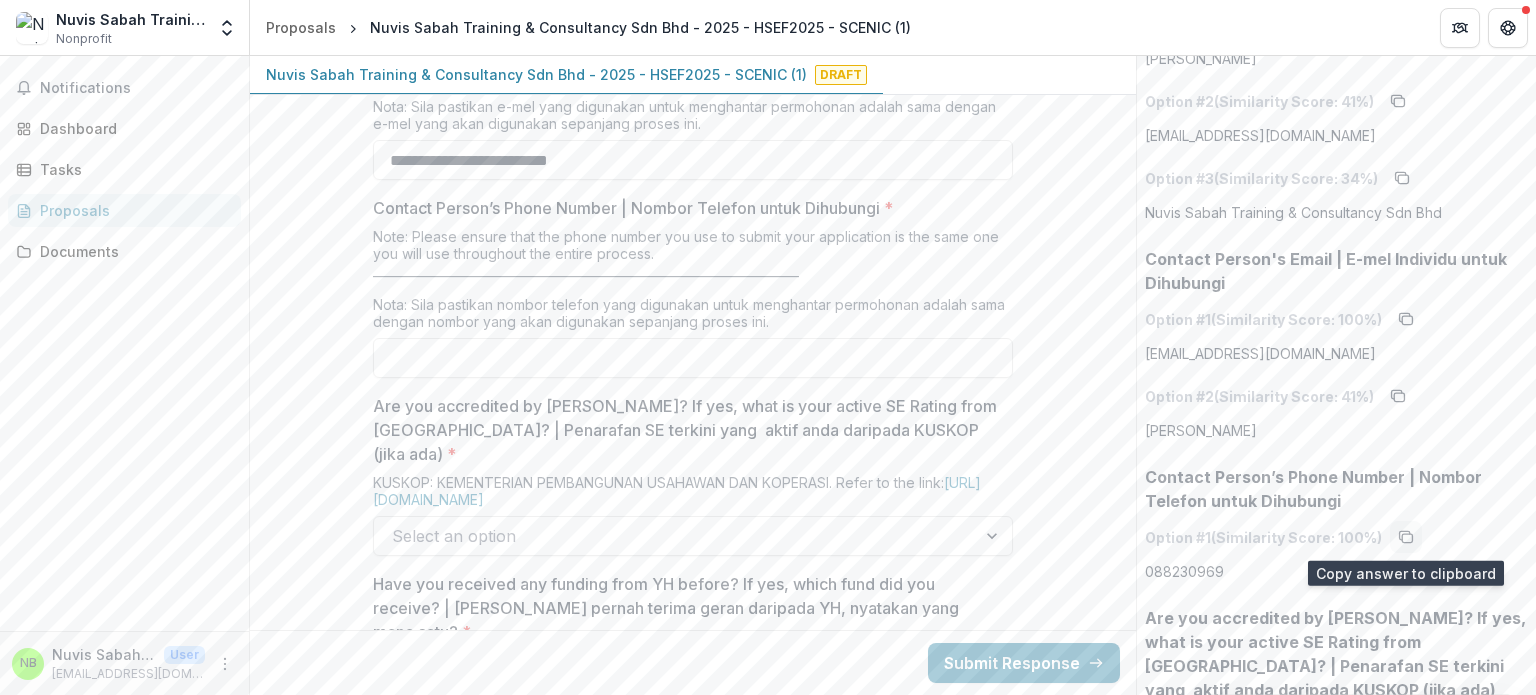 type on "**********" 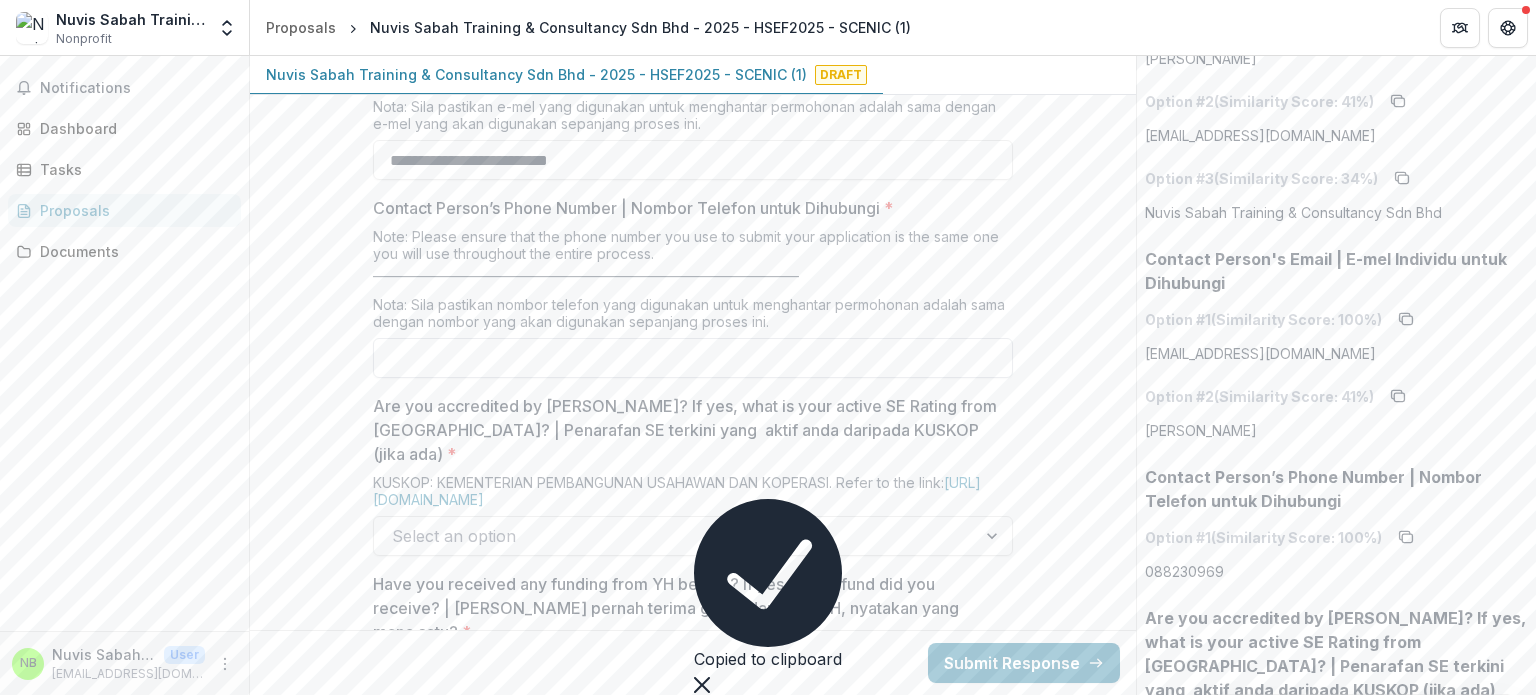 click on "Contact Person’s Phone Number | Nombor Telefon untuk Dihubungi *" at bounding box center [693, 358] 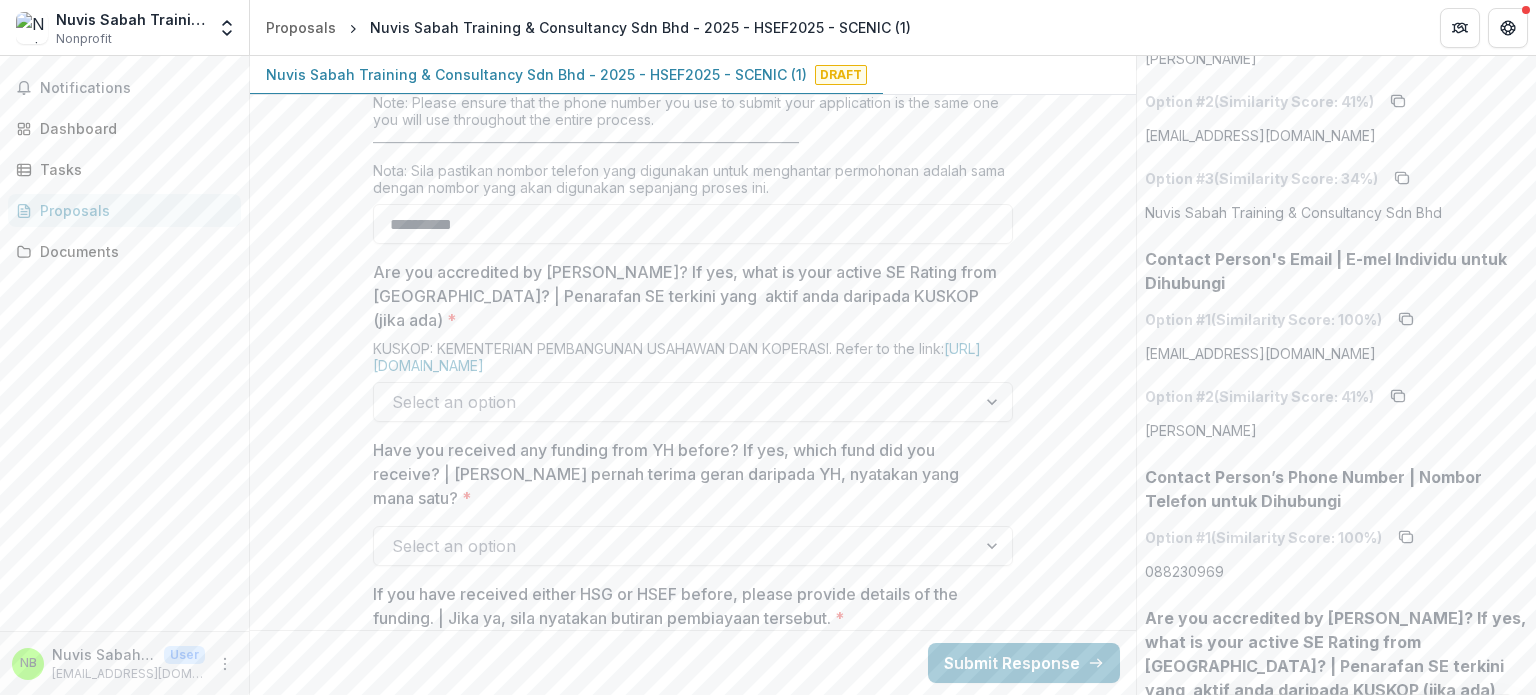 scroll, scrollTop: 1700, scrollLeft: 0, axis: vertical 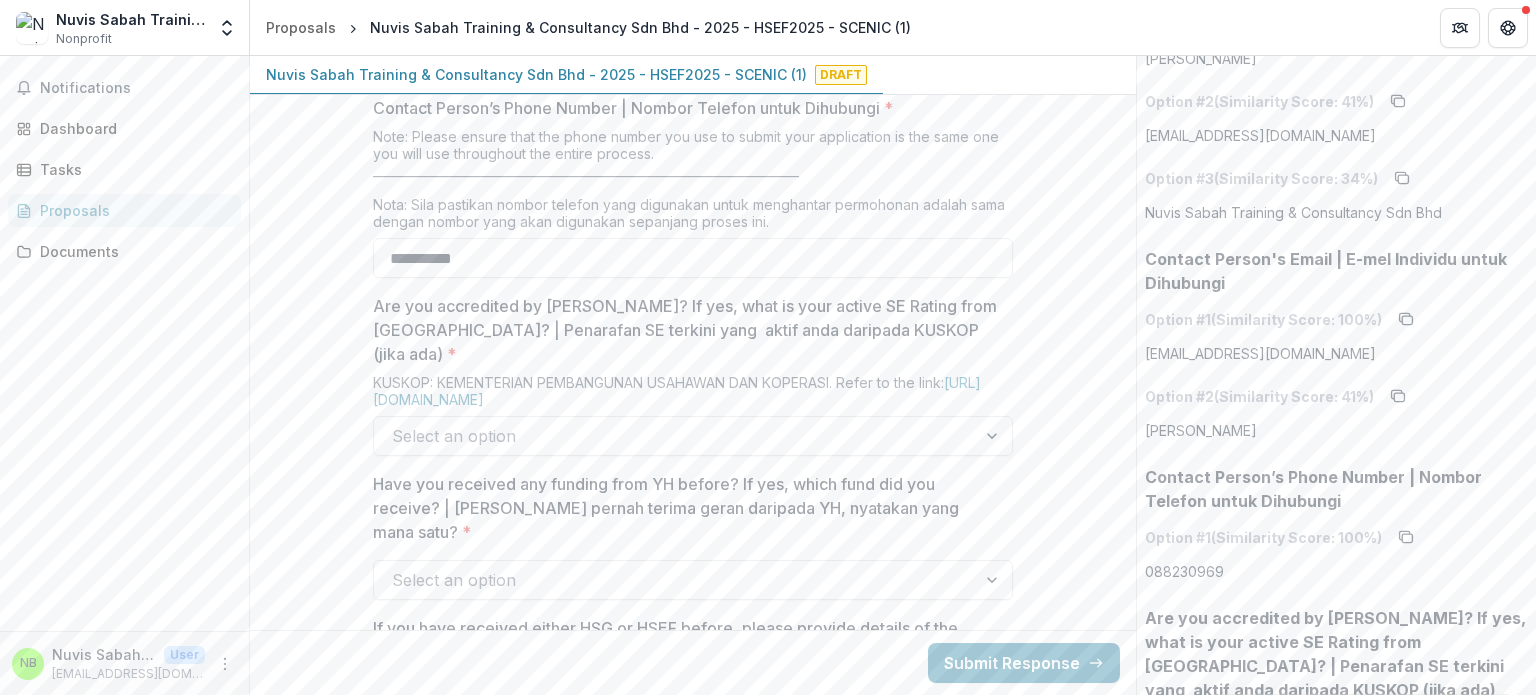 type on "**********" 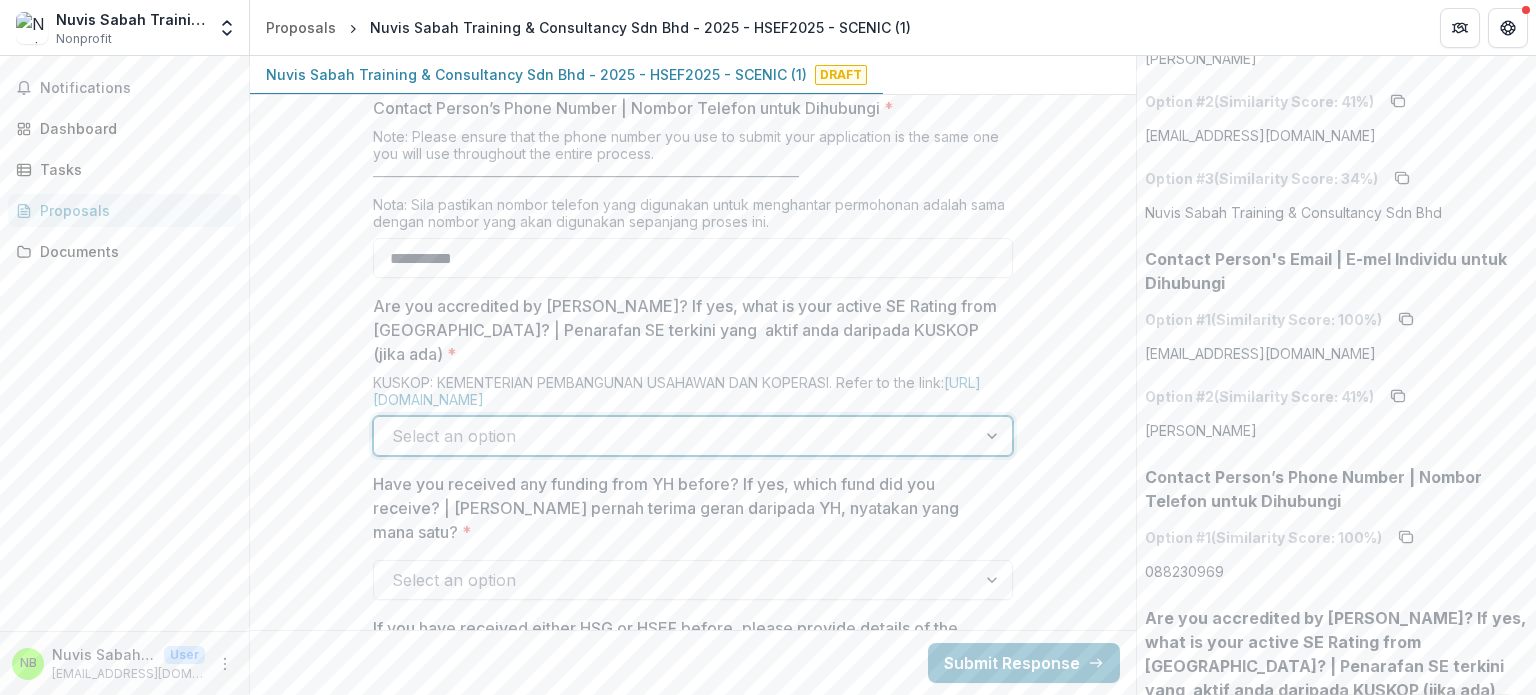 click on "No" at bounding box center [768, 779] 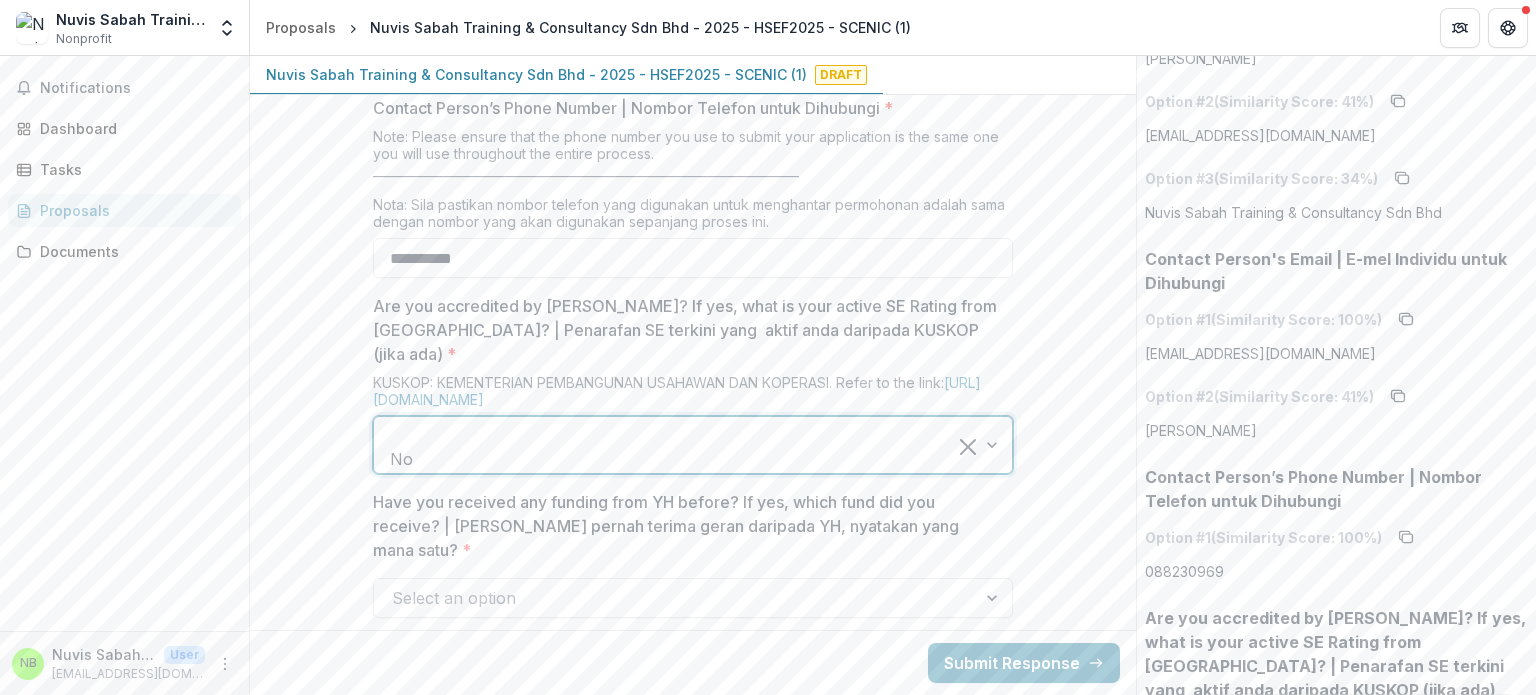 click at bounding box center [675, 598] 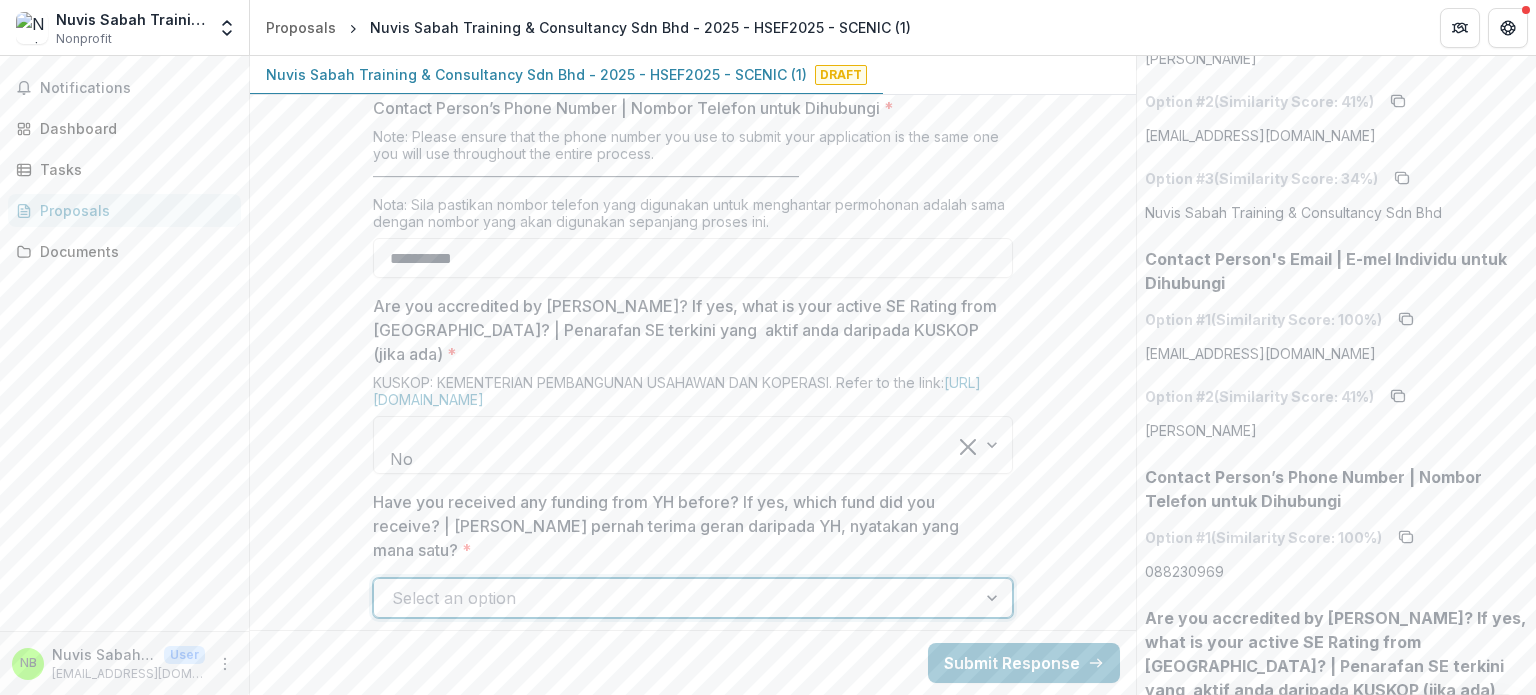 click on "Not Applicable" at bounding box center [768, 755] 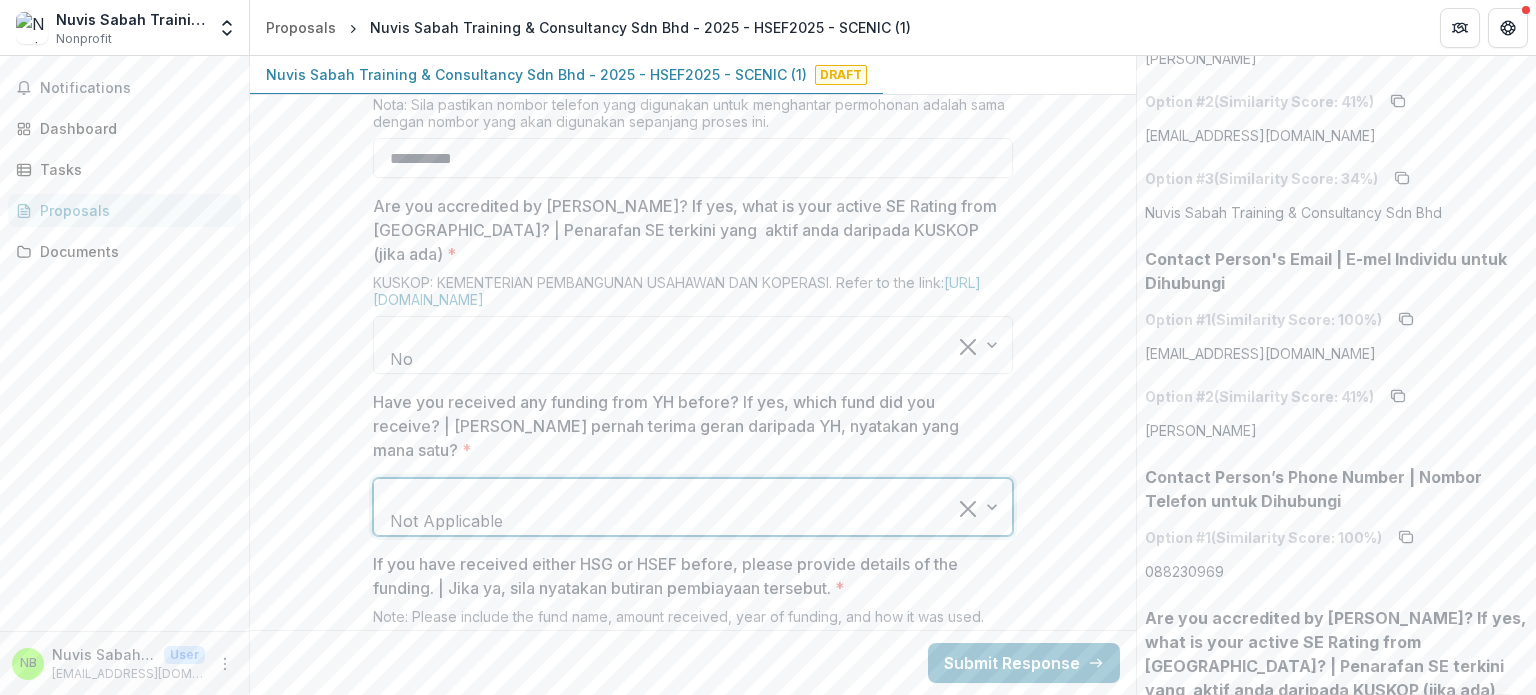 scroll, scrollTop: 1900, scrollLeft: 0, axis: vertical 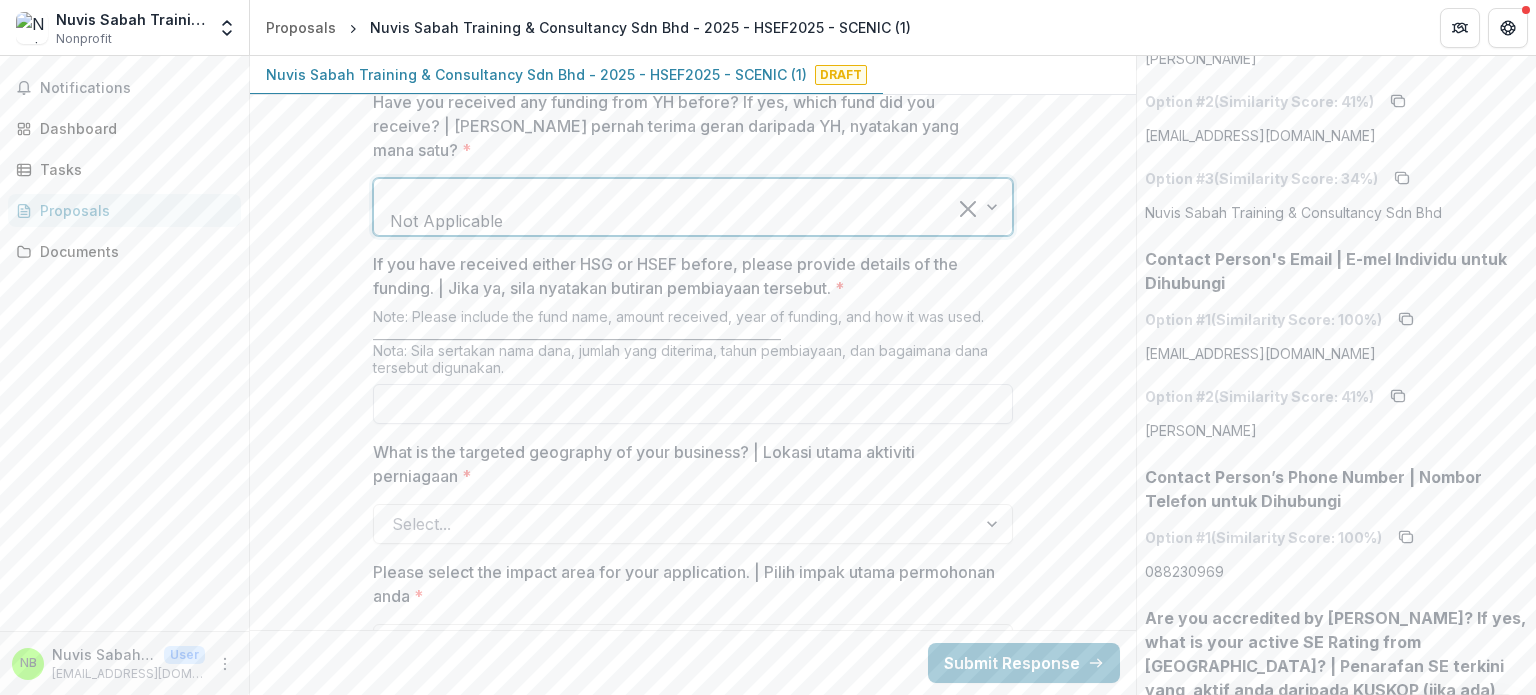 click on "If you have received either HSG or HSEF before, please provide details of the funding. | Jika ya, sila nyatakan butiran pembiayaan tersebut. *" at bounding box center (693, 404) 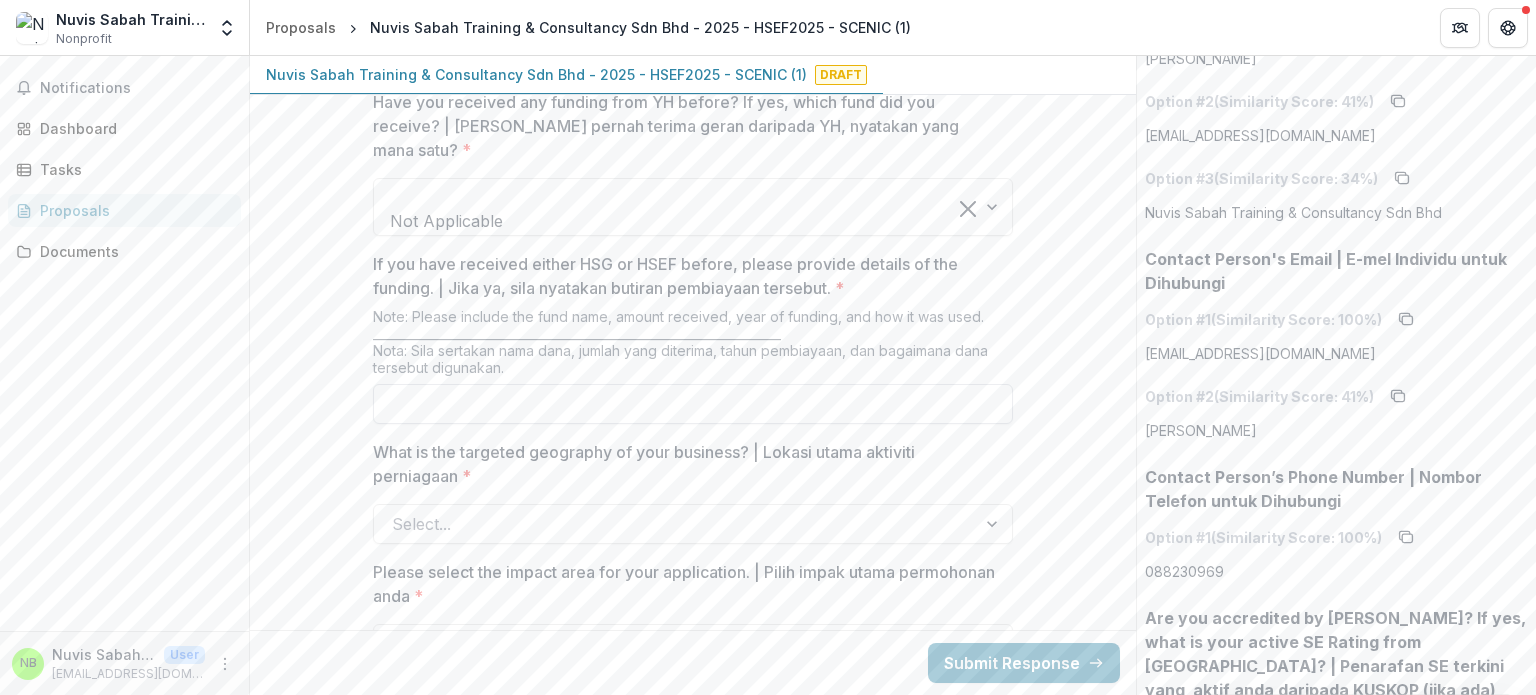 click on "If you have received either HSG or HSEF before, please provide details of the funding. | Jika ya, sila nyatakan butiran pembiayaan tersebut. *" at bounding box center (693, 404) 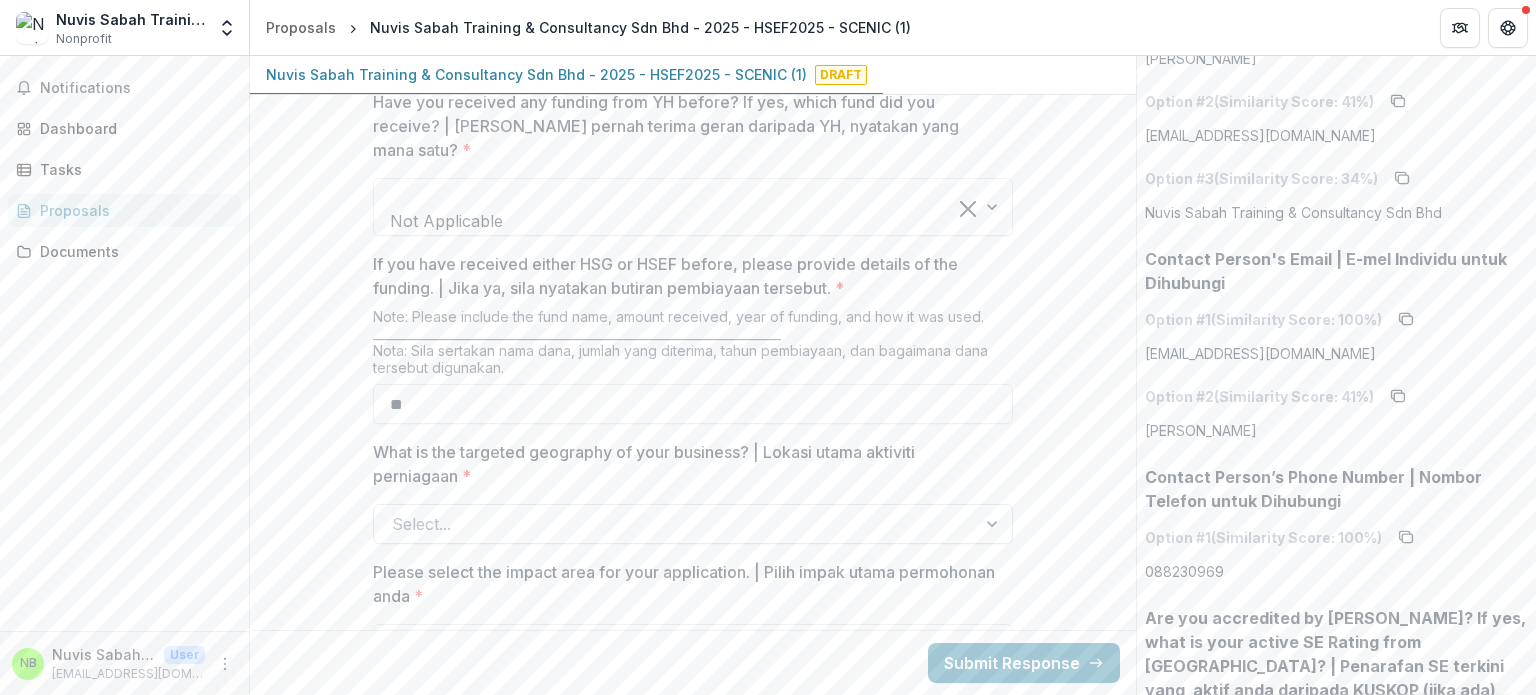 type on "**" 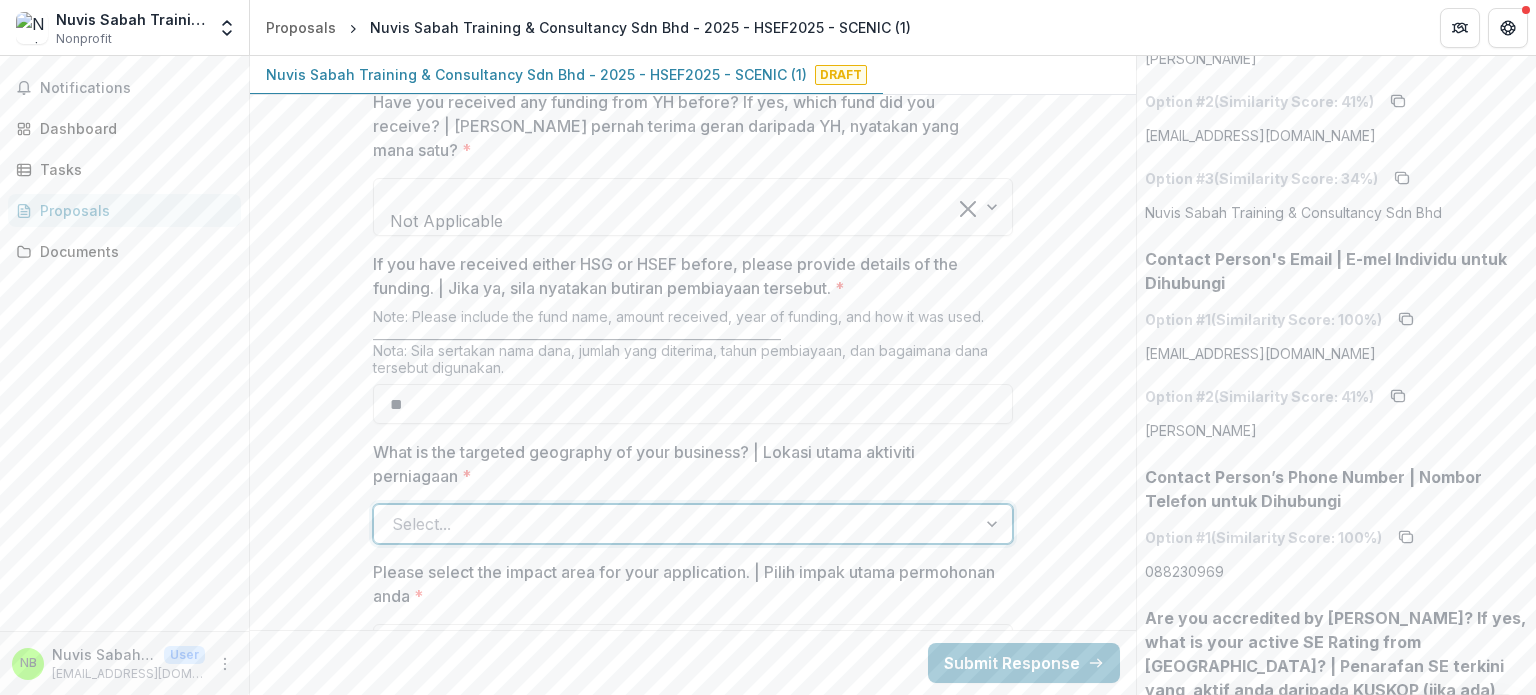 scroll, scrollTop: 200, scrollLeft: 0, axis: vertical 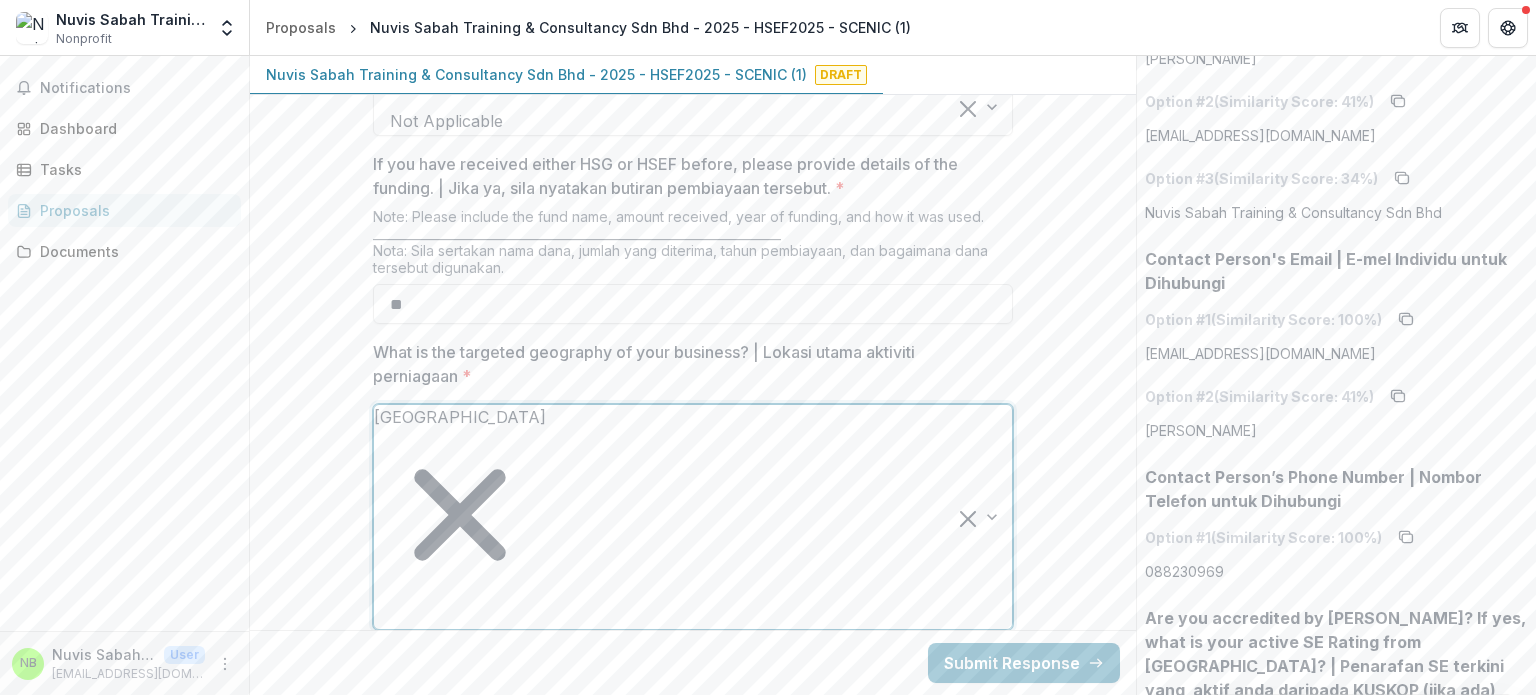 click at bounding box center [378, 615] 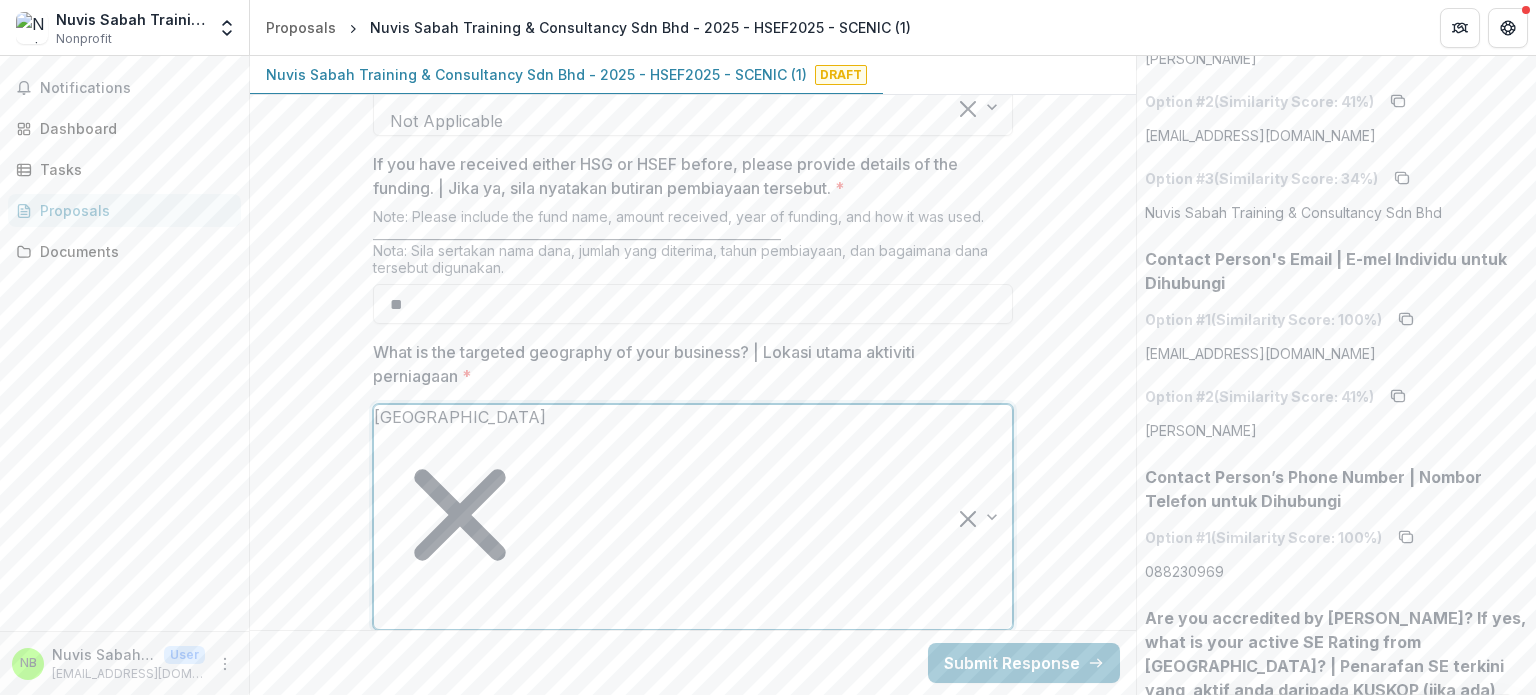 type on "*" 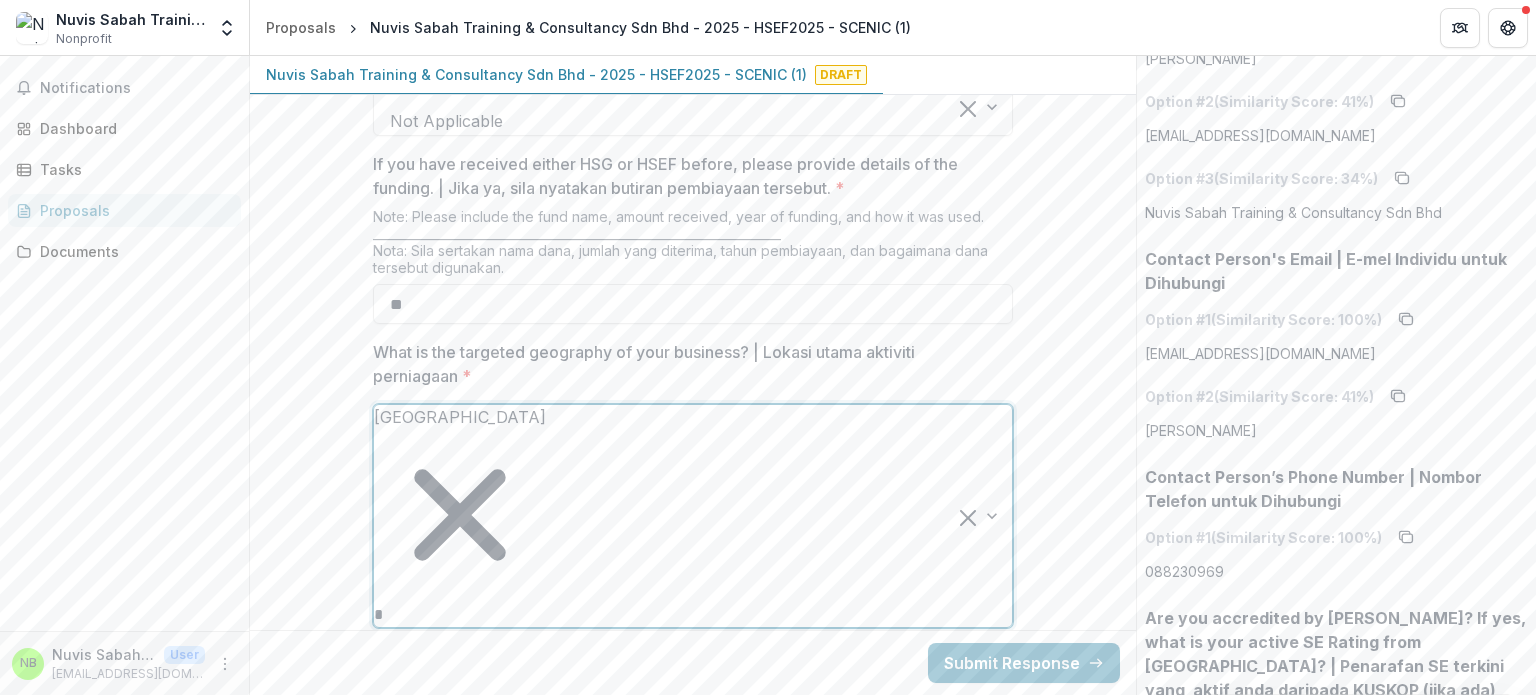click on "W.P. Kuala Lumpur" at bounding box center [768, 827] 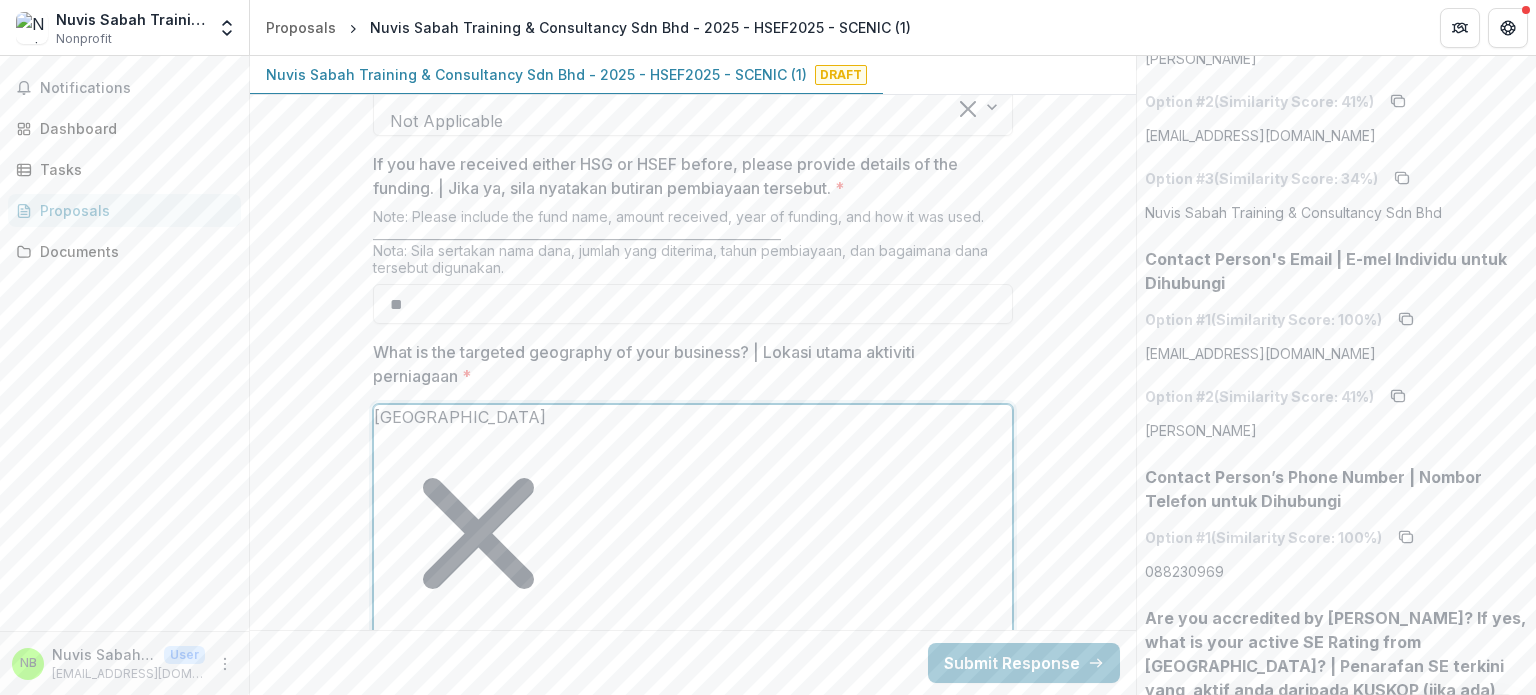 type on "**" 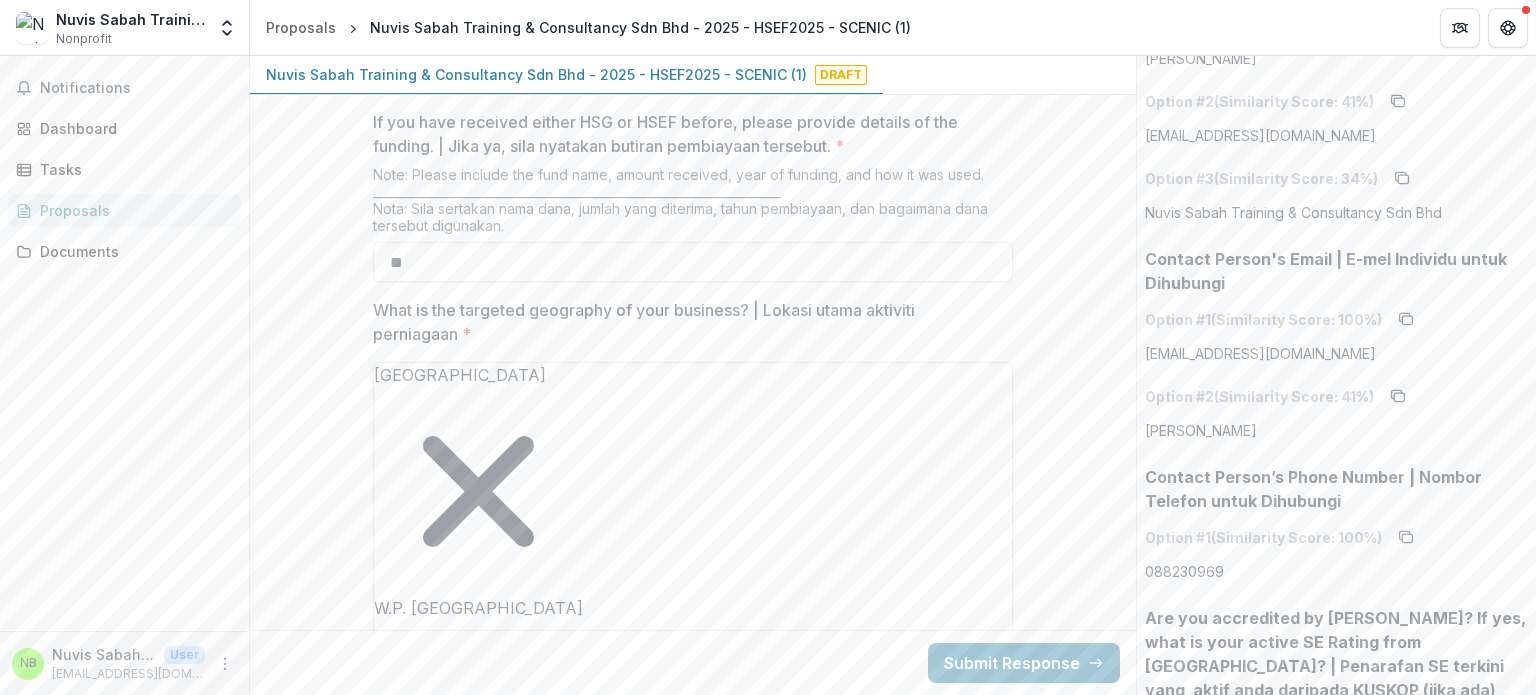 scroll, scrollTop: 2400, scrollLeft: 0, axis: vertical 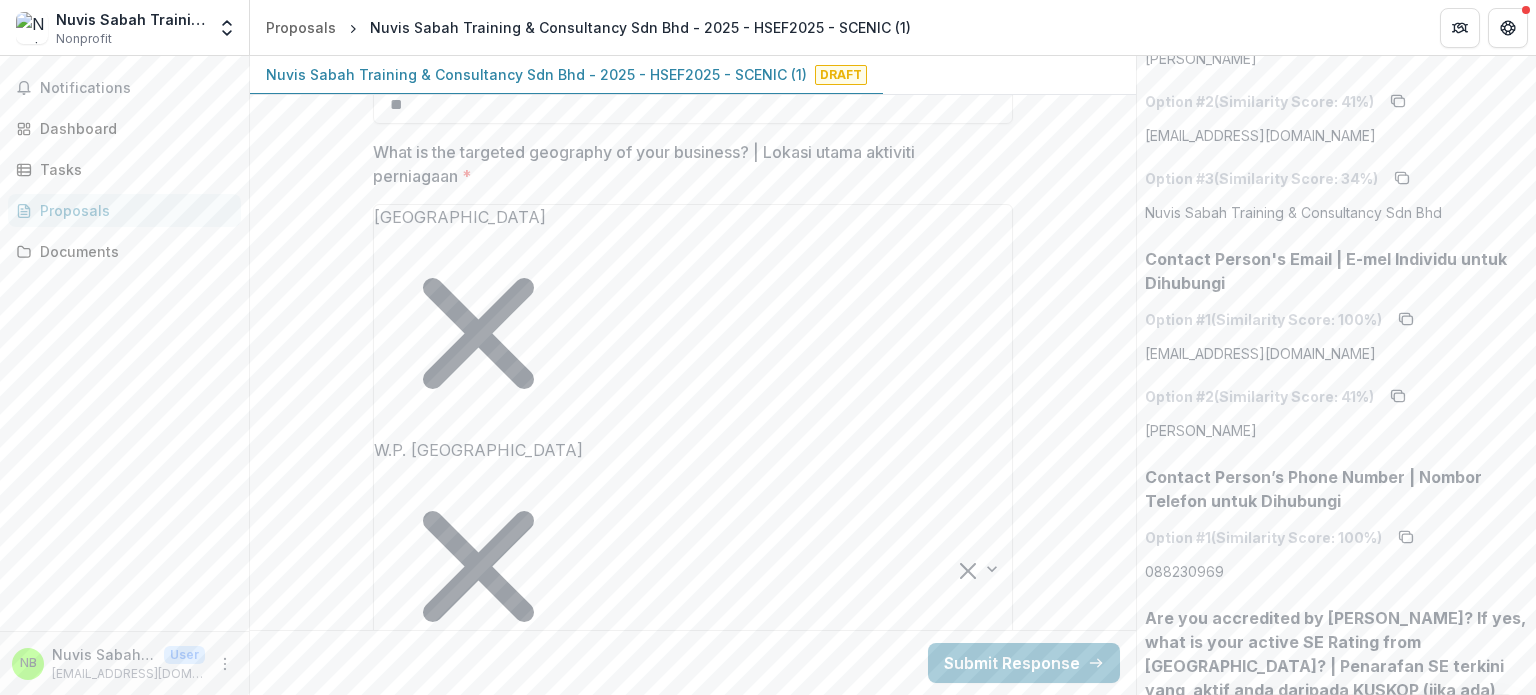 click at bounding box center [675, 1033] 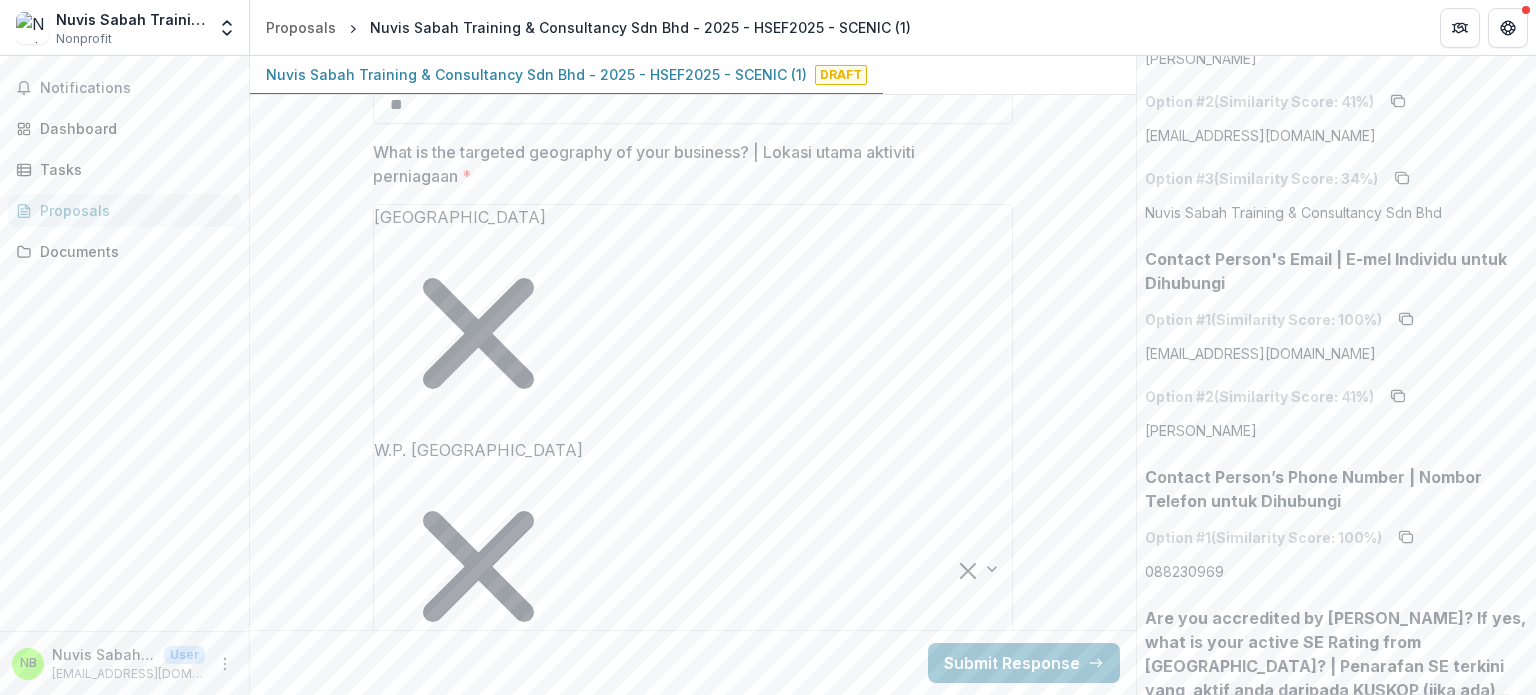 click at bounding box center (675, 1410) 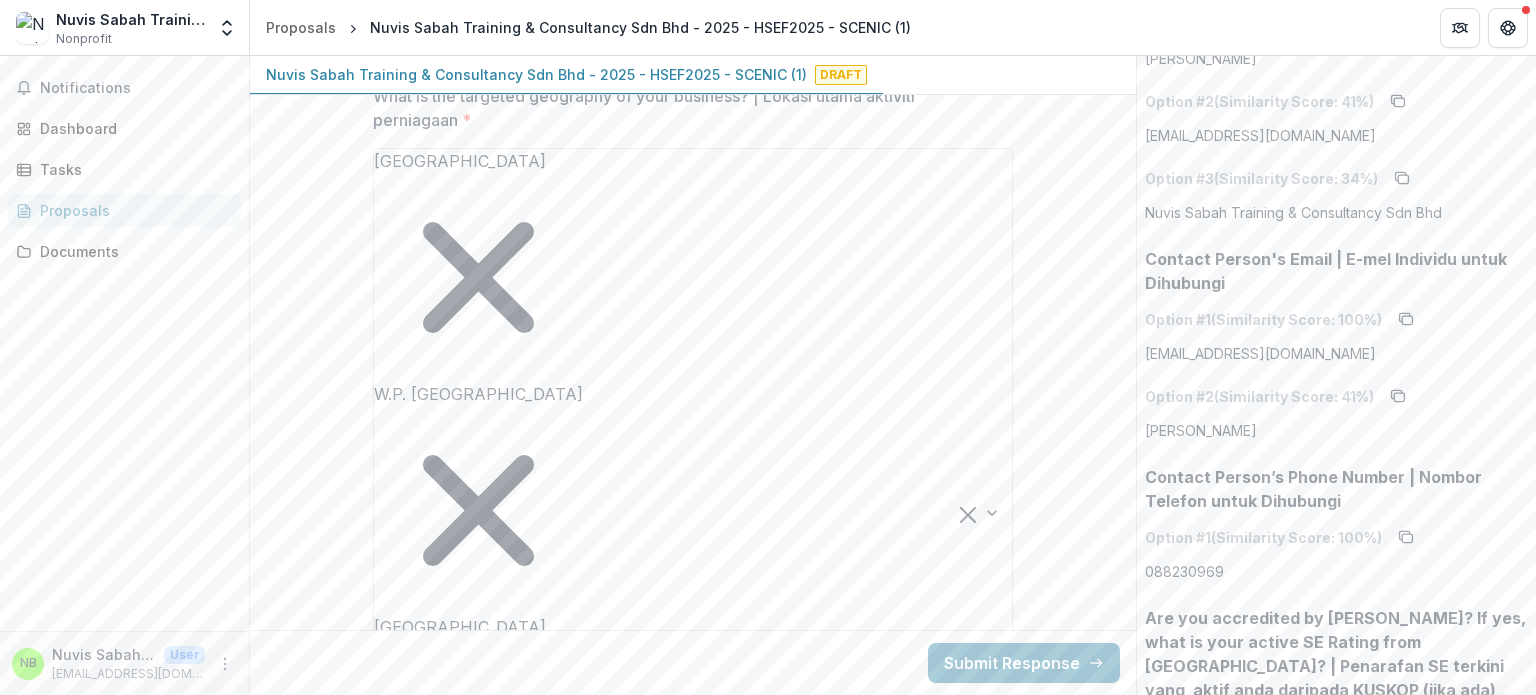 scroll, scrollTop: 2500, scrollLeft: 0, axis: vertical 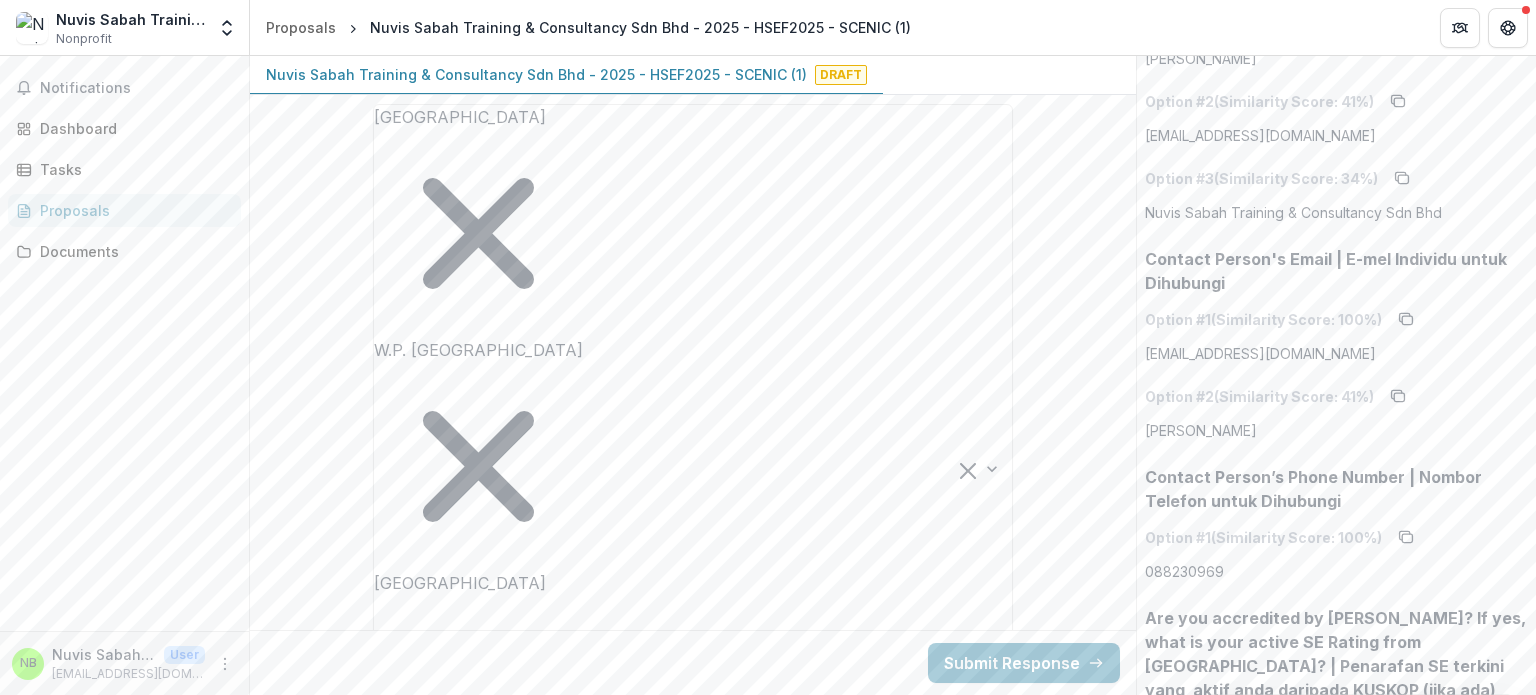 click at bounding box center (675, 2106) 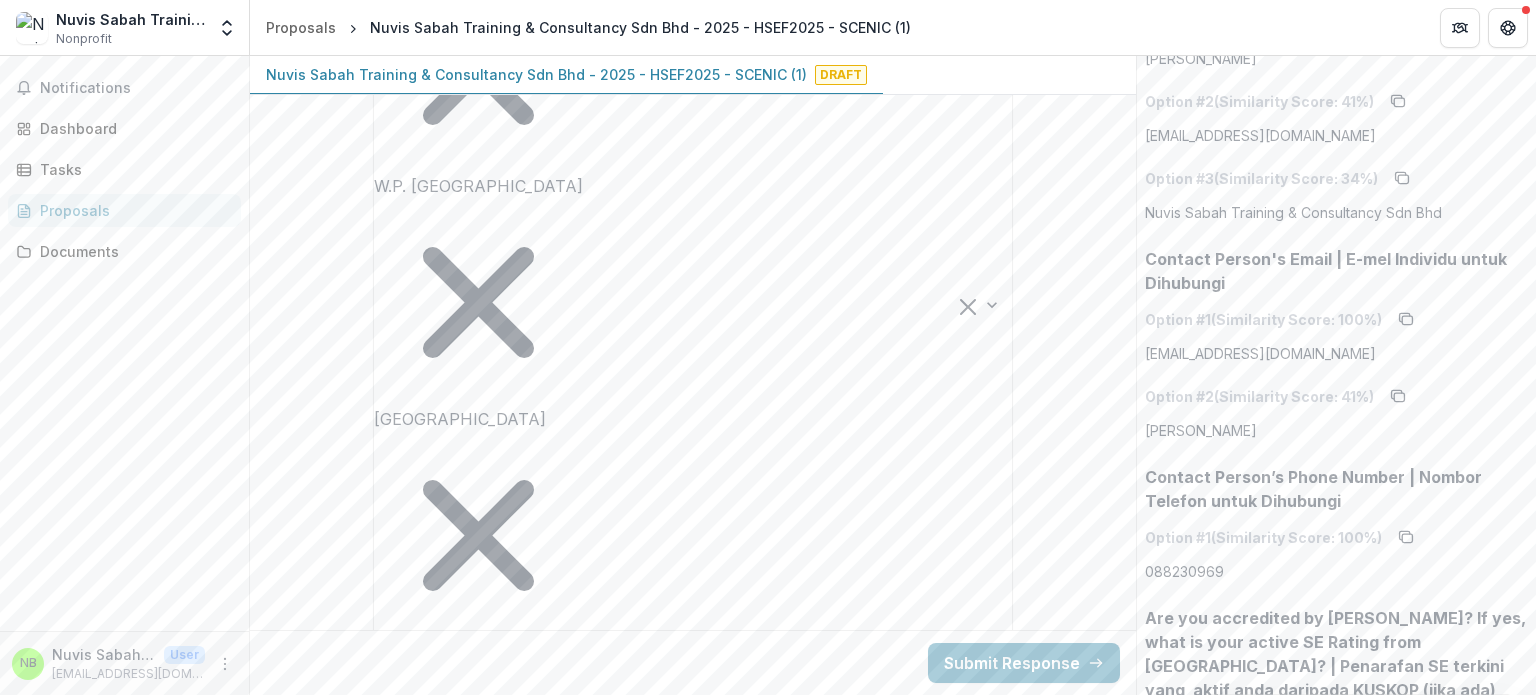scroll, scrollTop: 2700, scrollLeft: 0, axis: vertical 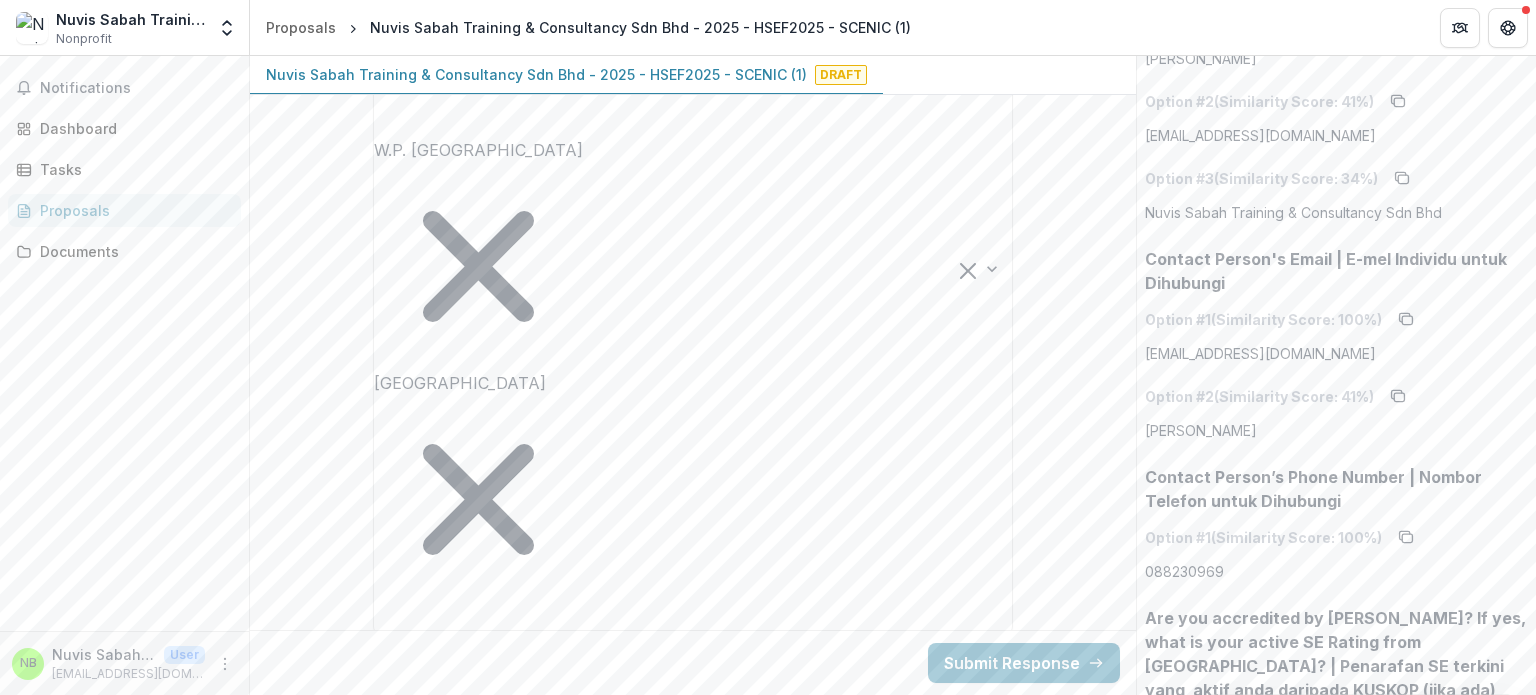 click at bounding box center [675, 2020] 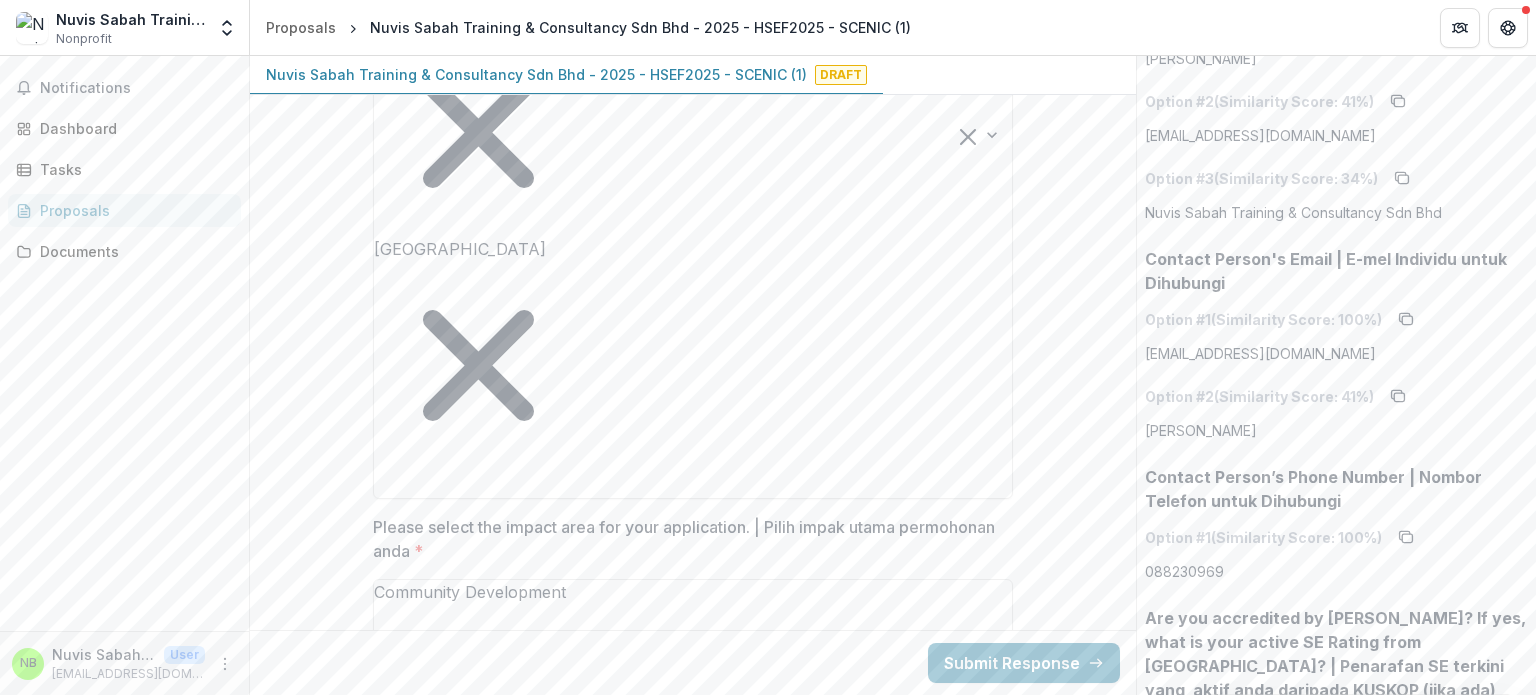scroll, scrollTop: 2900, scrollLeft: 0, axis: vertical 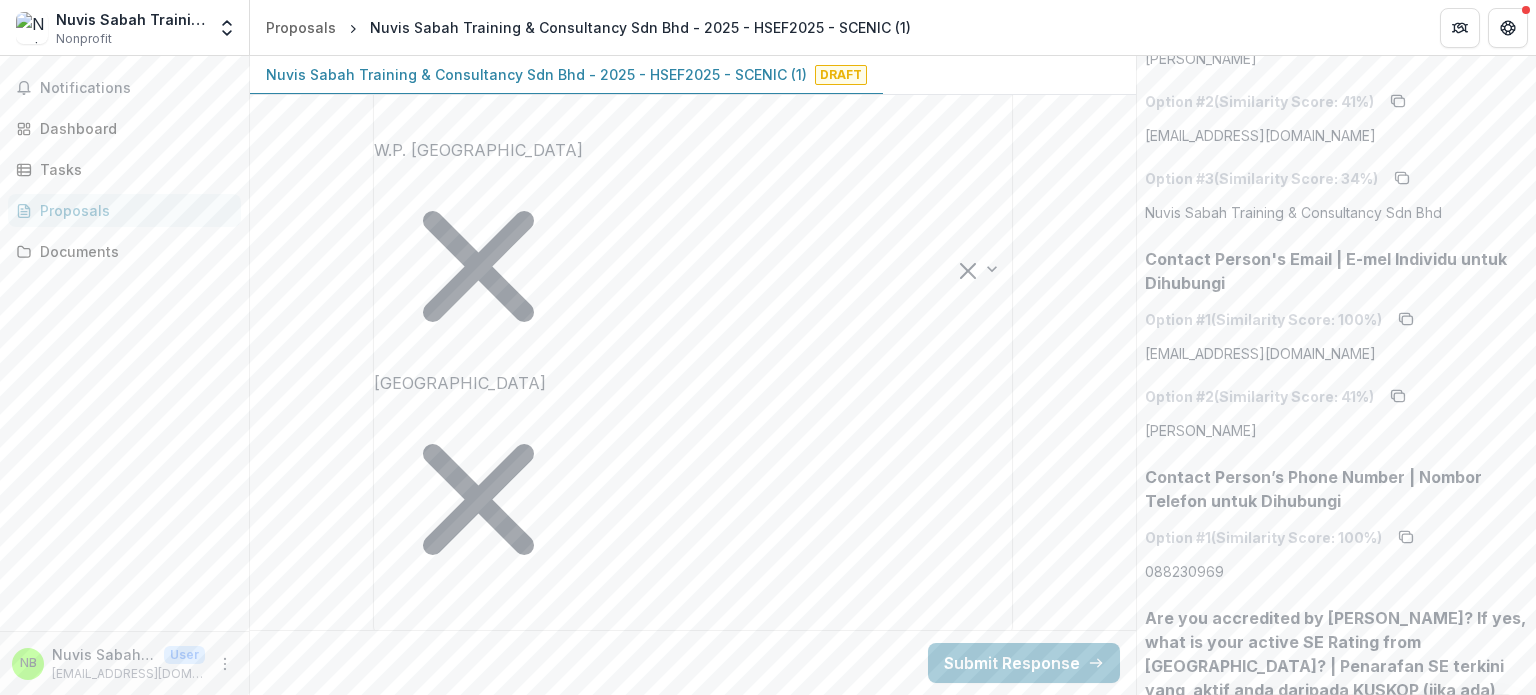 click on "**********" at bounding box center [693, 1400] 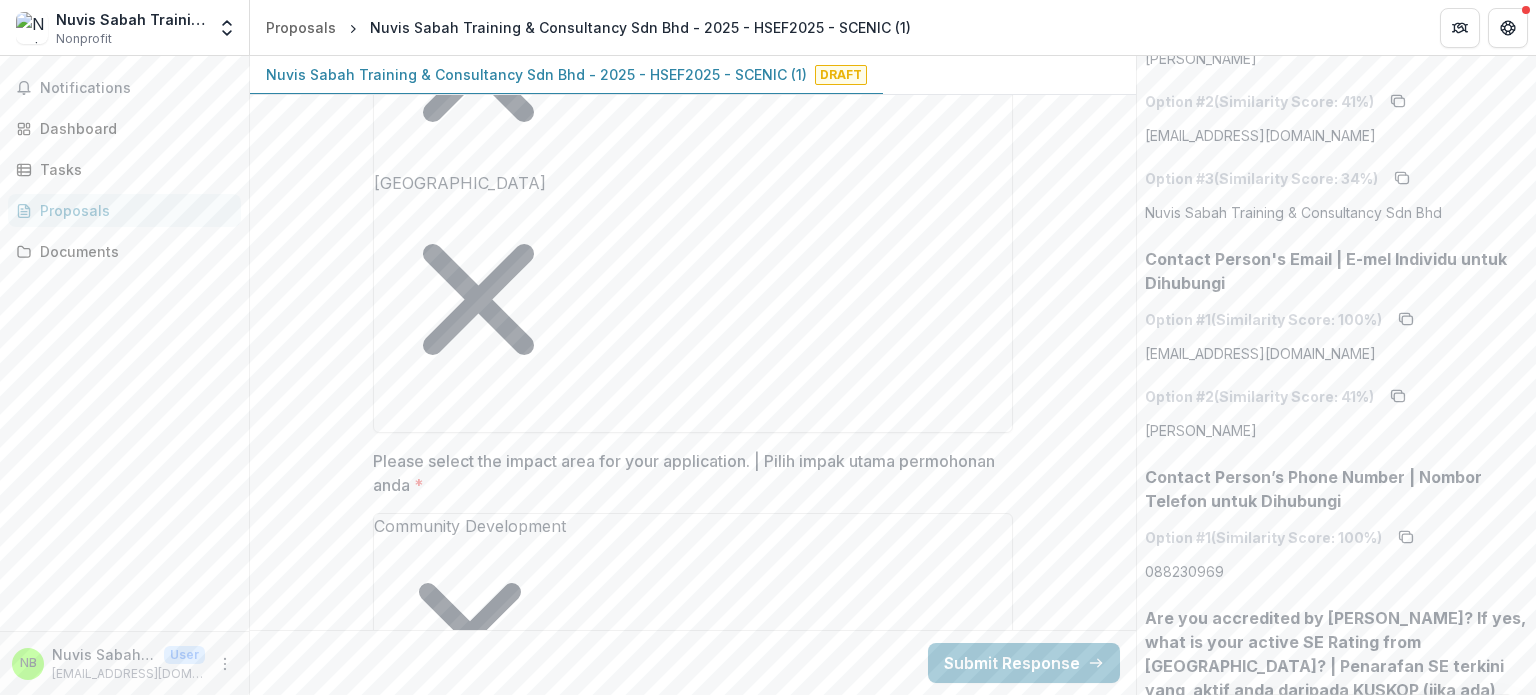 scroll, scrollTop: 3000, scrollLeft: 0, axis: vertical 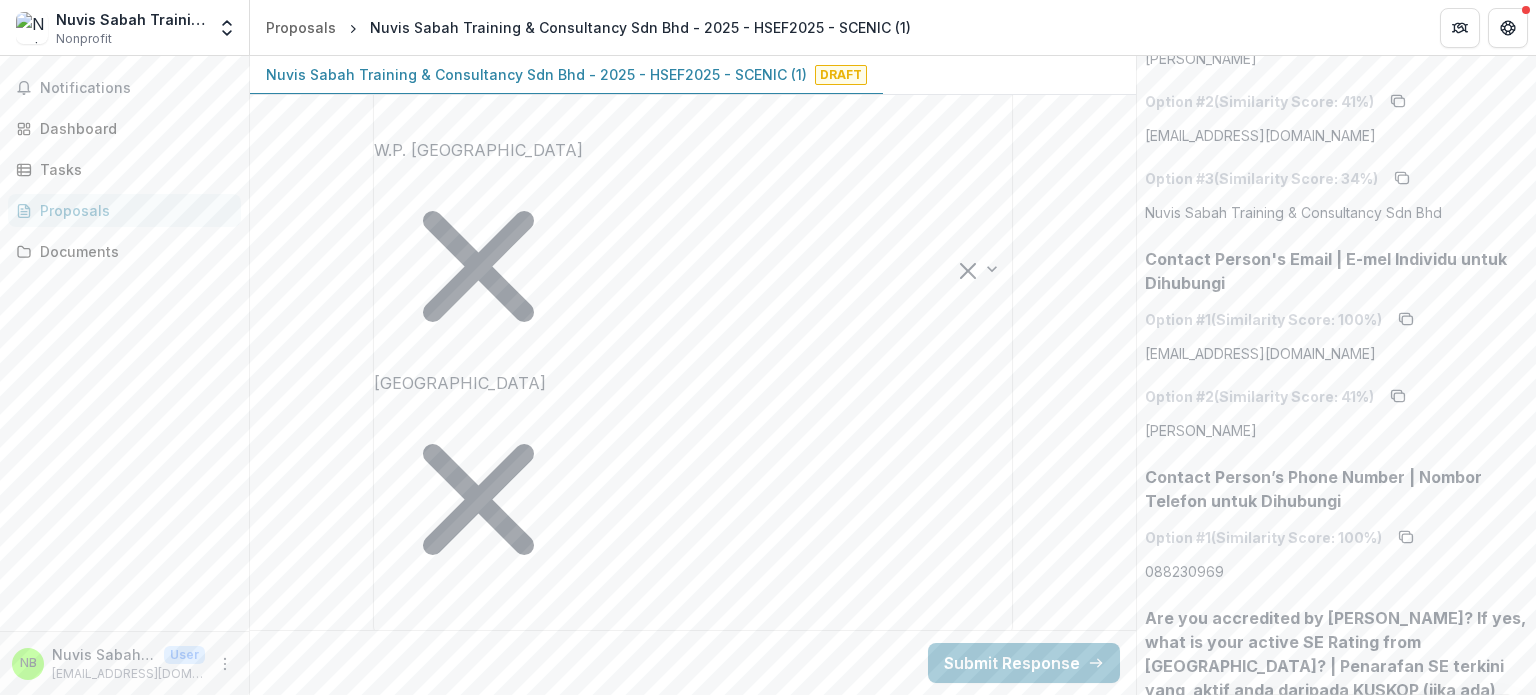 click at bounding box center [667, 2017] 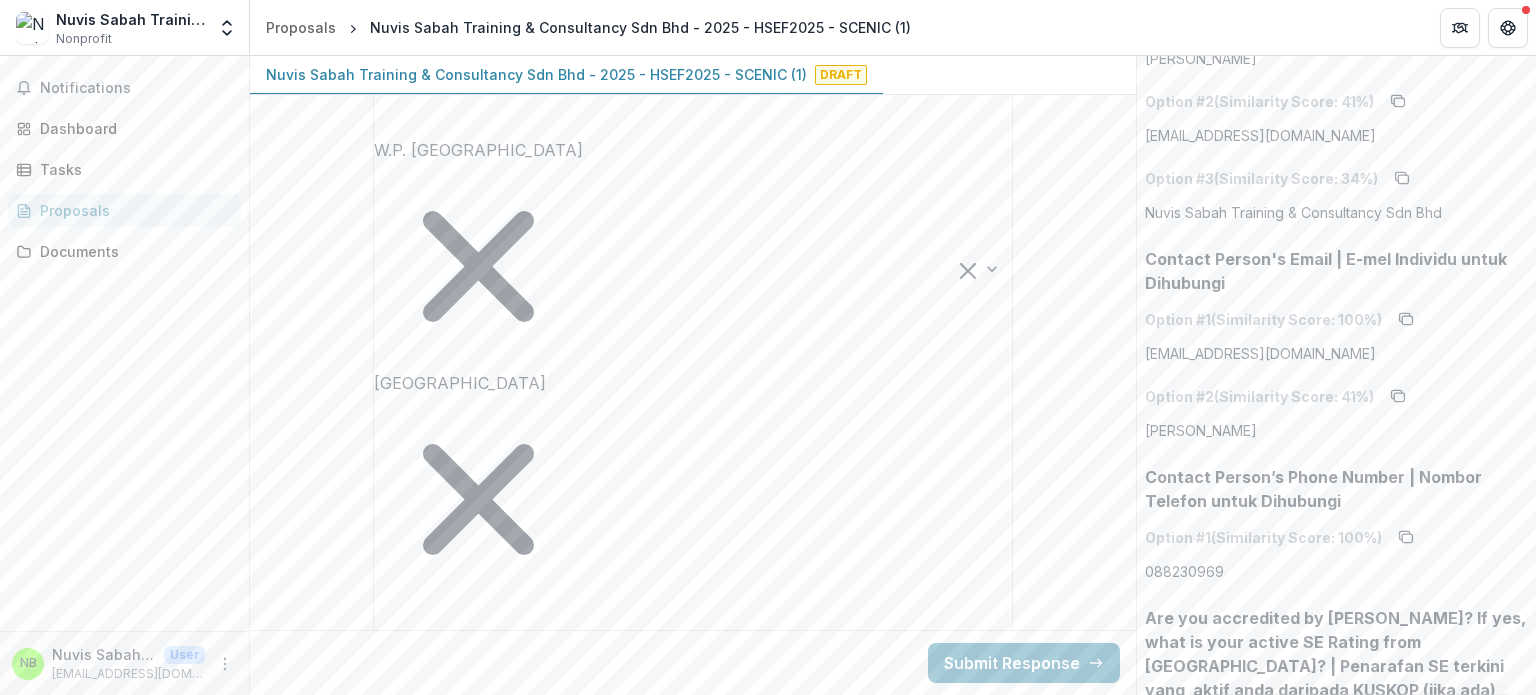 click on "Fee-For-Service" at bounding box center [768, 827] 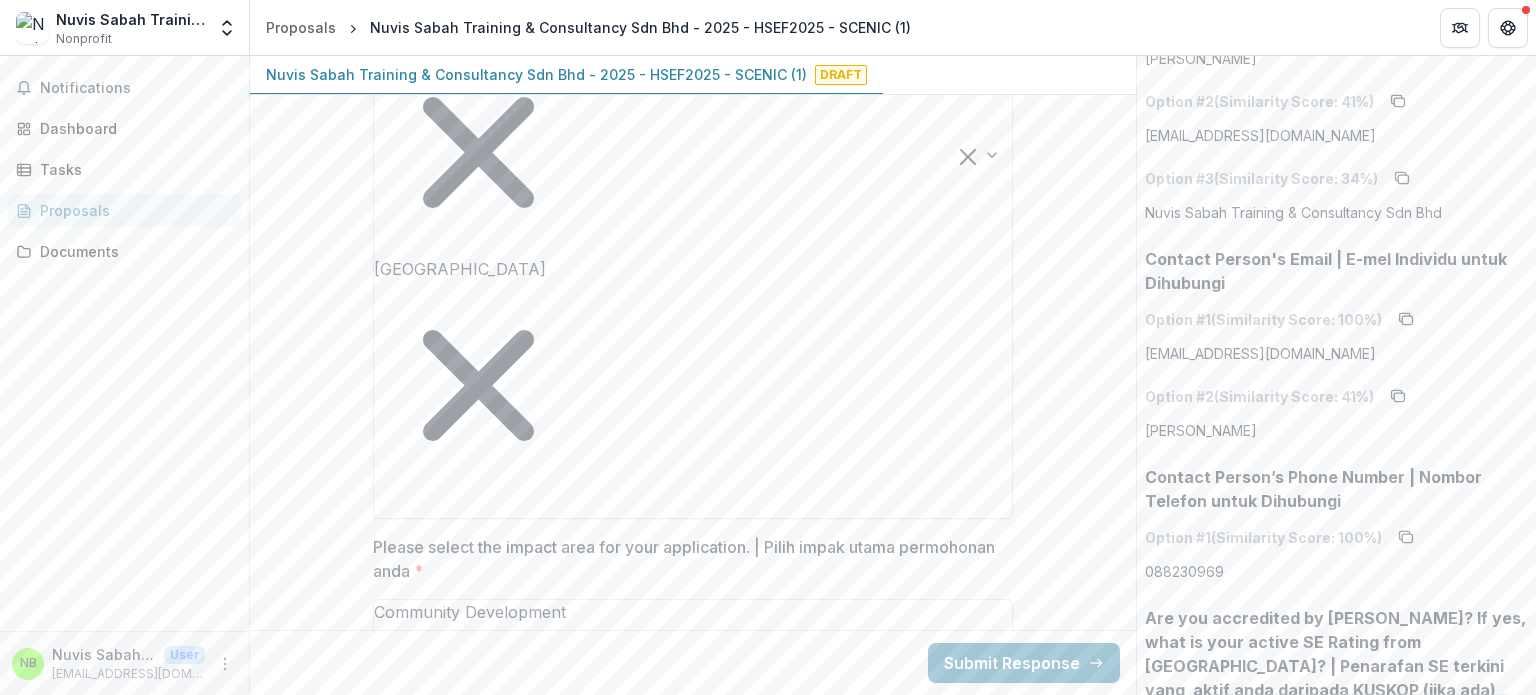 scroll, scrollTop: 3000, scrollLeft: 0, axis: vertical 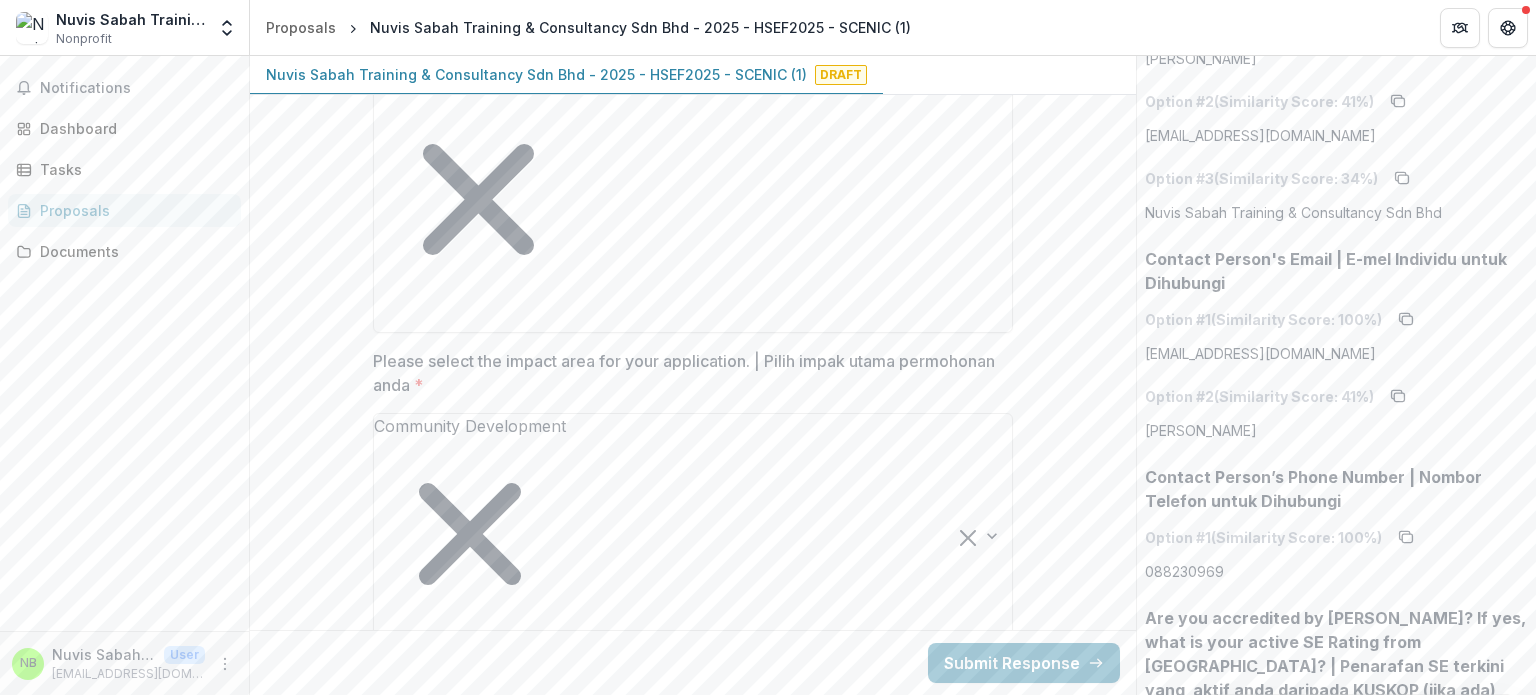 click on "How does your business positively contribute to people or the environment? | Bagaimana perniagaan anda memberikan sumbangan positif kepada masyarakat atau alam sekitar? *" at bounding box center [693, 2090] 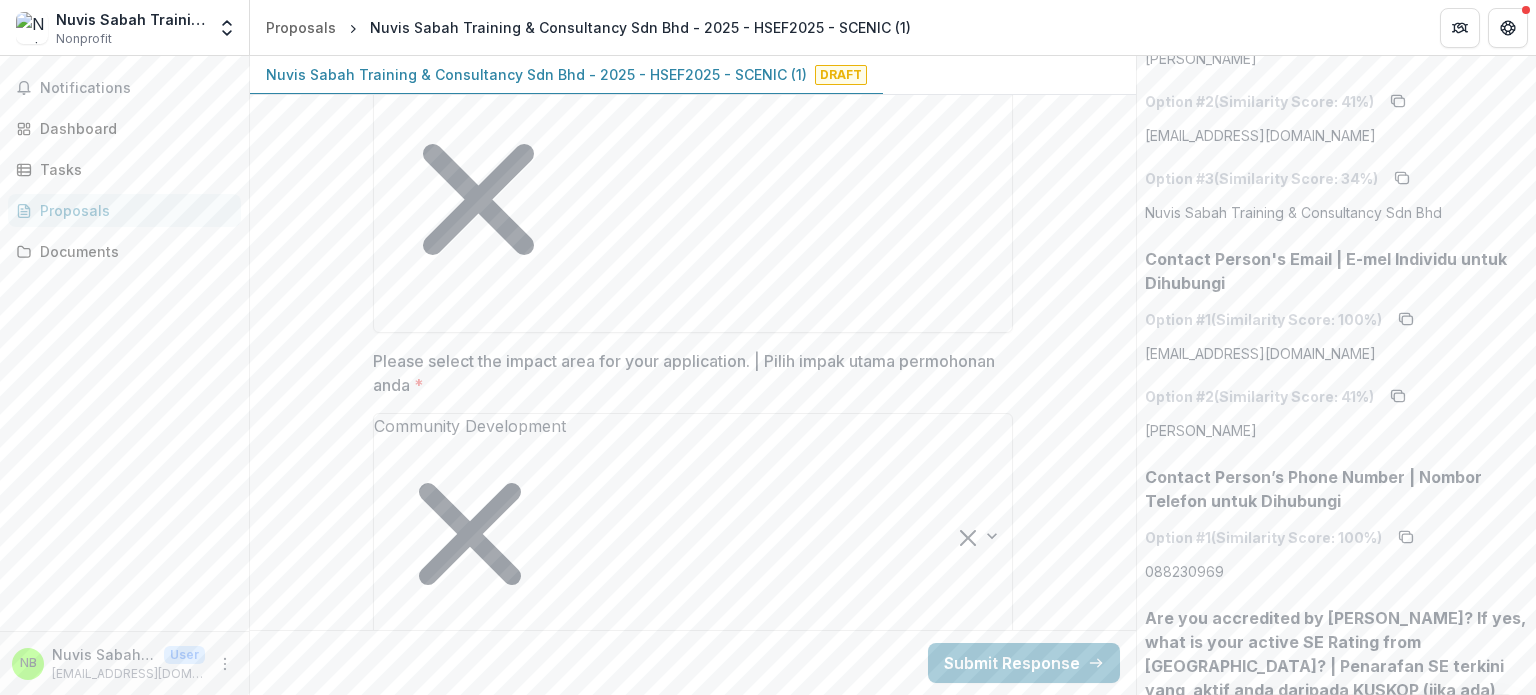 paste on "**********" 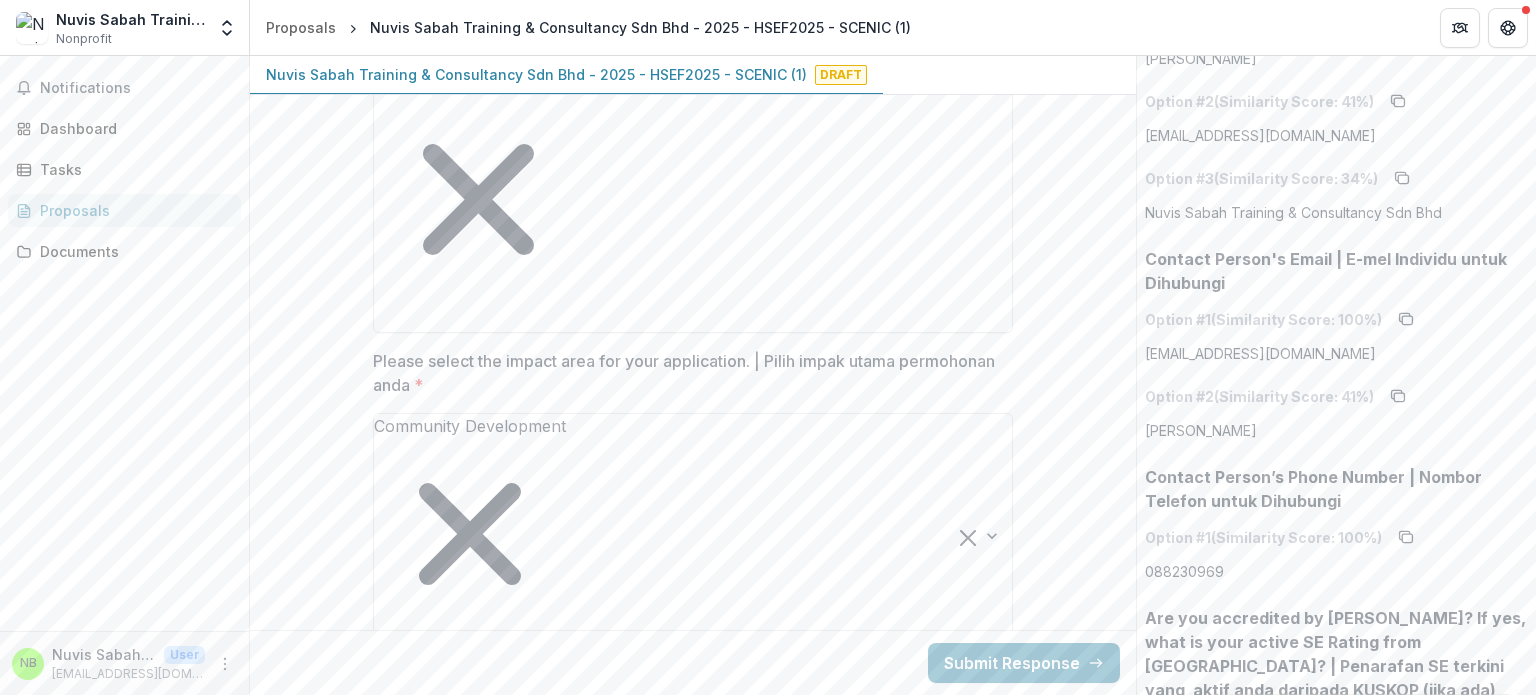 scroll, scrollTop: 104, scrollLeft: 0, axis: vertical 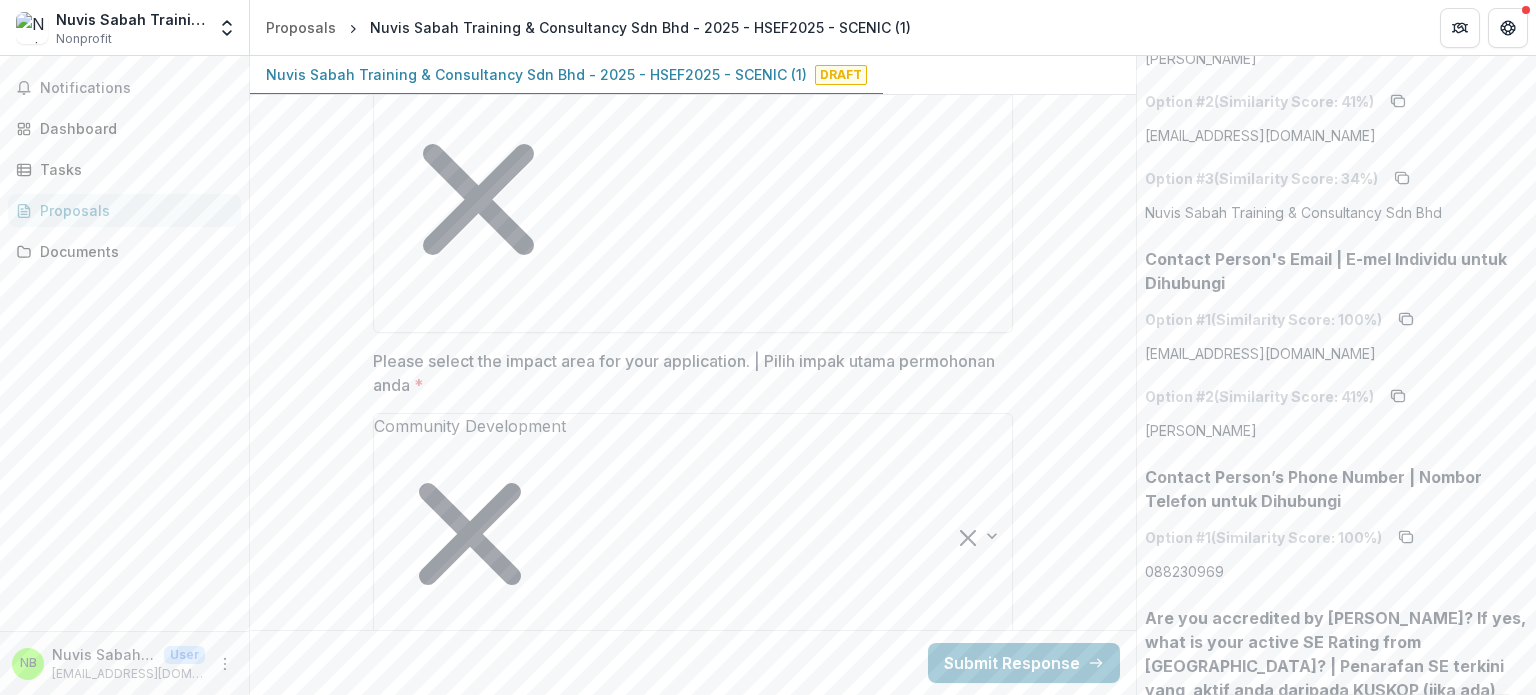 click on "How does your business positively contribute to people or the environment? | Bagaimana perniagaan anda memberikan sumbangan positif kepada masyarakat atau alam sekitar? *" at bounding box center (693, 2090) 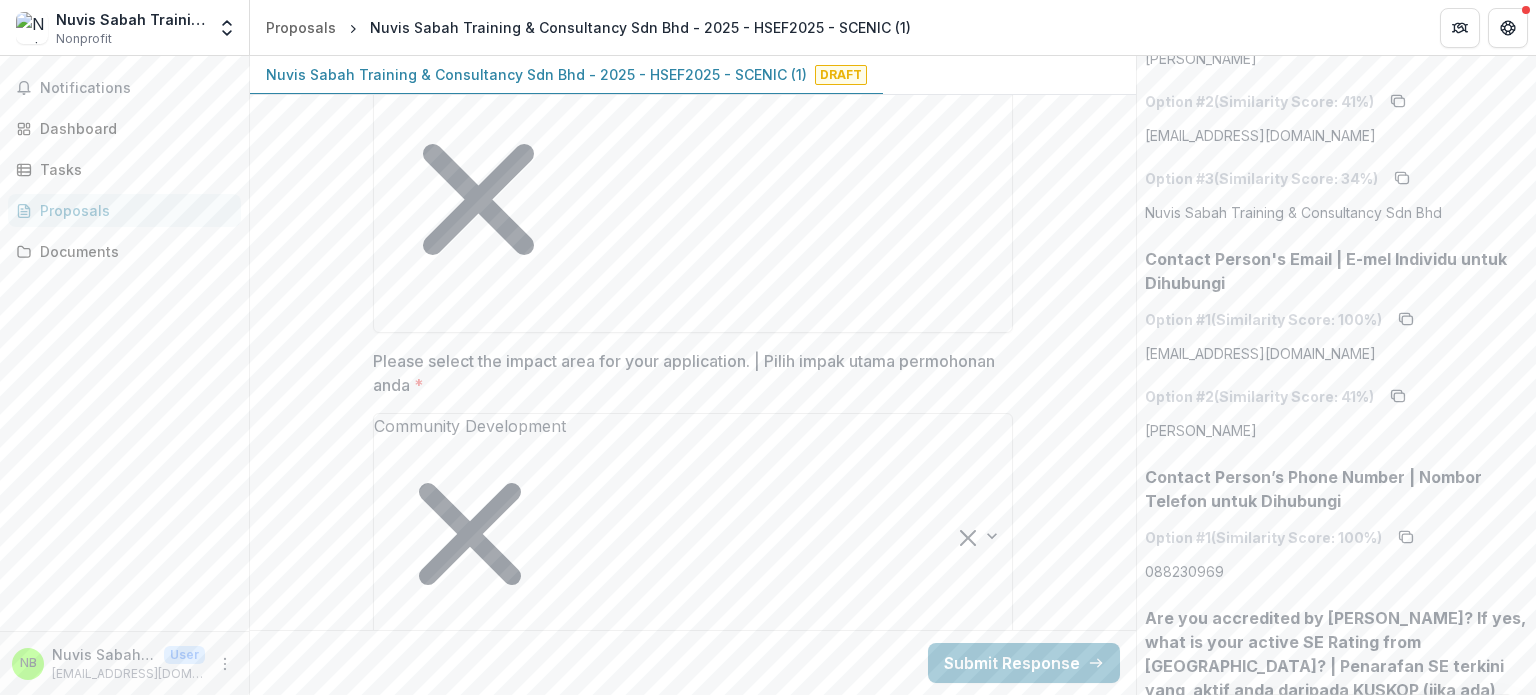 scroll, scrollTop: 240, scrollLeft: 0, axis: vertical 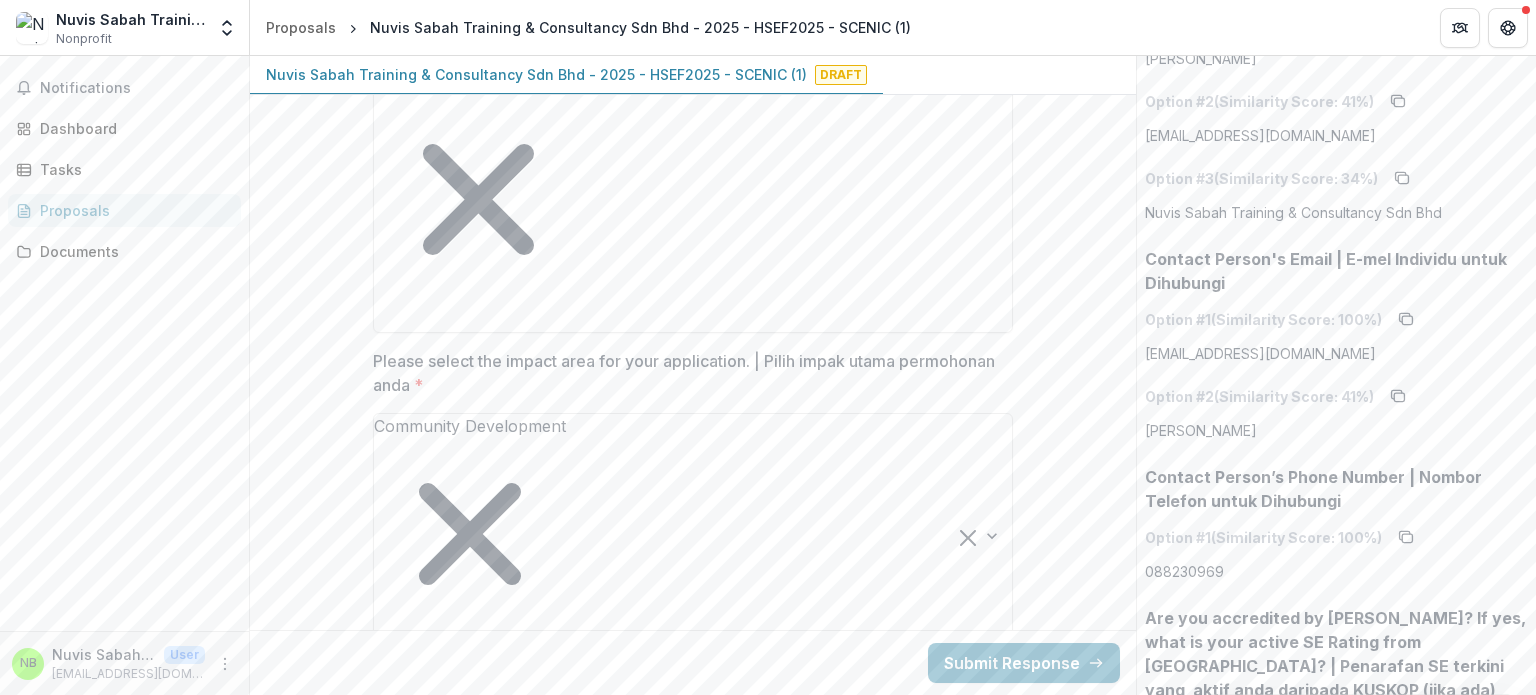 click on "How does your business positively contribute to people or the environment? | Bagaimana perniagaan anda memberikan sumbangan positif kepada masyarakat atau alam sekitar? *" at bounding box center (693, 2090) 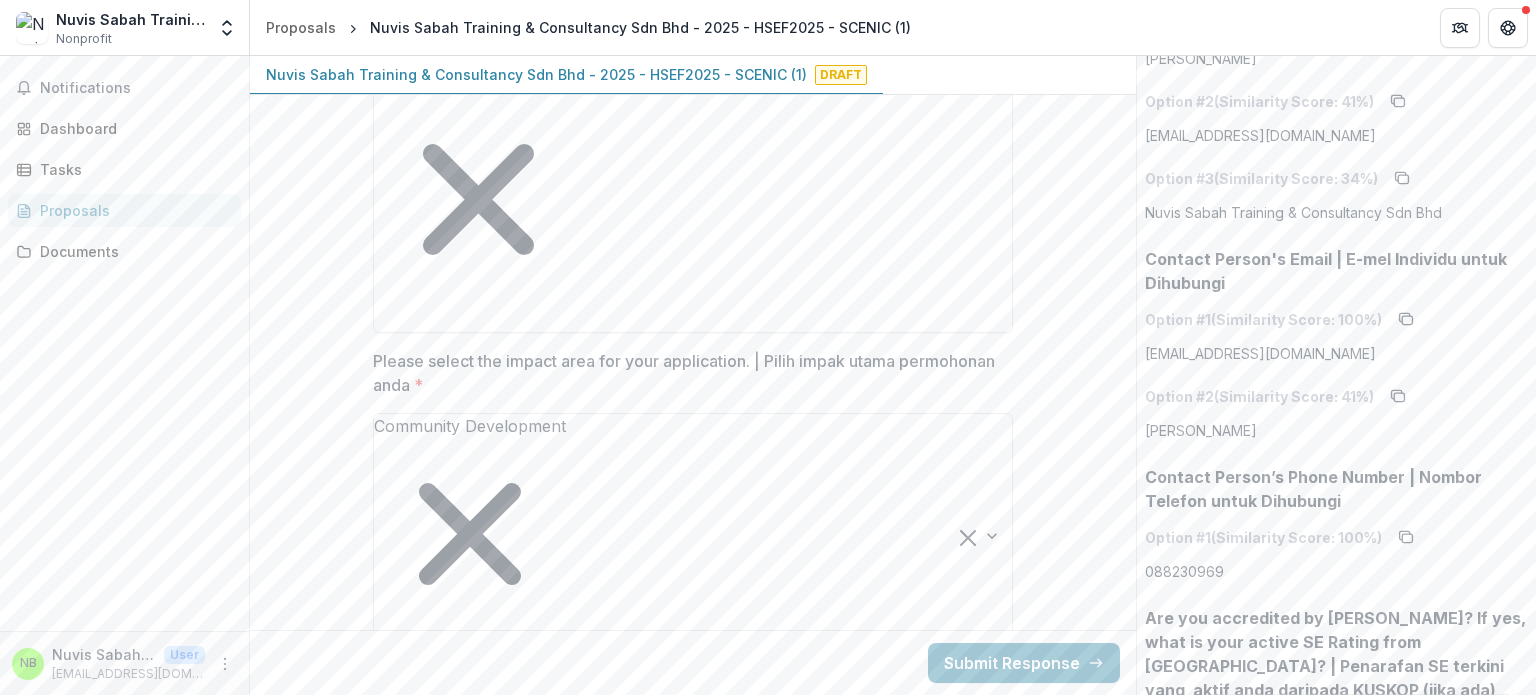scroll, scrollTop: 589, scrollLeft: 0, axis: vertical 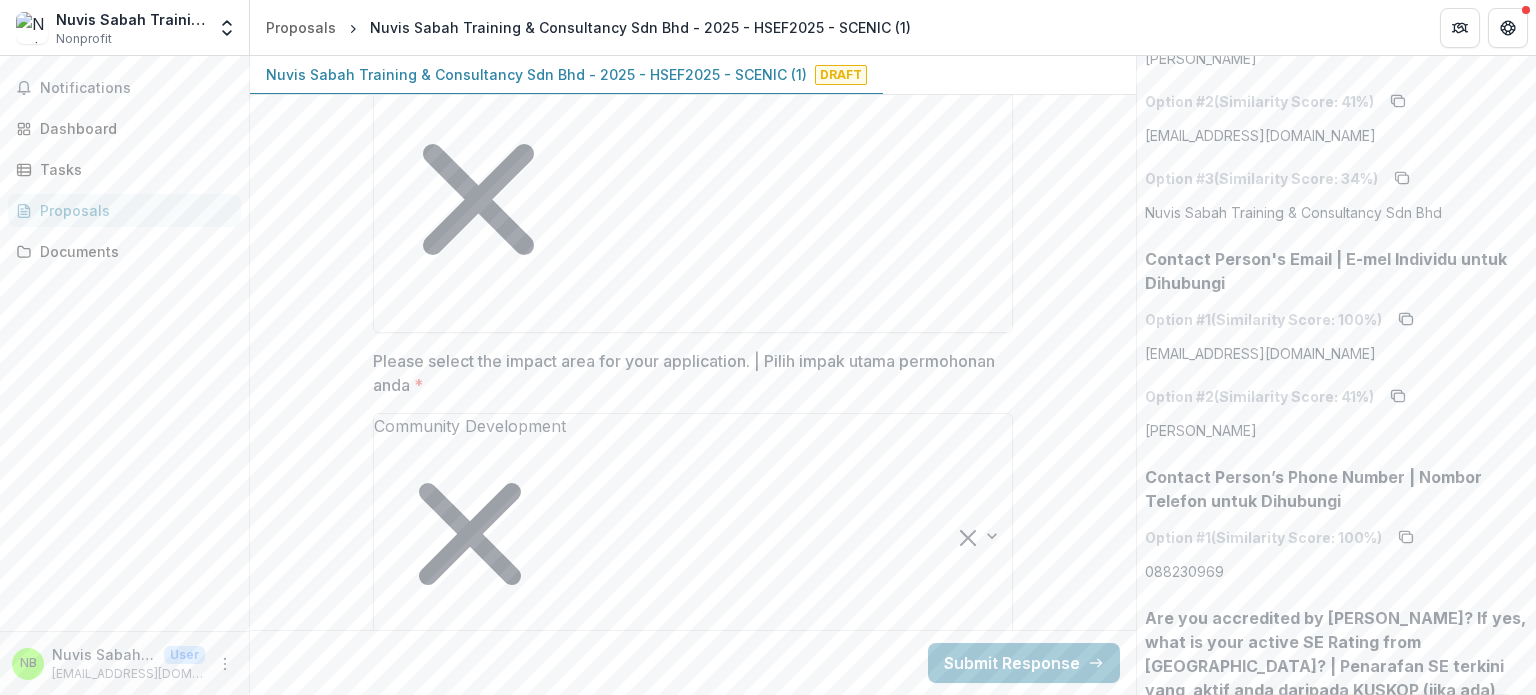 click on "How does your business positively contribute to people or the environment? | Bagaimana perniagaan anda memberikan sumbangan positif kepada masyarakat atau alam sekitar? *" at bounding box center (693, 2090) 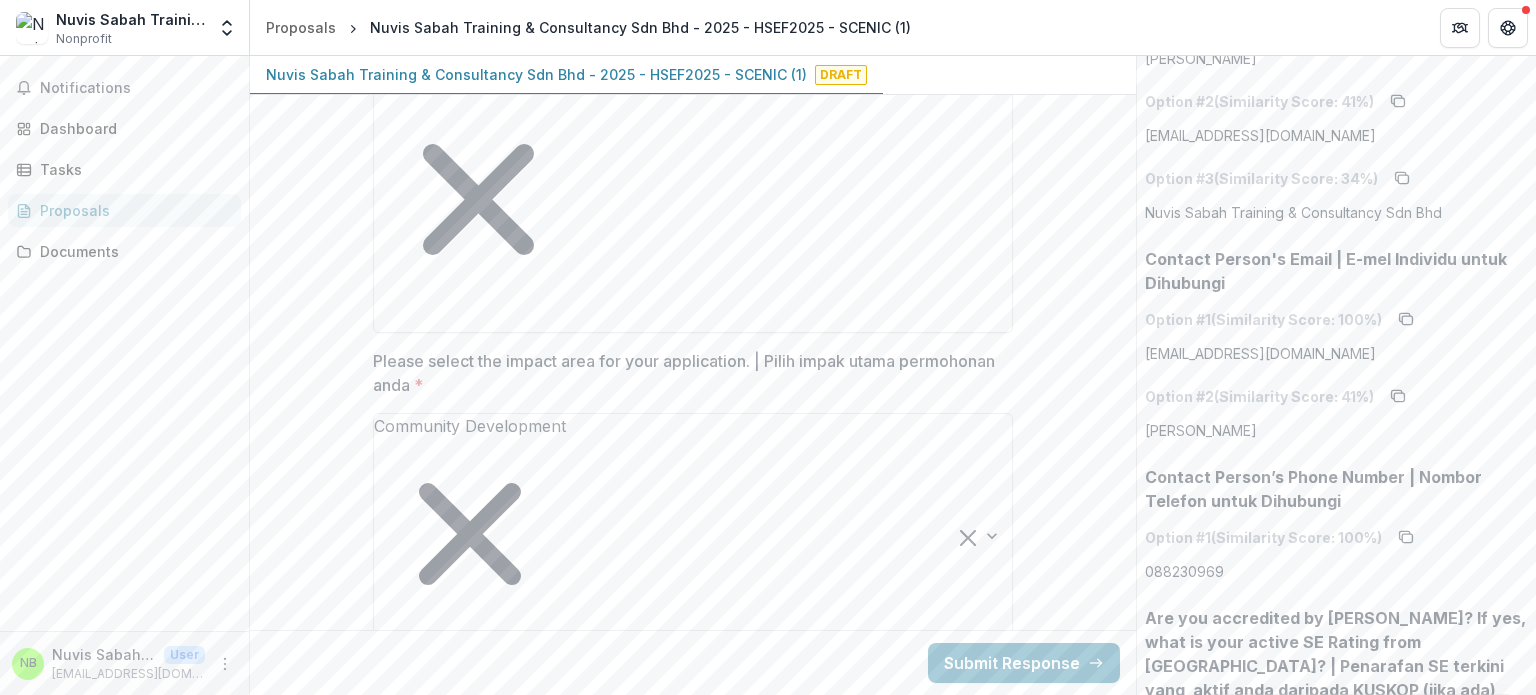 scroll, scrollTop: 380, scrollLeft: 0, axis: vertical 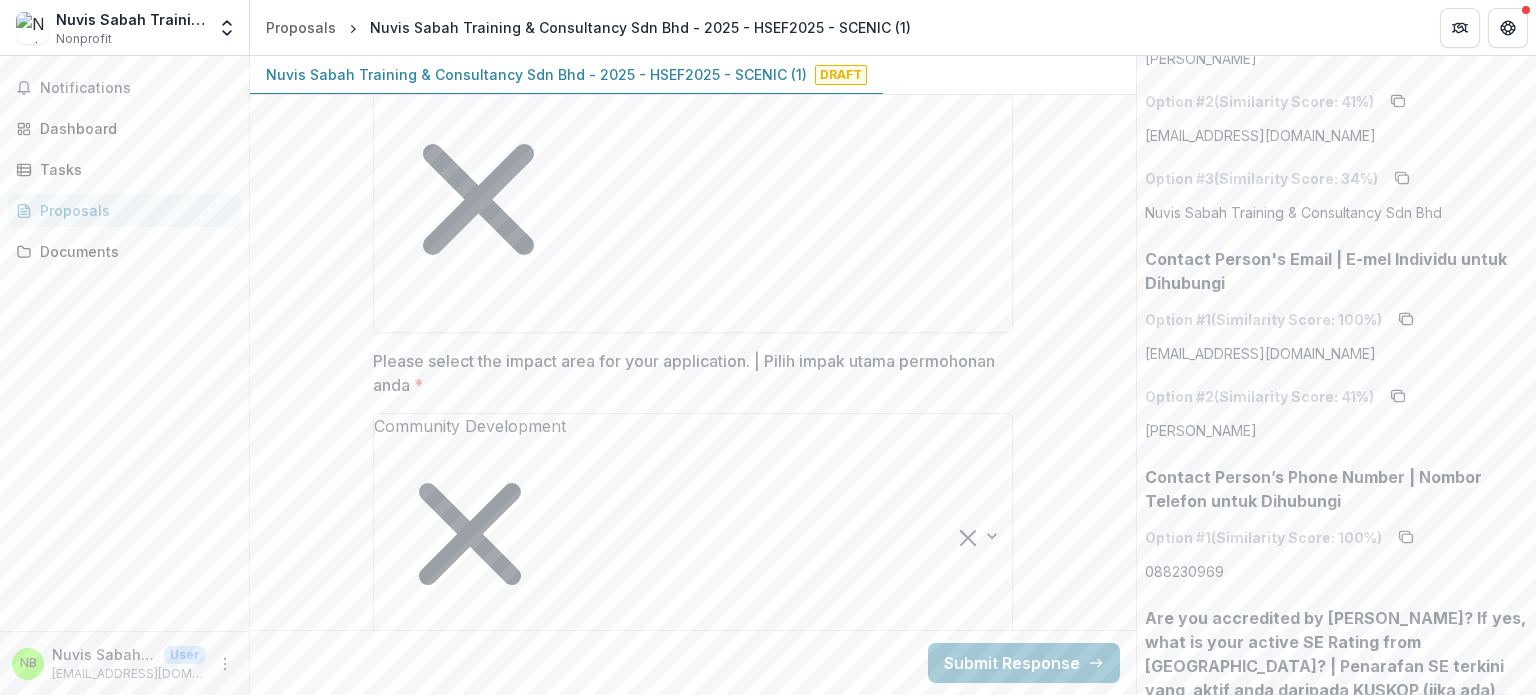 click on "How does your business positively contribute to people or the environment? | Bagaimana perniagaan anda memberikan sumbangan positif kepada masyarakat atau alam sekitar? *" at bounding box center [693, 2090] 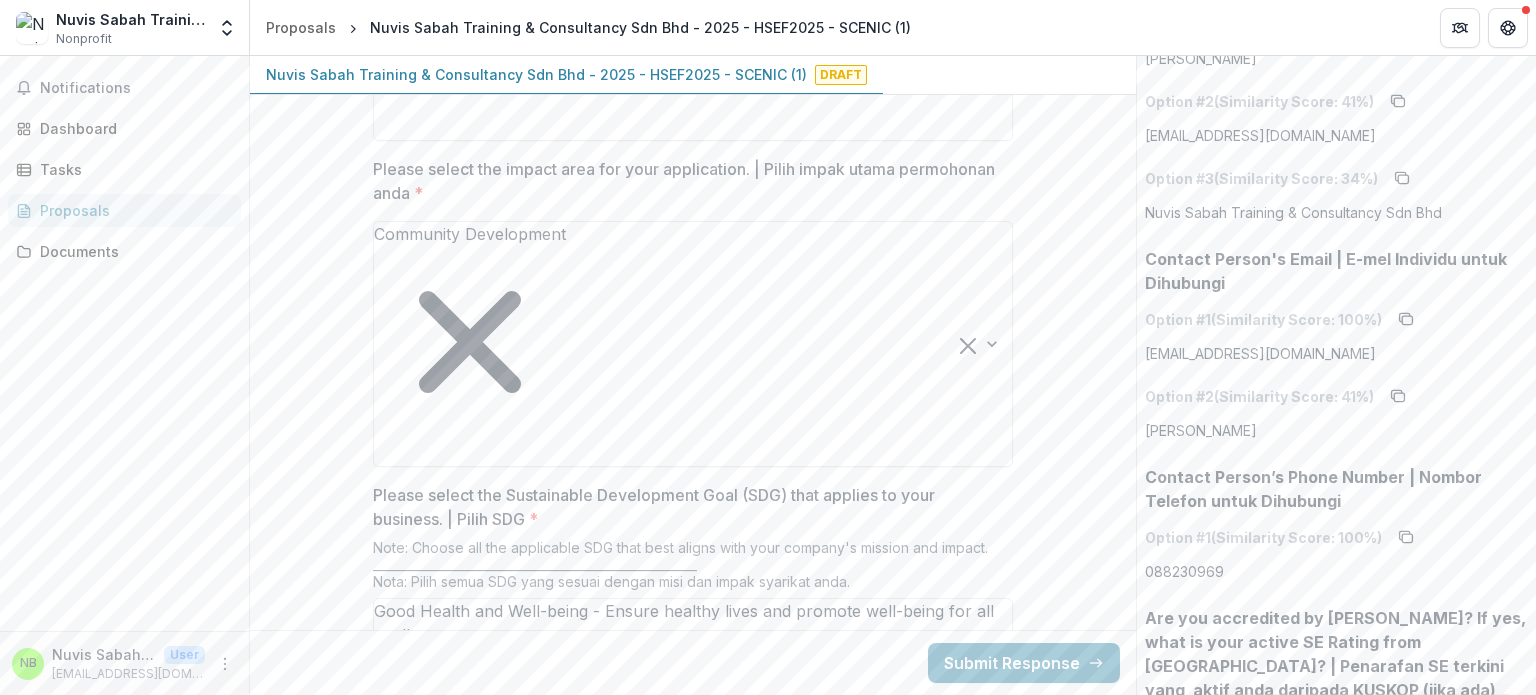 scroll, scrollTop: 3200, scrollLeft: 0, axis: vertical 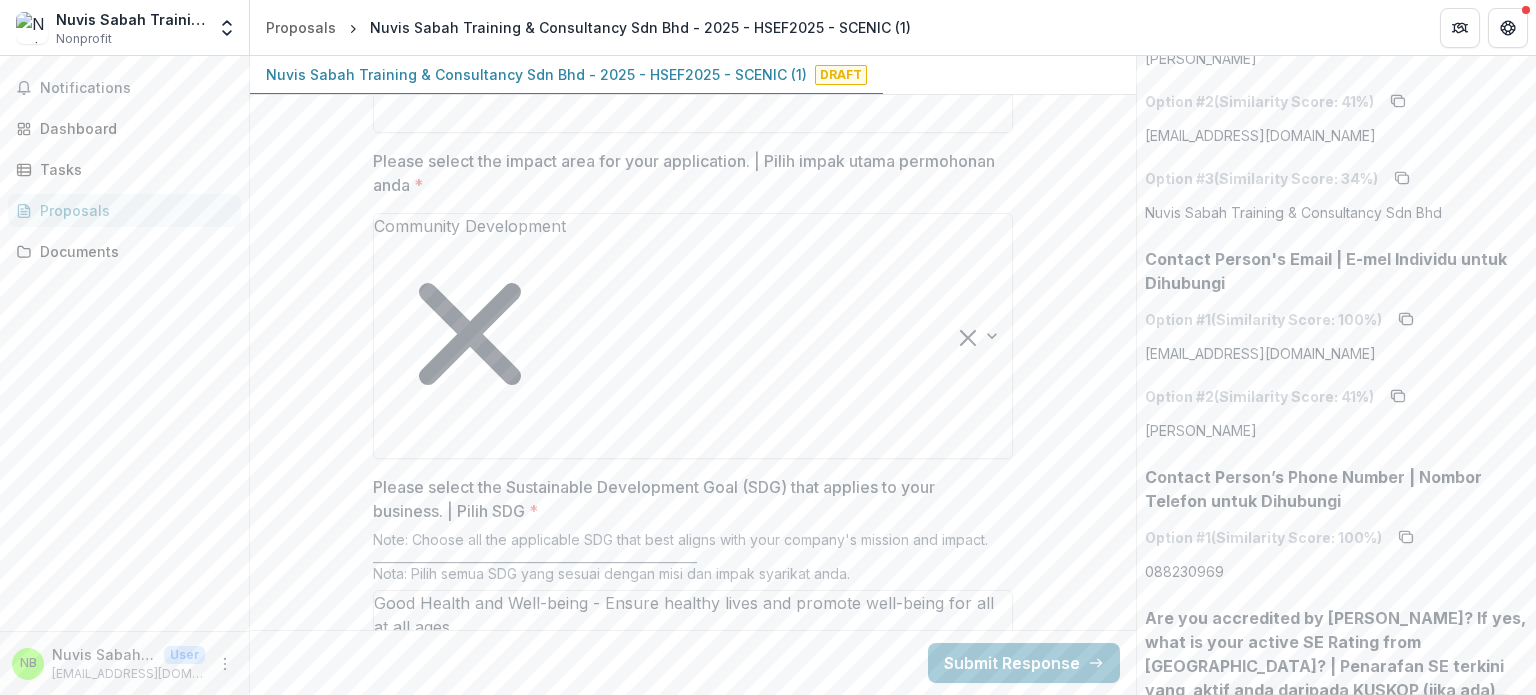 type on "**********" 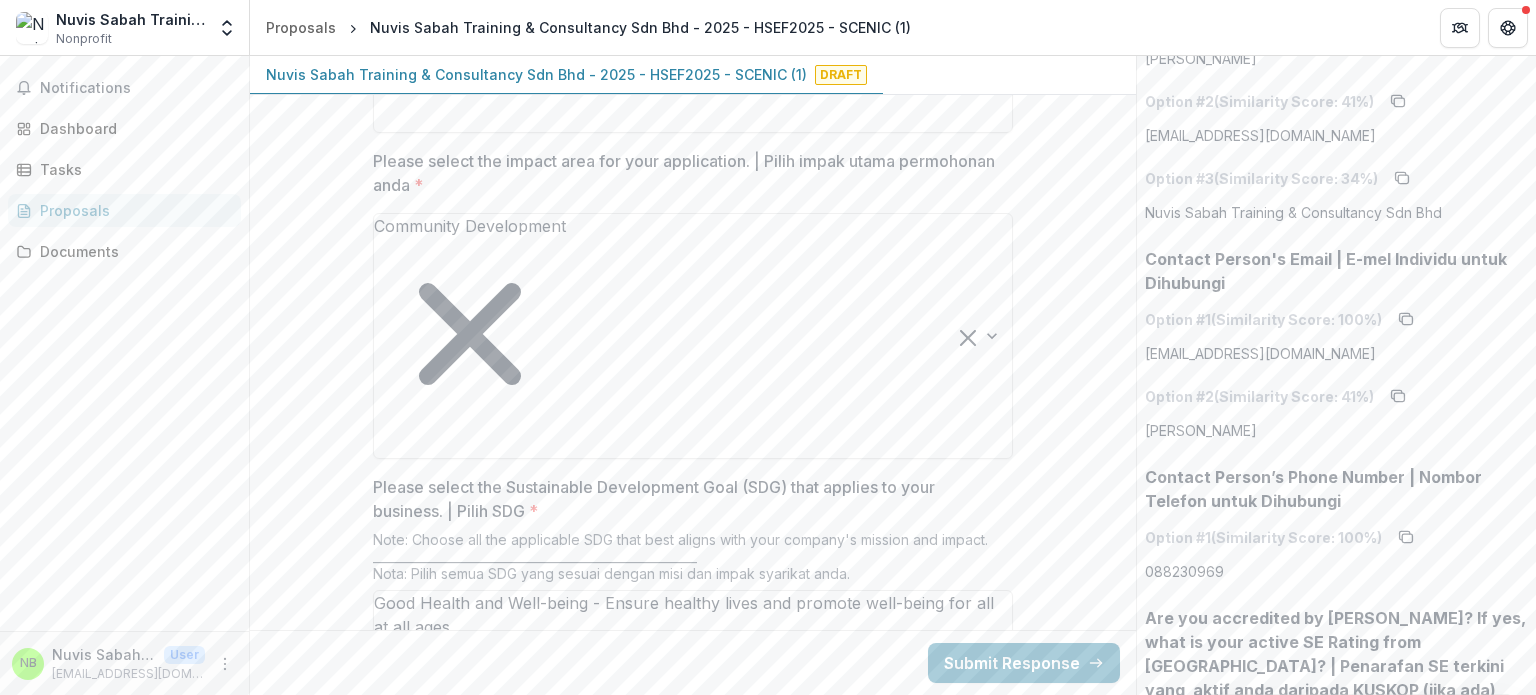 paste on "**********" 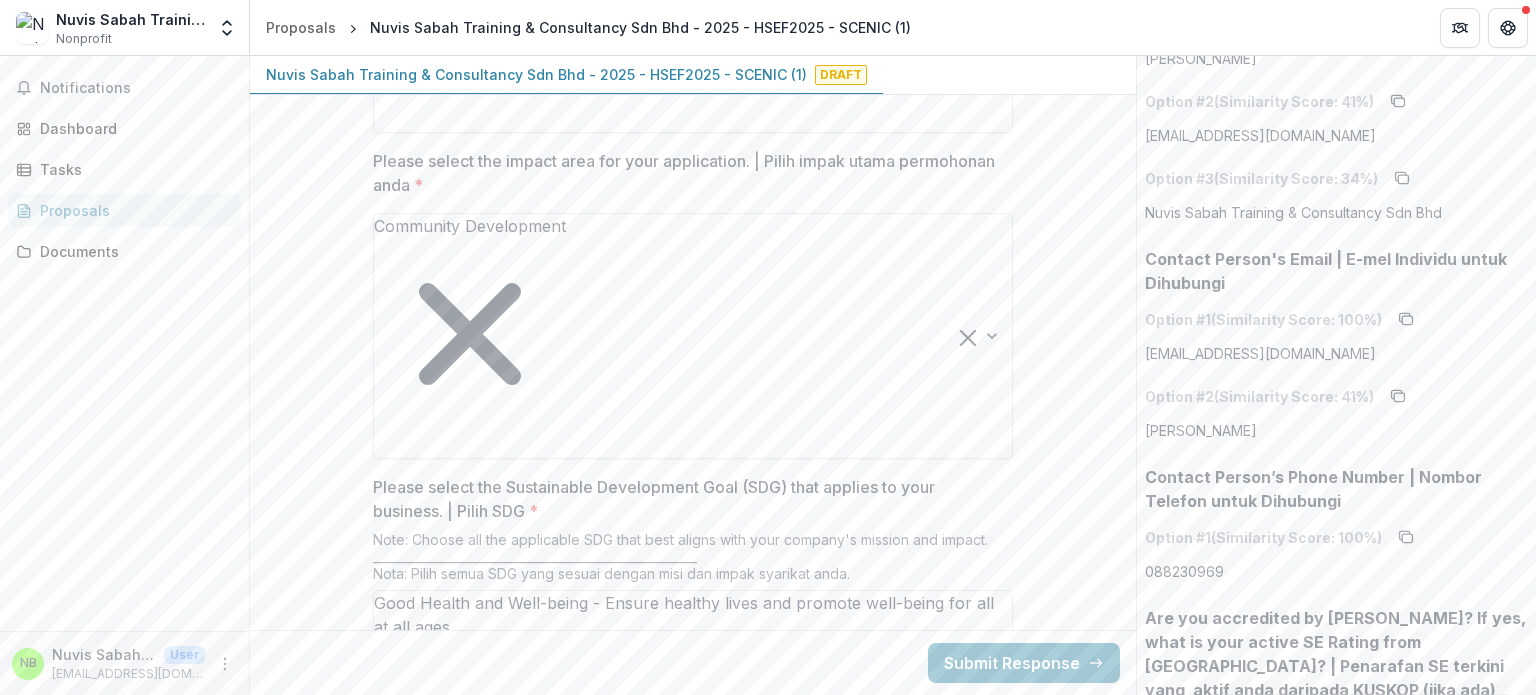 scroll, scrollTop: 245, scrollLeft: 0, axis: vertical 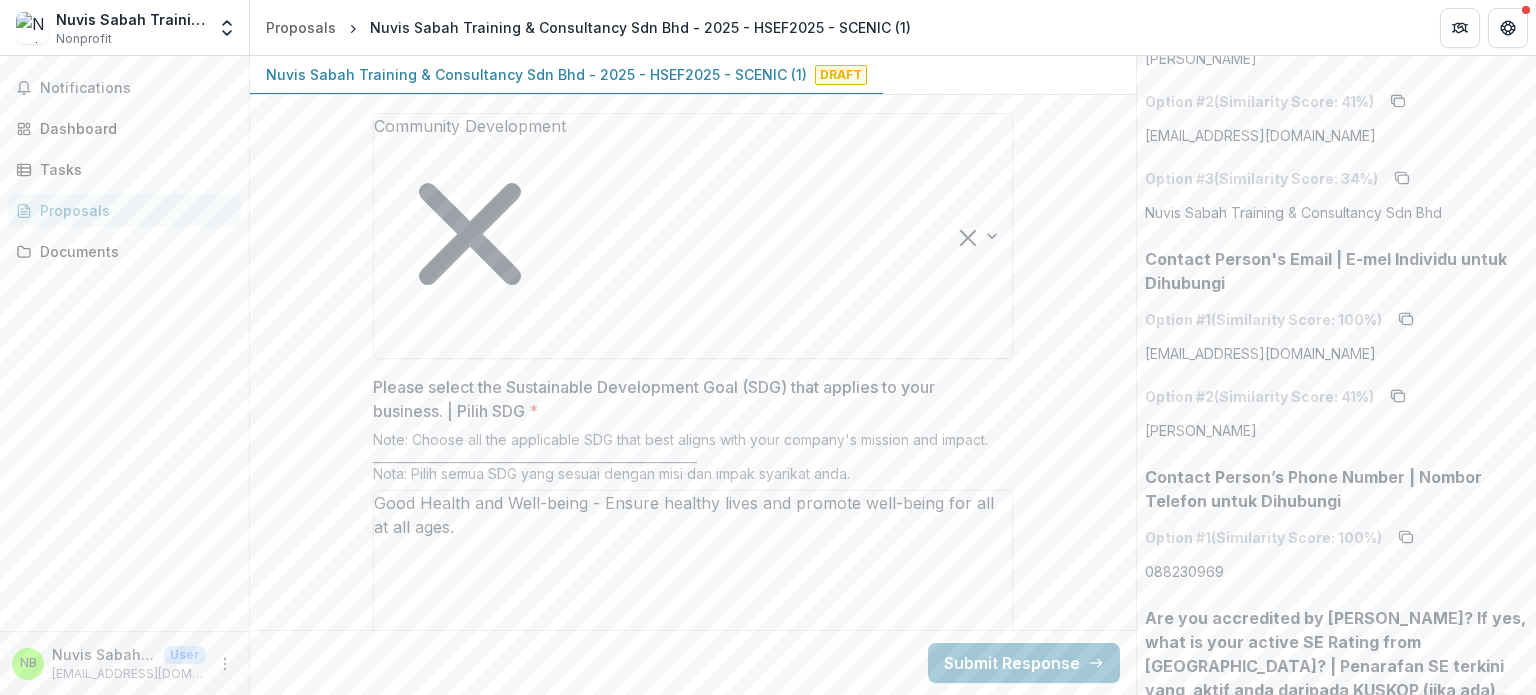 type on "**********" 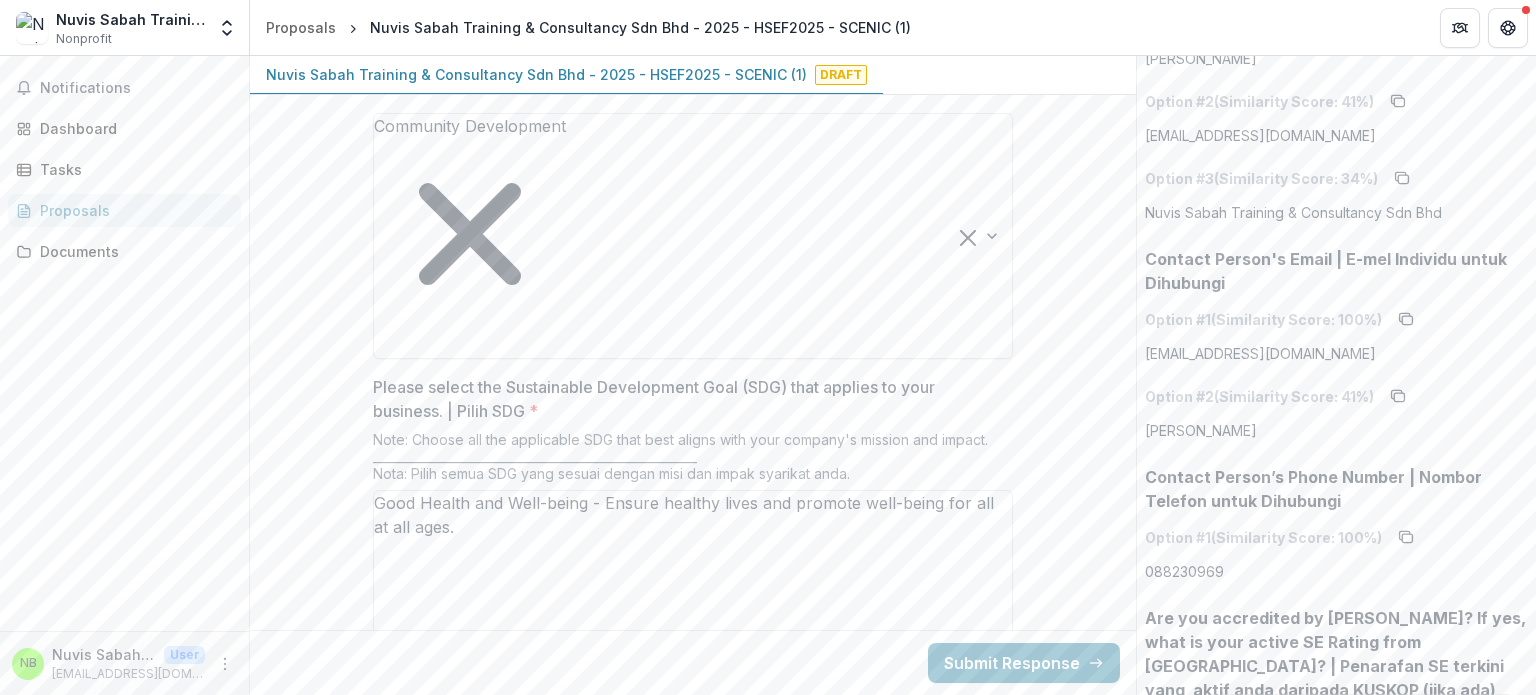 click on "What makes your idea new and how can it scale? | Apa yang membuatkan idea anda baru/unik dan bagaimana is boleh berkembang? *" at bounding box center (693, 2228) 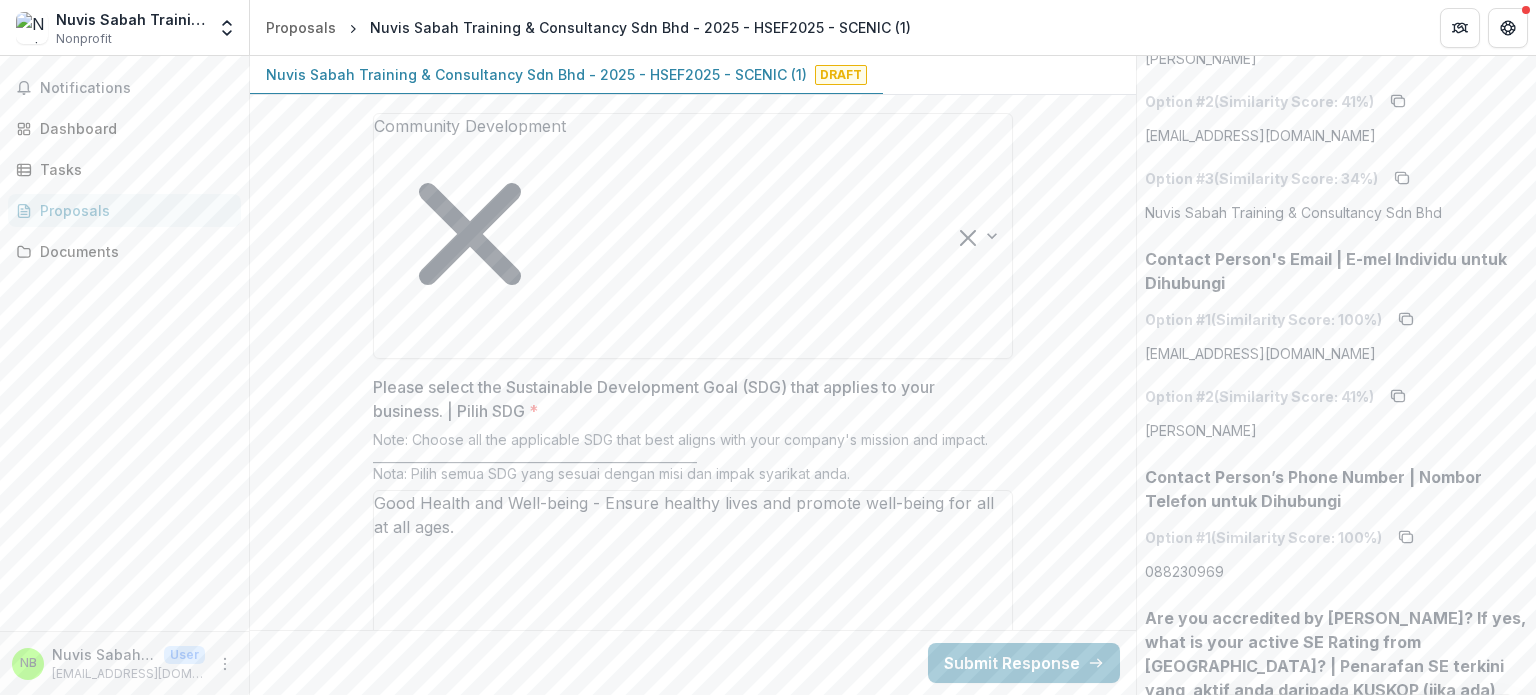 paste on "**********" 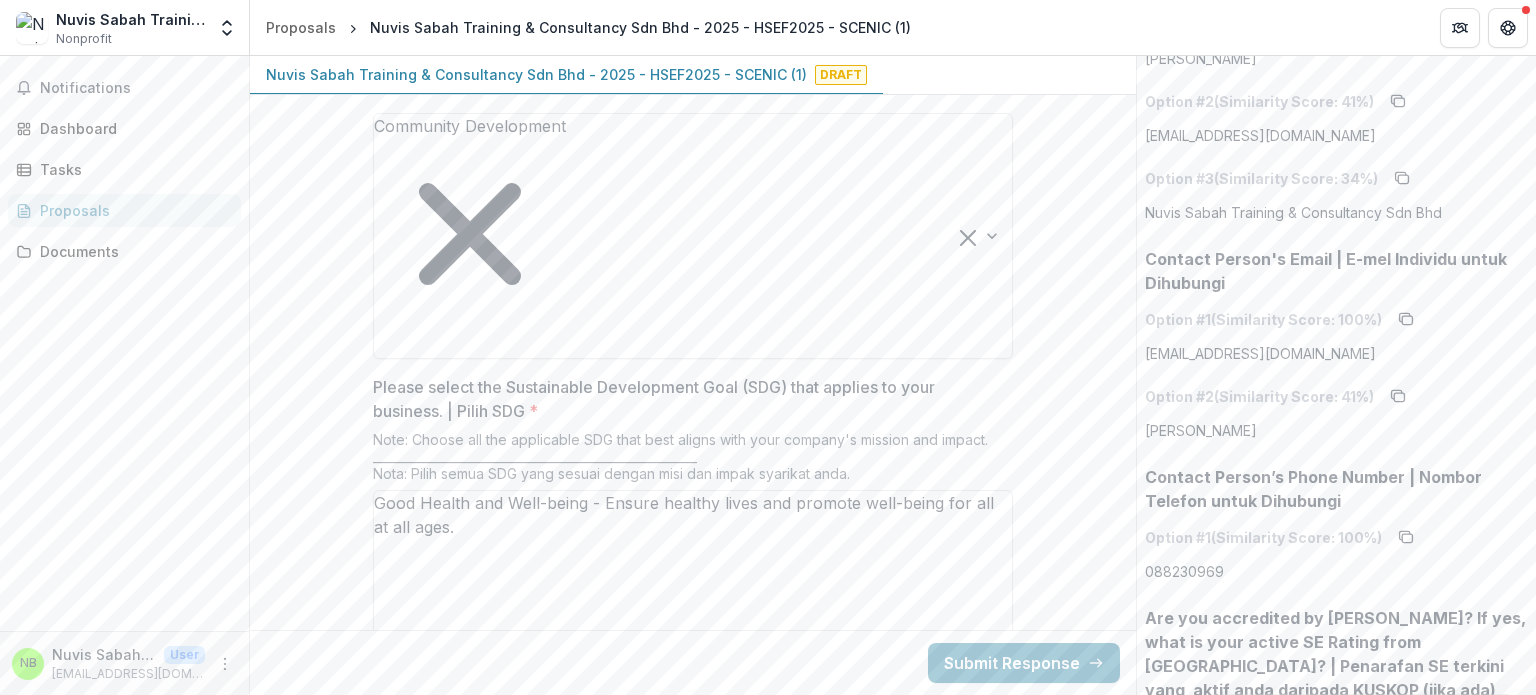 scroll, scrollTop: 0, scrollLeft: 0, axis: both 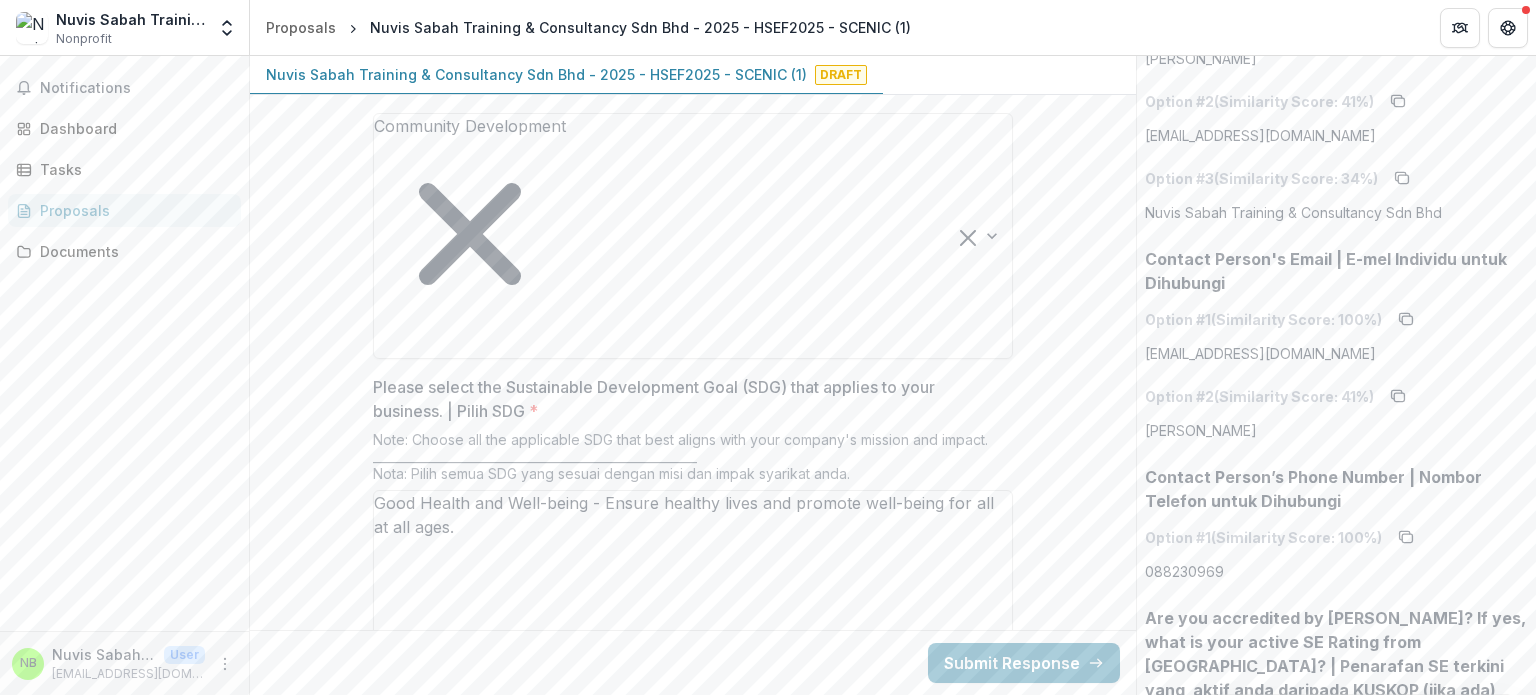 click on "What makes your idea new and how can it scale? | Apa yang membuatkan idea anda baru/unik dan bagaimana is boleh berkembang? *" at bounding box center [693, 2228] 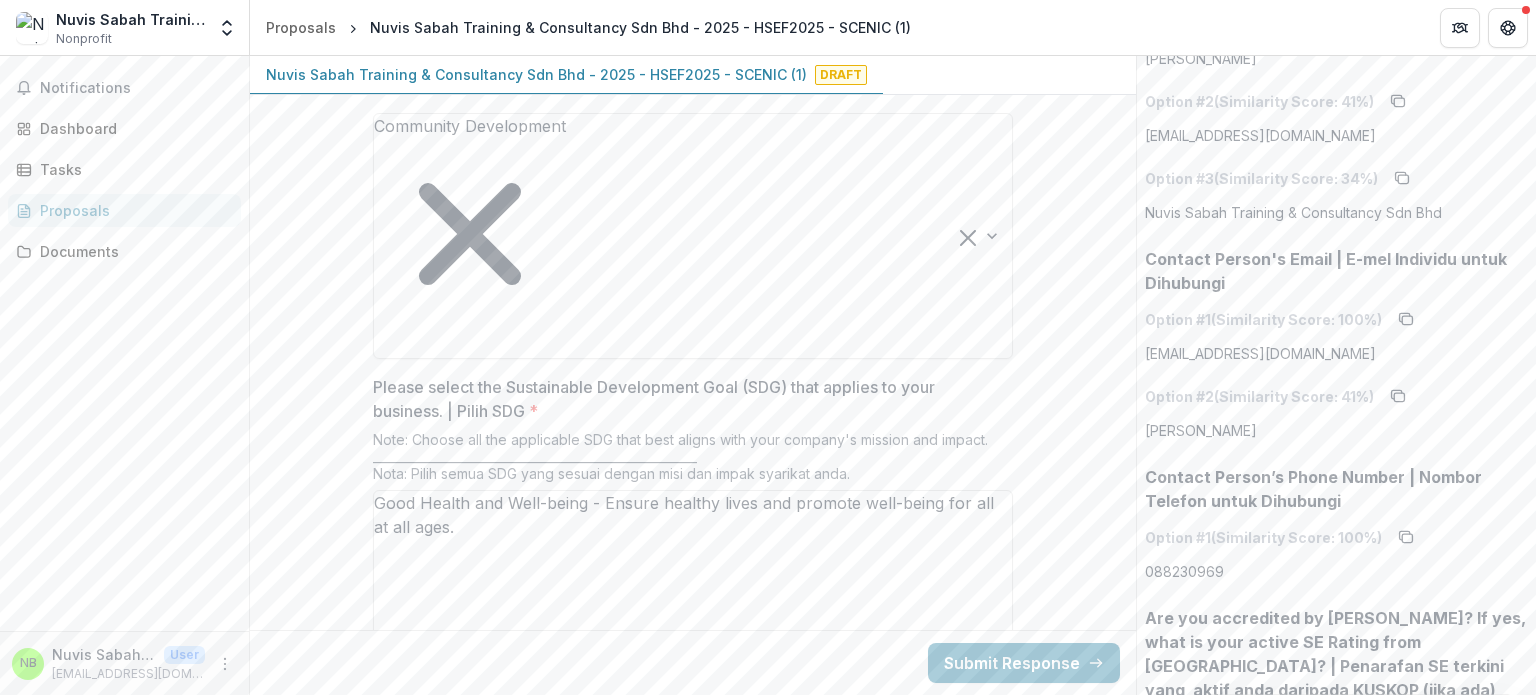click on "What makes your idea new and how can it scale? | Apa yang membuatkan idea anda baru/unik dan bagaimana is boleh berkembang? *" at bounding box center [693, 2228] 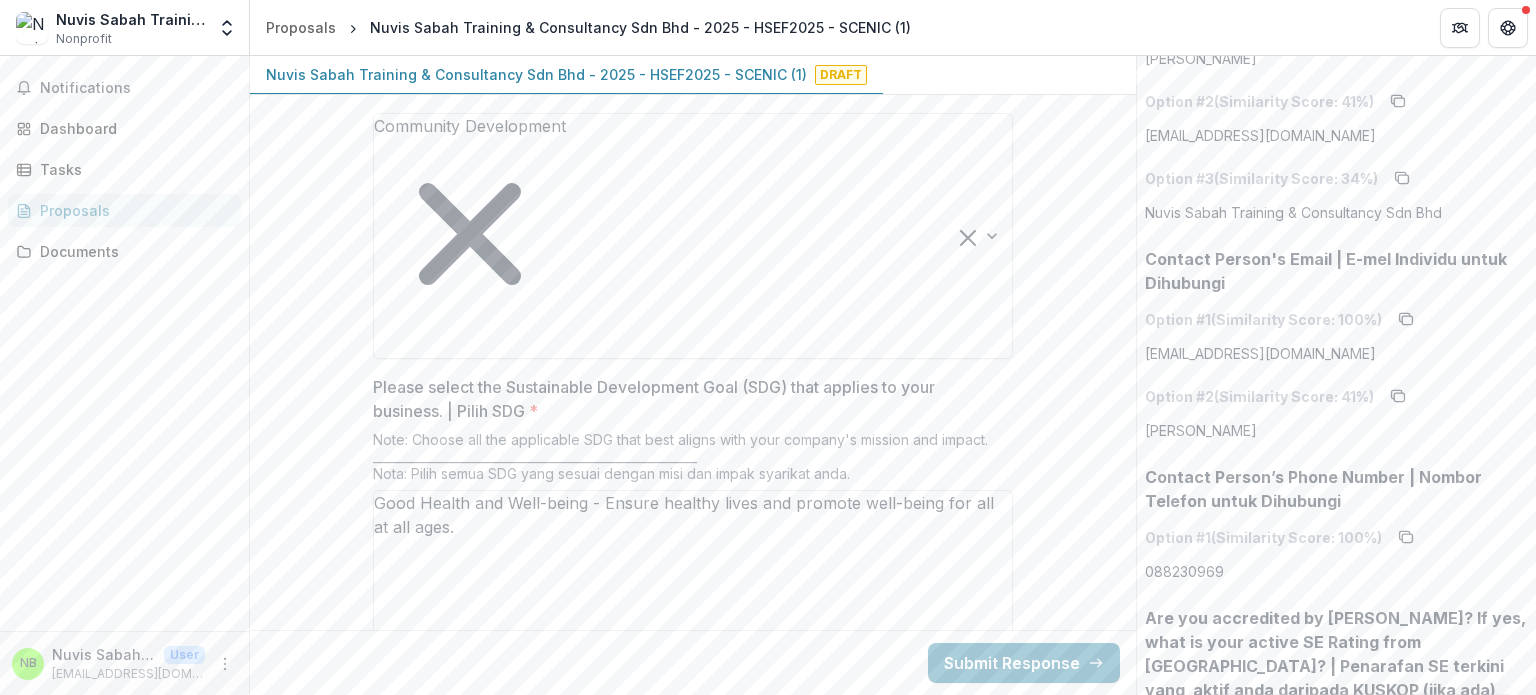 scroll, scrollTop: 607, scrollLeft: 0, axis: vertical 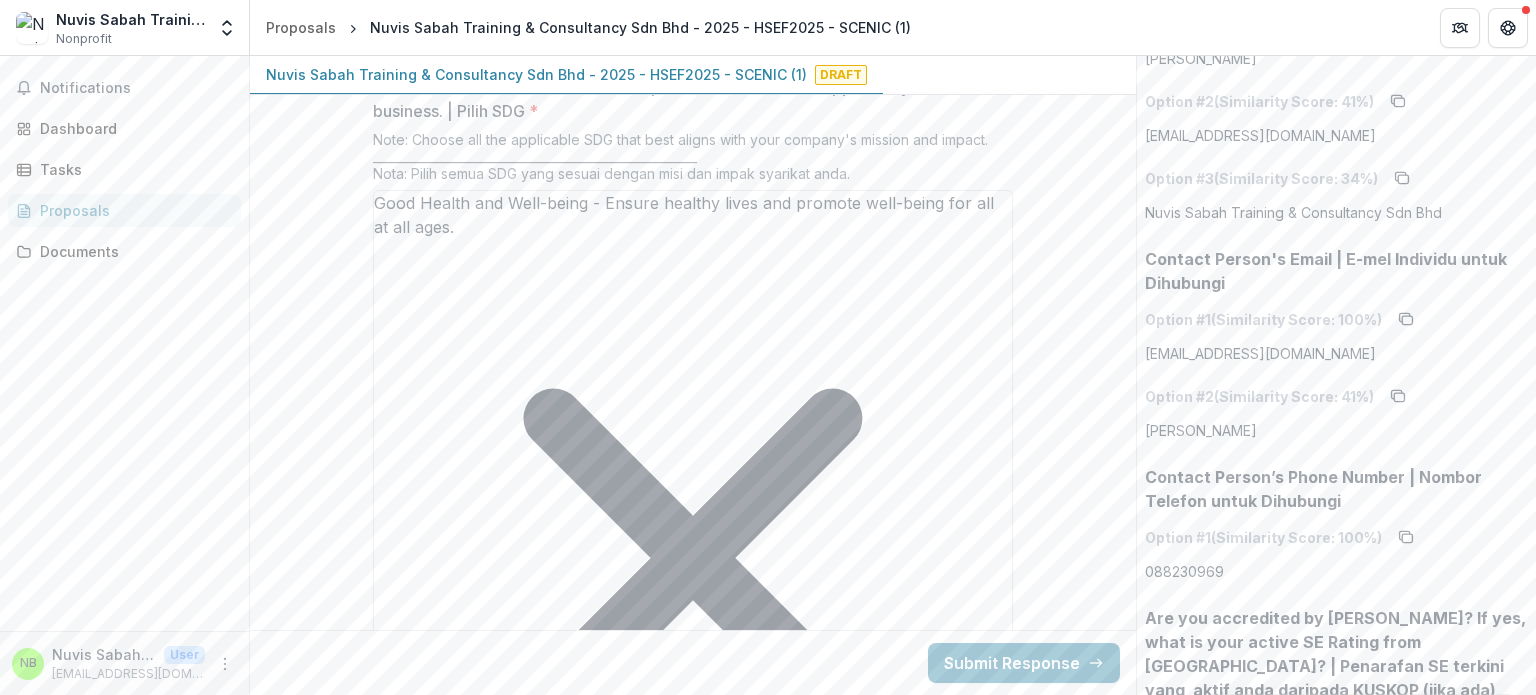 type on "**********" 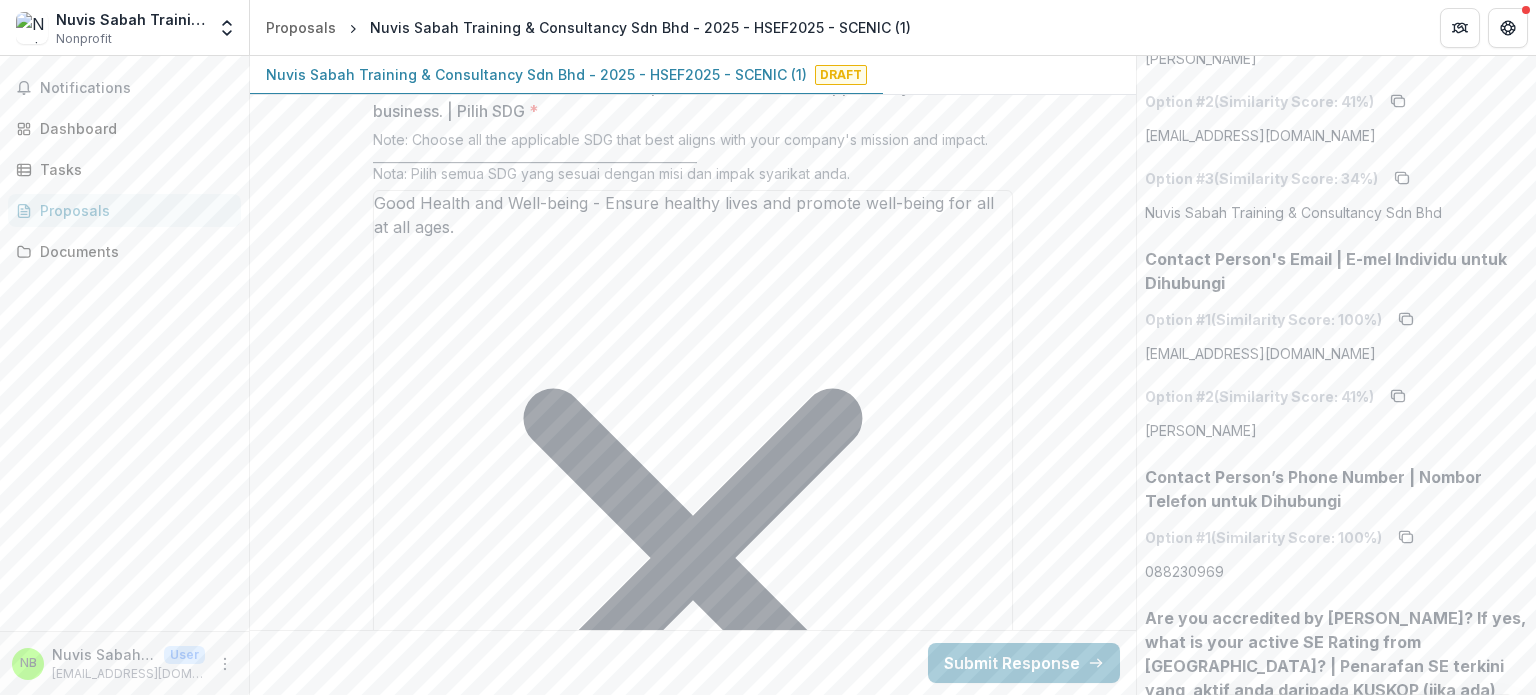 paste on "**********" 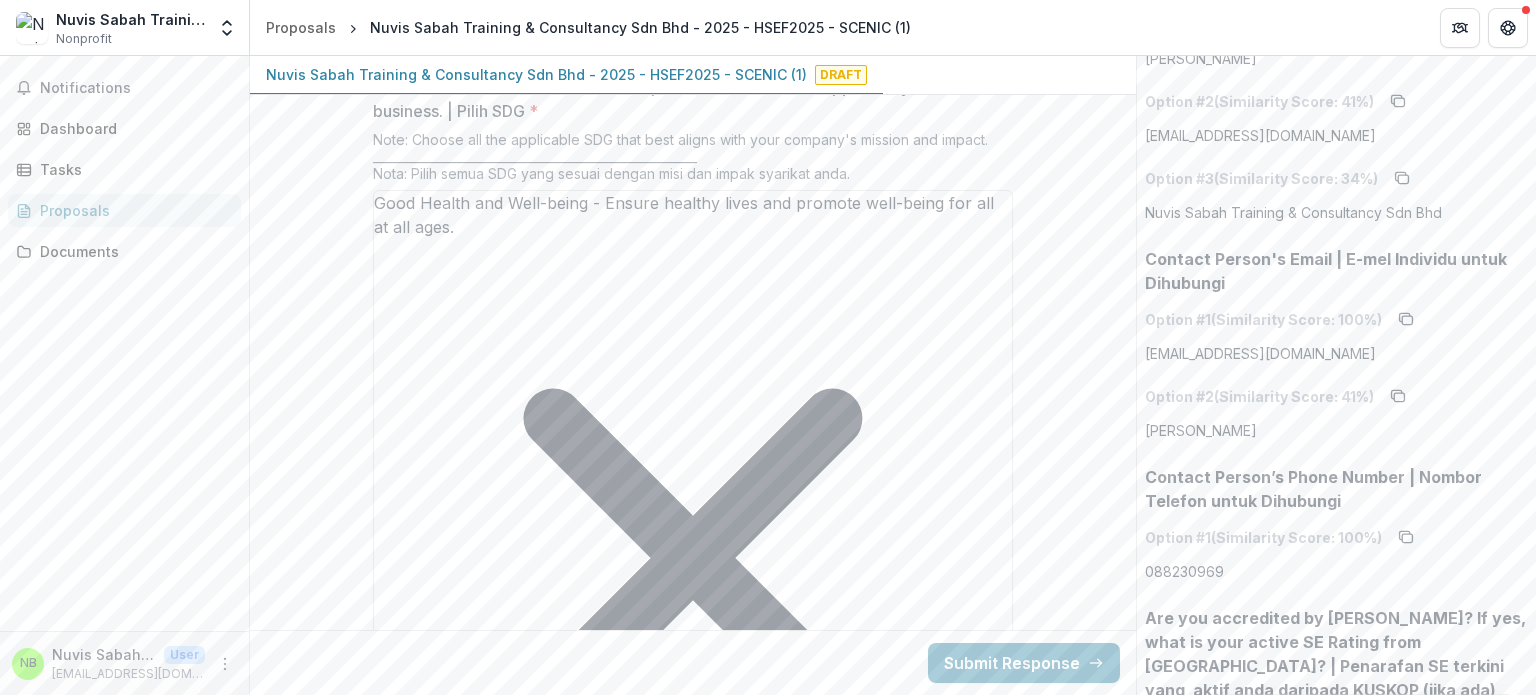 click on "Please describe your team capability and experience? | Sila terangkan keupayaan dan pengalaman pasukan anda. *" at bounding box center [693, 2147] 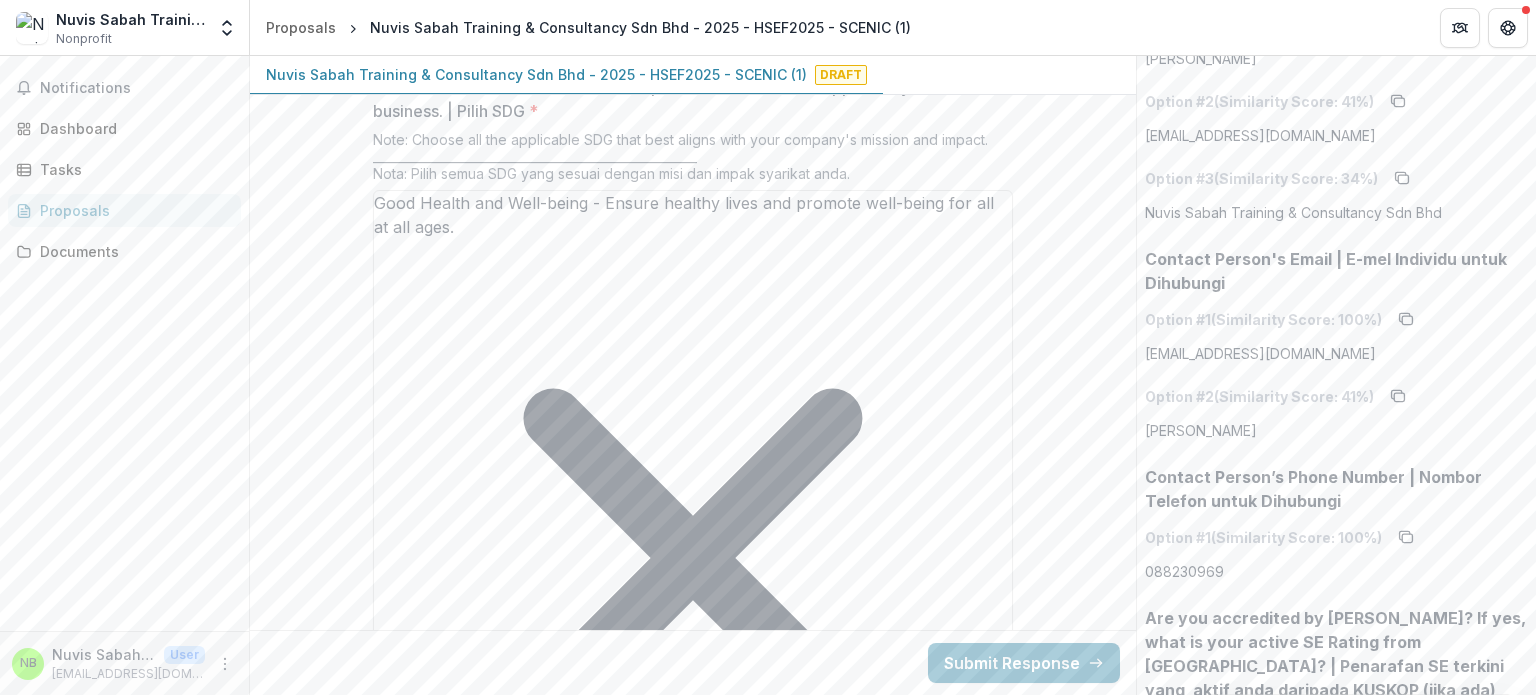 scroll, scrollTop: 237, scrollLeft: 0, axis: vertical 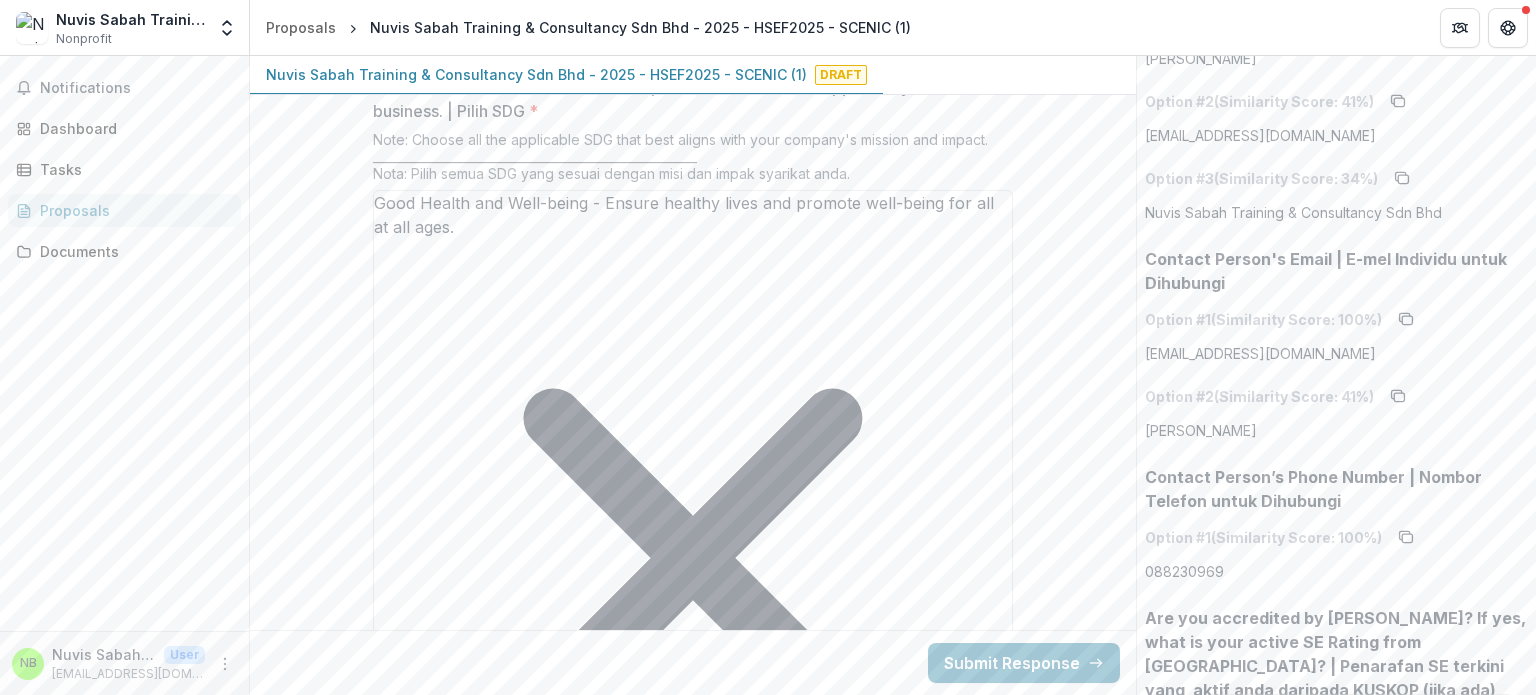 drag, startPoint x: 385, startPoint y: 447, endPoint x: 397, endPoint y: 446, distance: 12.0415945 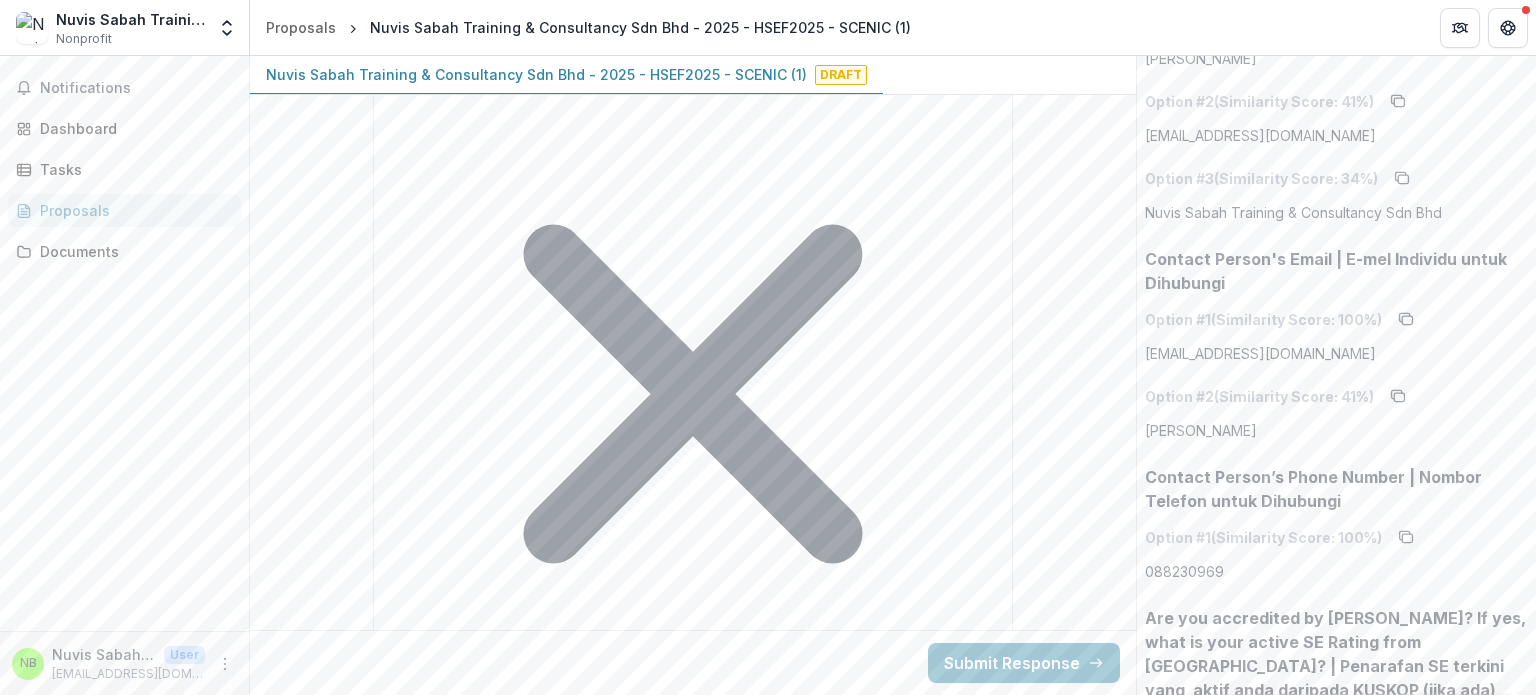 scroll, scrollTop: 3800, scrollLeft: 0, axis: vertical 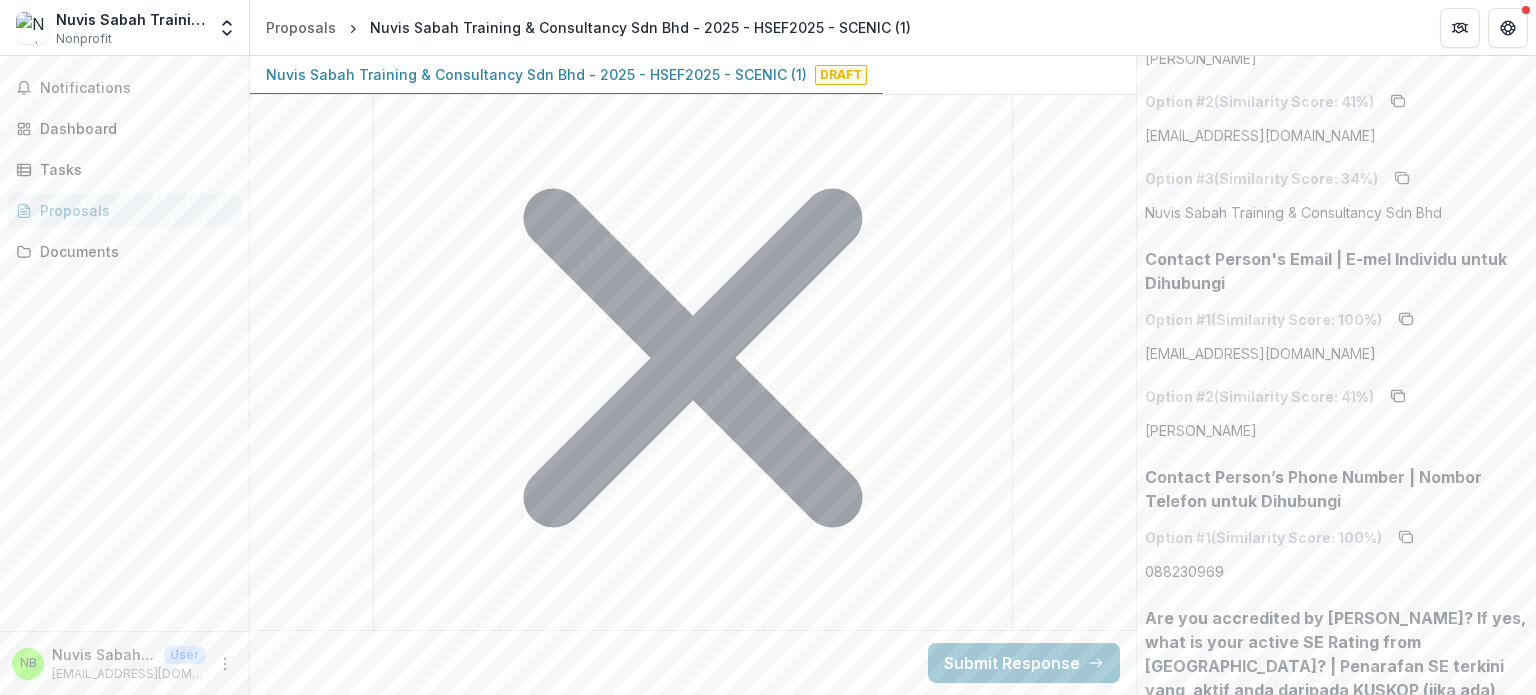 click on "Please describe your team capability and experience? | Sila terangkan keupayaan dan pengalaman pasukan anda. *" at bounding box center [693, 1947] 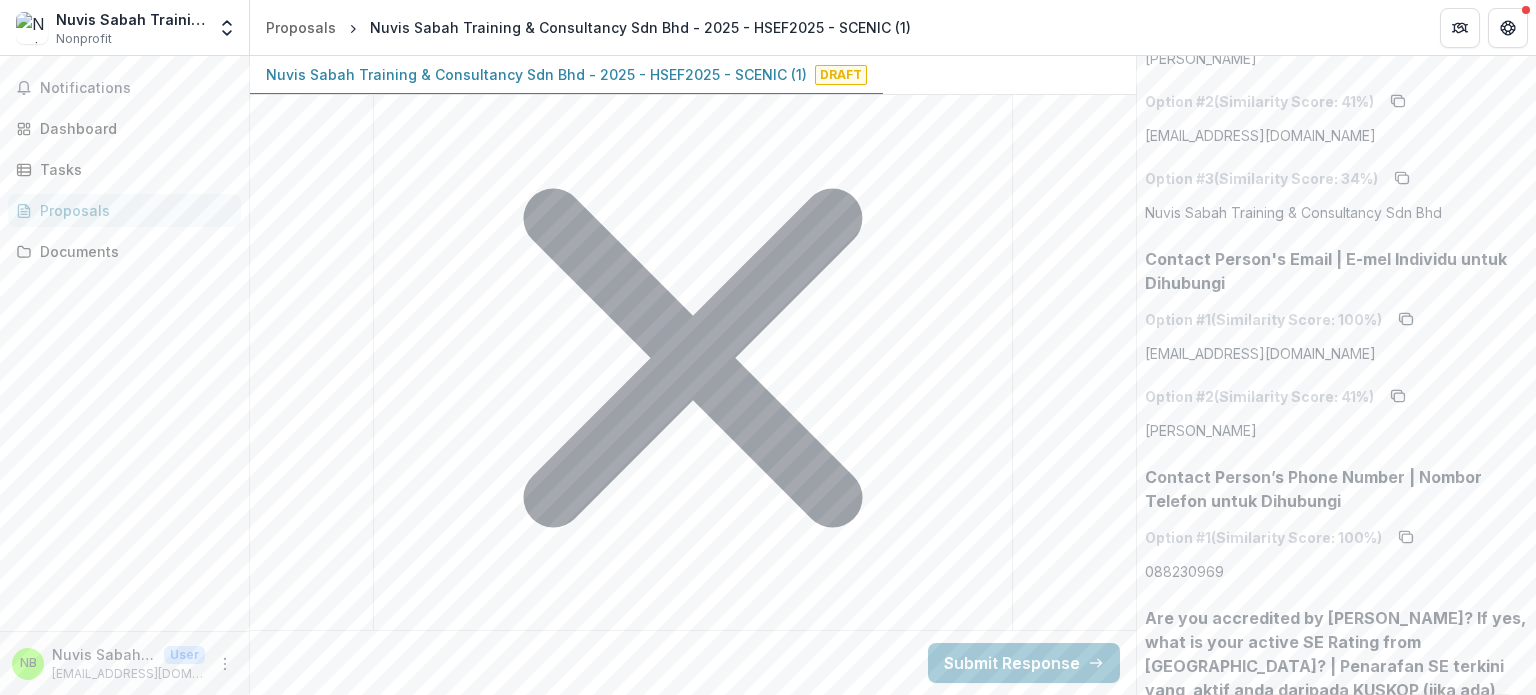 scroll, scrollTop: 682, scrollLeft: 0, axis: vertical 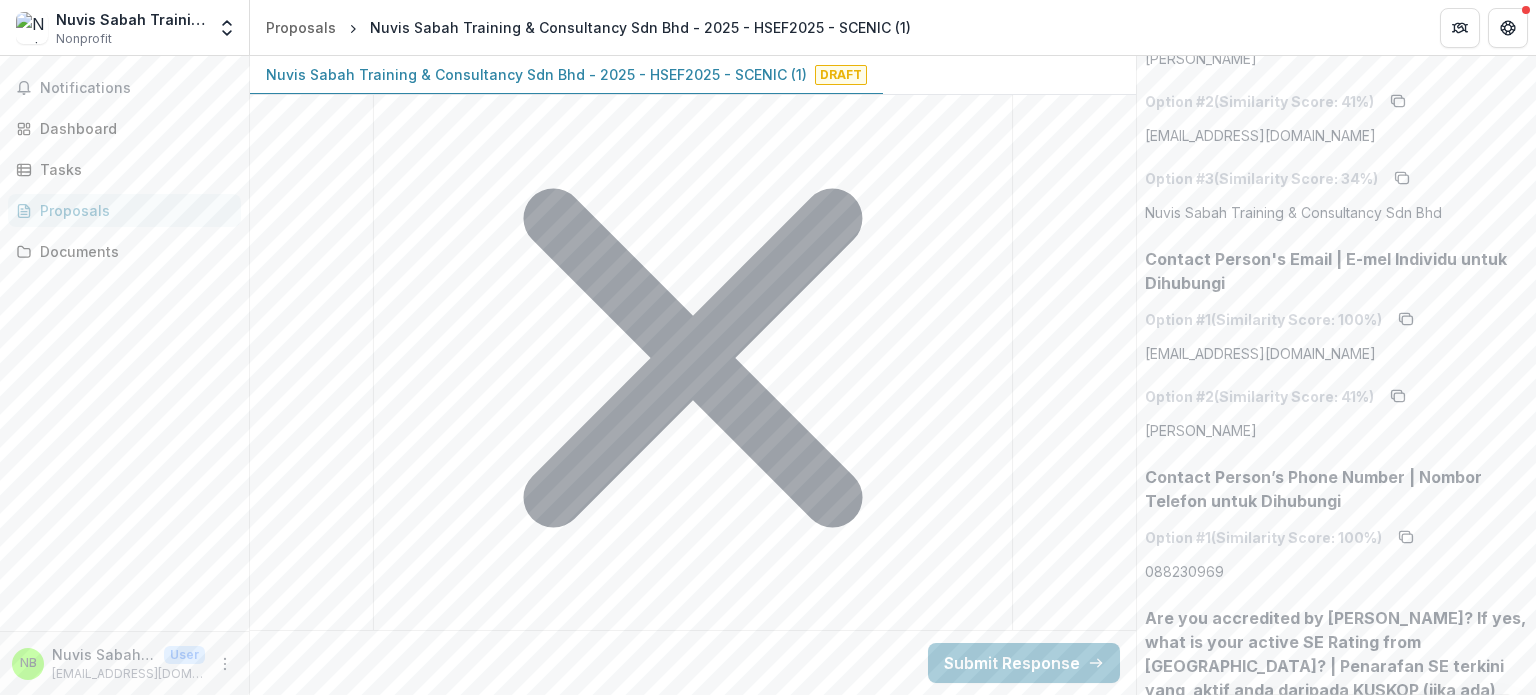 click at bounding box center (675, 2136) 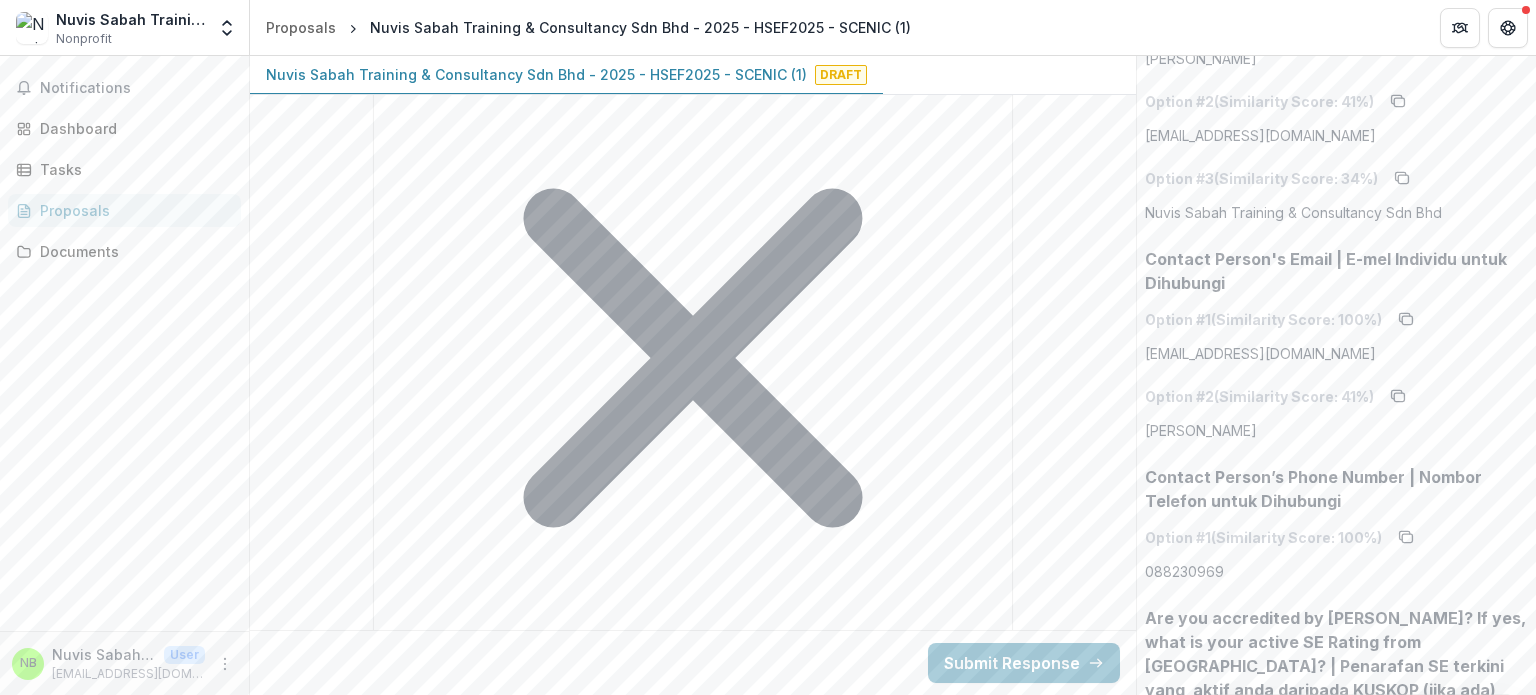 click on "Note: Please select all that apply." at bounding box center [693, 2103] 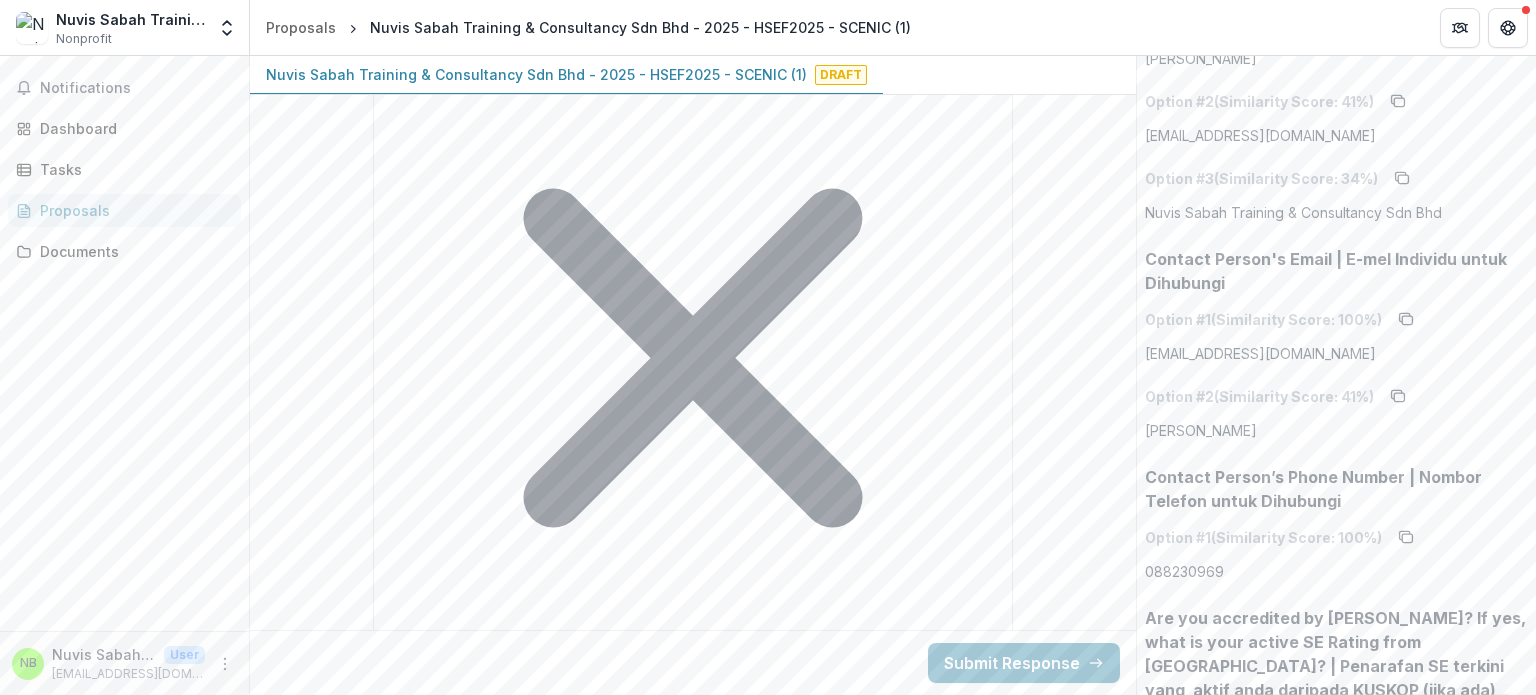 scroll, scrollTop: 22, scrollLeft: 0, axis: vertical 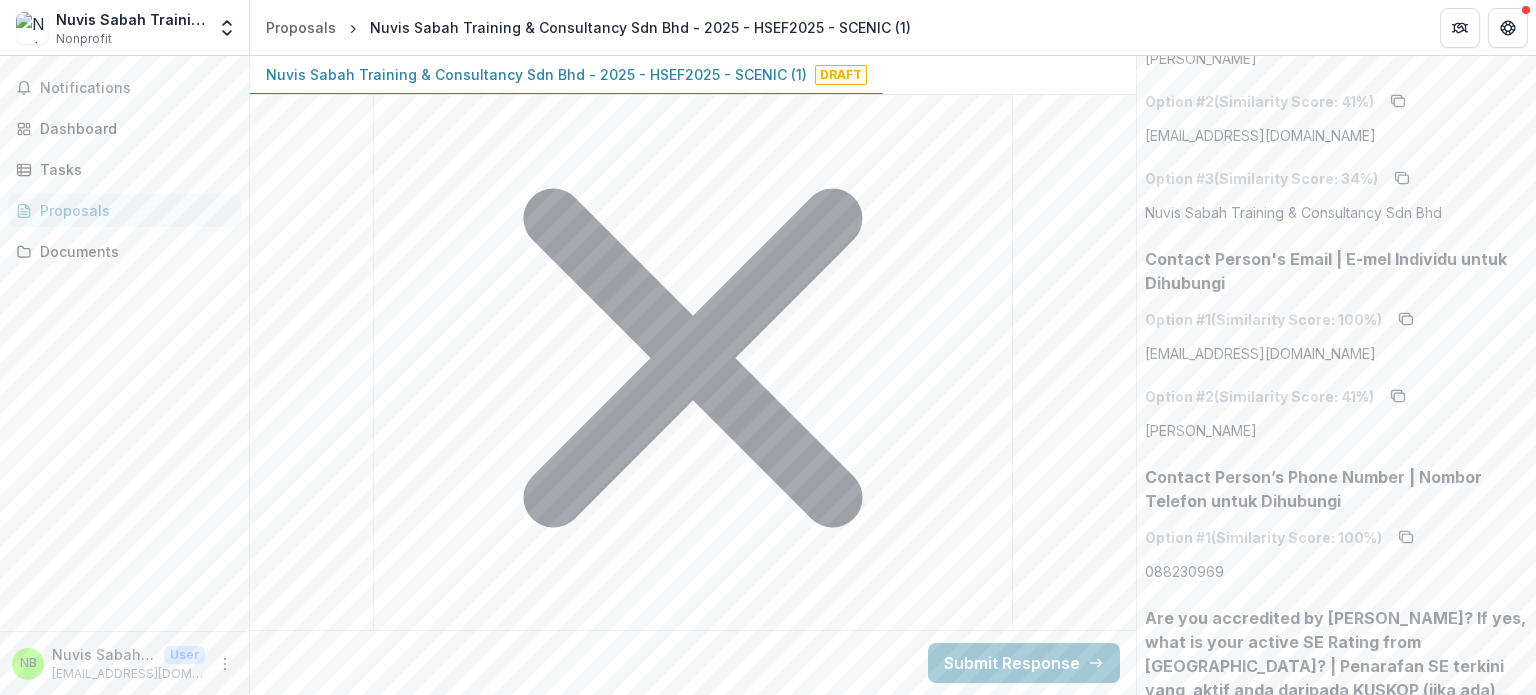 click on "🏥Wellness & Healthcare, e.g. Community health outreach & education" at bounding box center (768, 731) 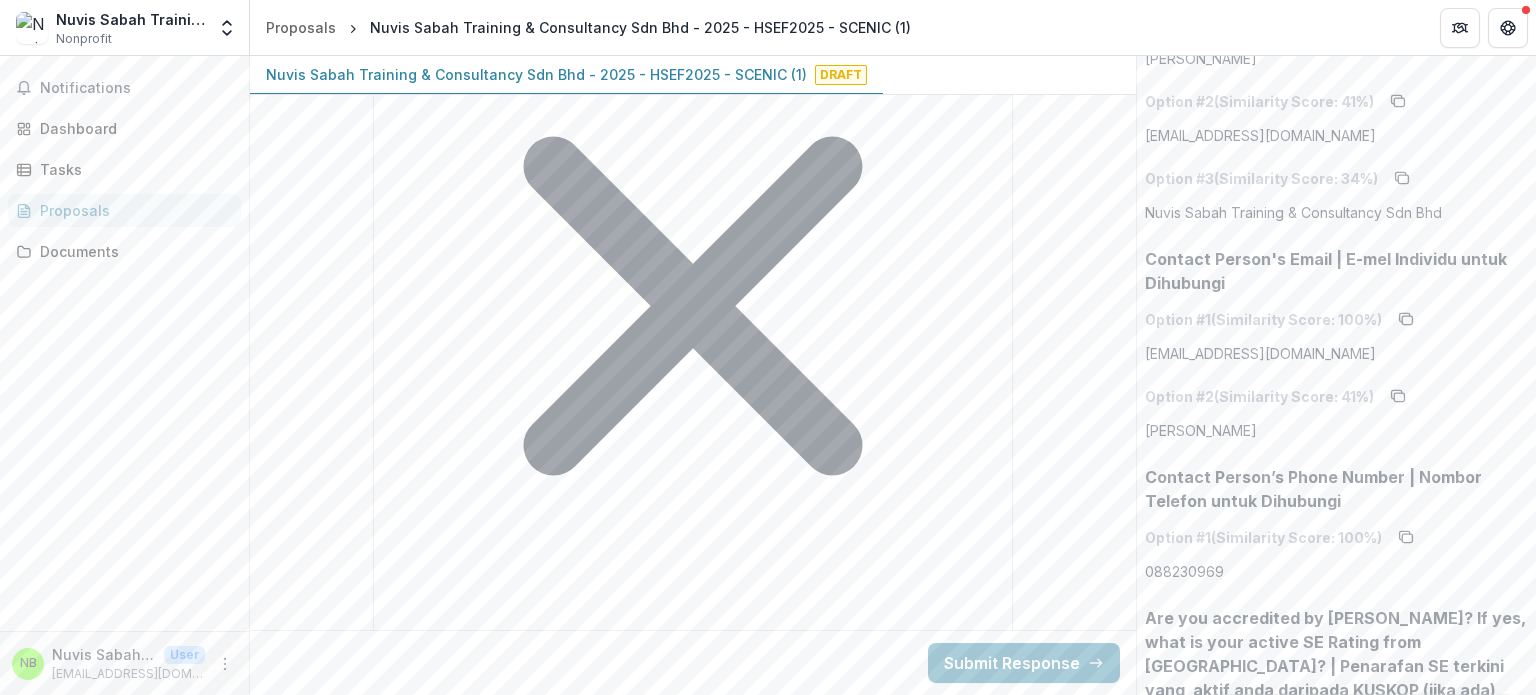 scroll, scrollTop: 3900, scrollLeft: 0, axis: vertical 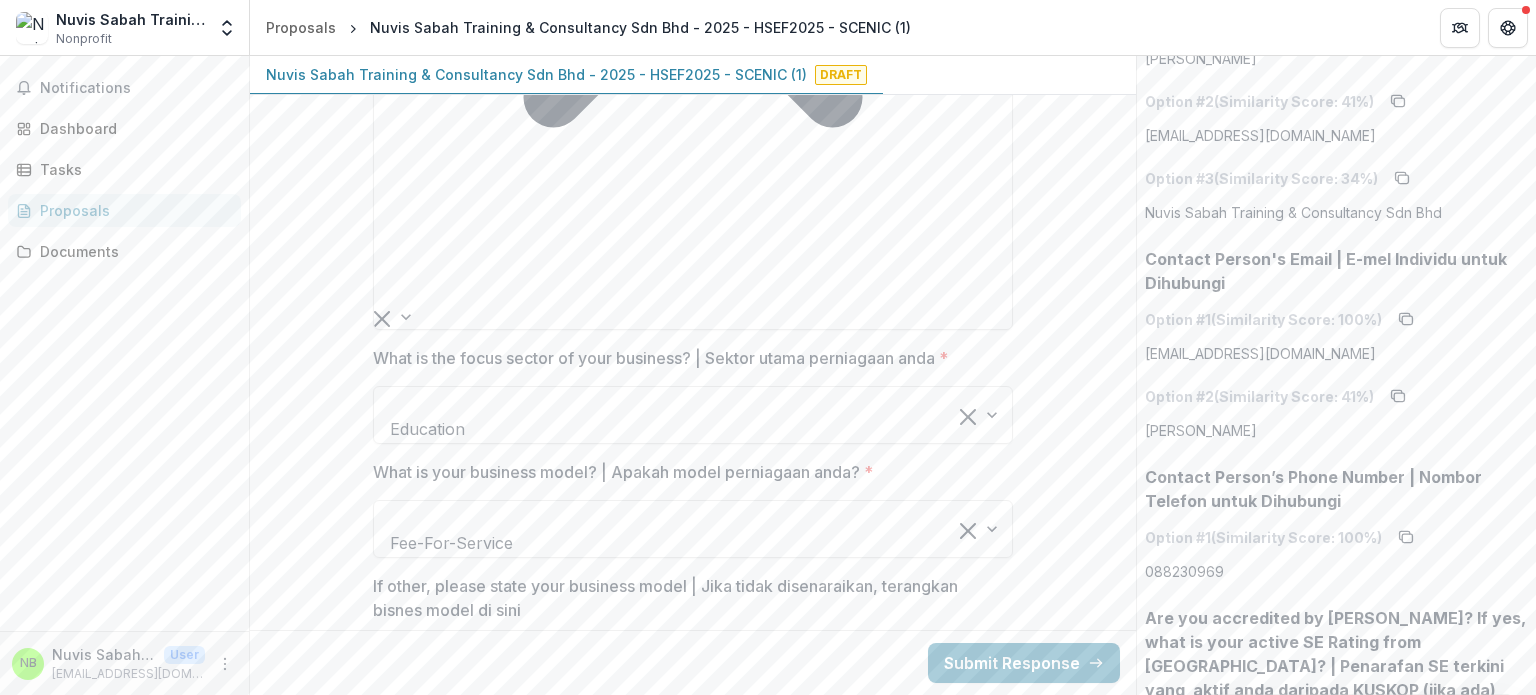 paste on "**********" 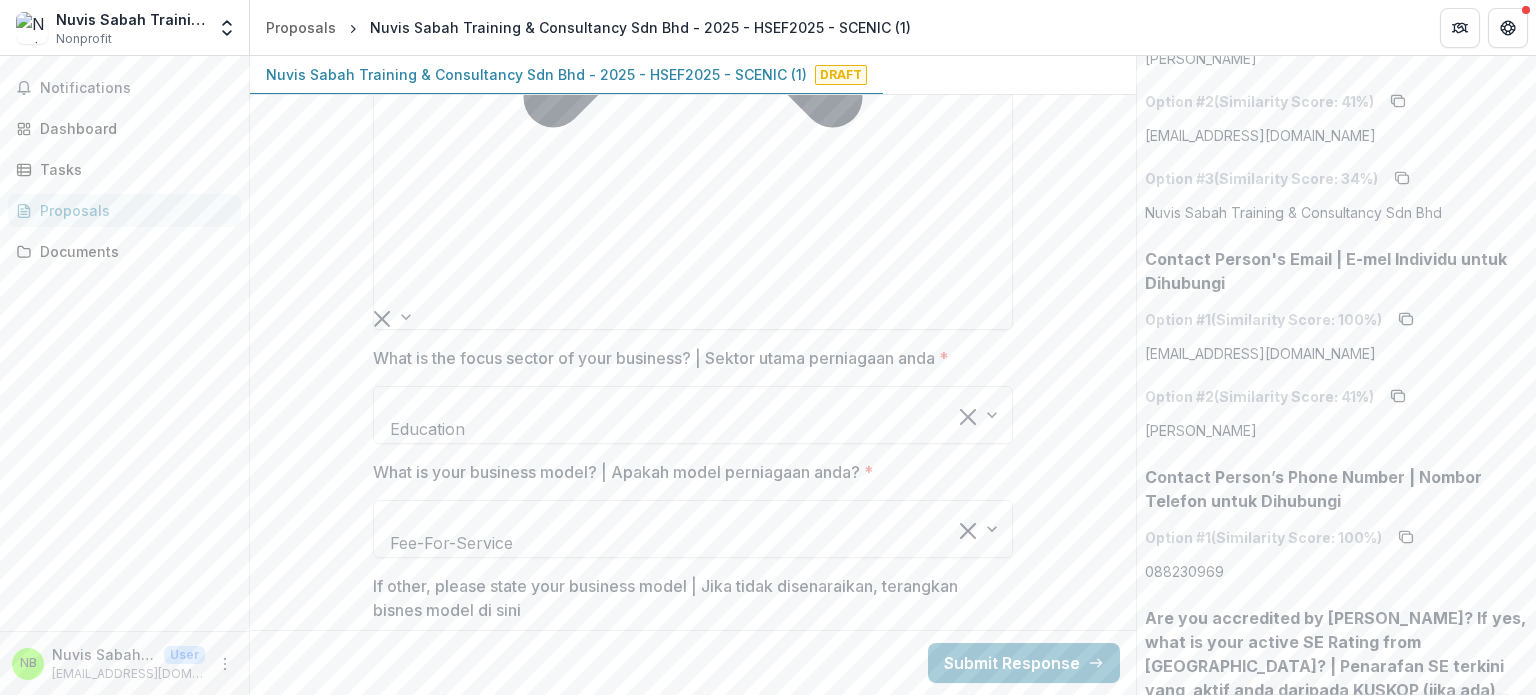 click on "How does your business align with important national goals? | Bagaimana perniagaan anda selari dengan matlamat nasional? *" at bounding box center (693, 2674) 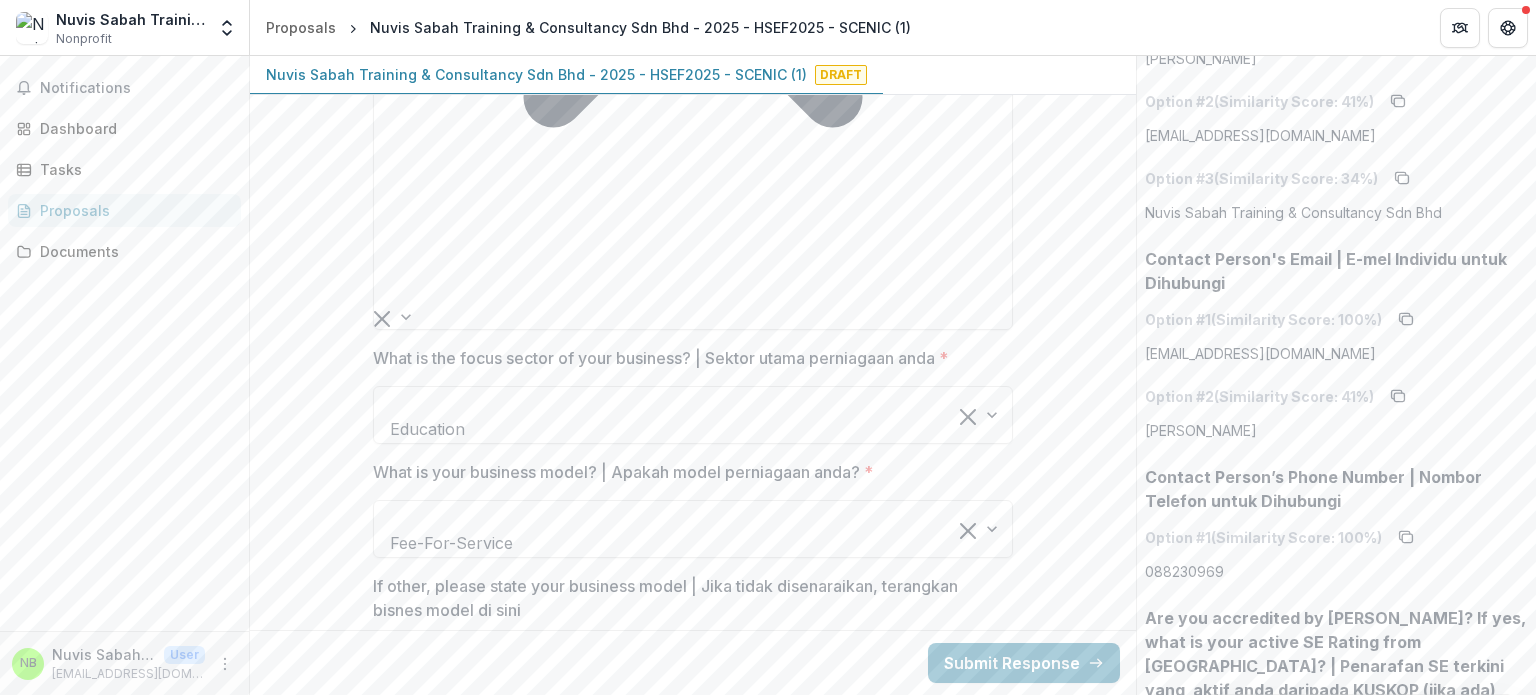 click on "How does your business align with important national goals? | Bagaimana perniagaan anda selari dengan matlamat nasional? *" at bounding box center (693, 2674) 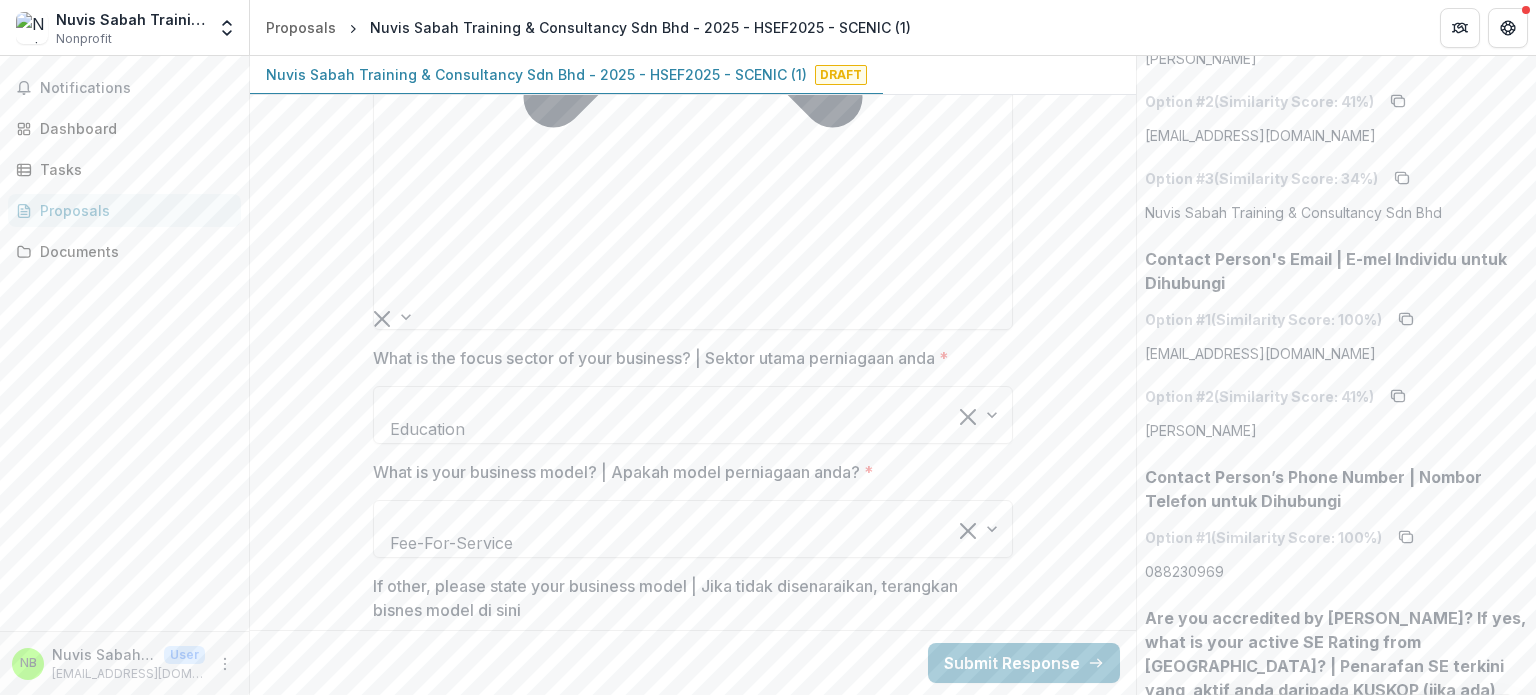 scroll, scrollTop: 128, scrollLeft: 0, axis: vertical 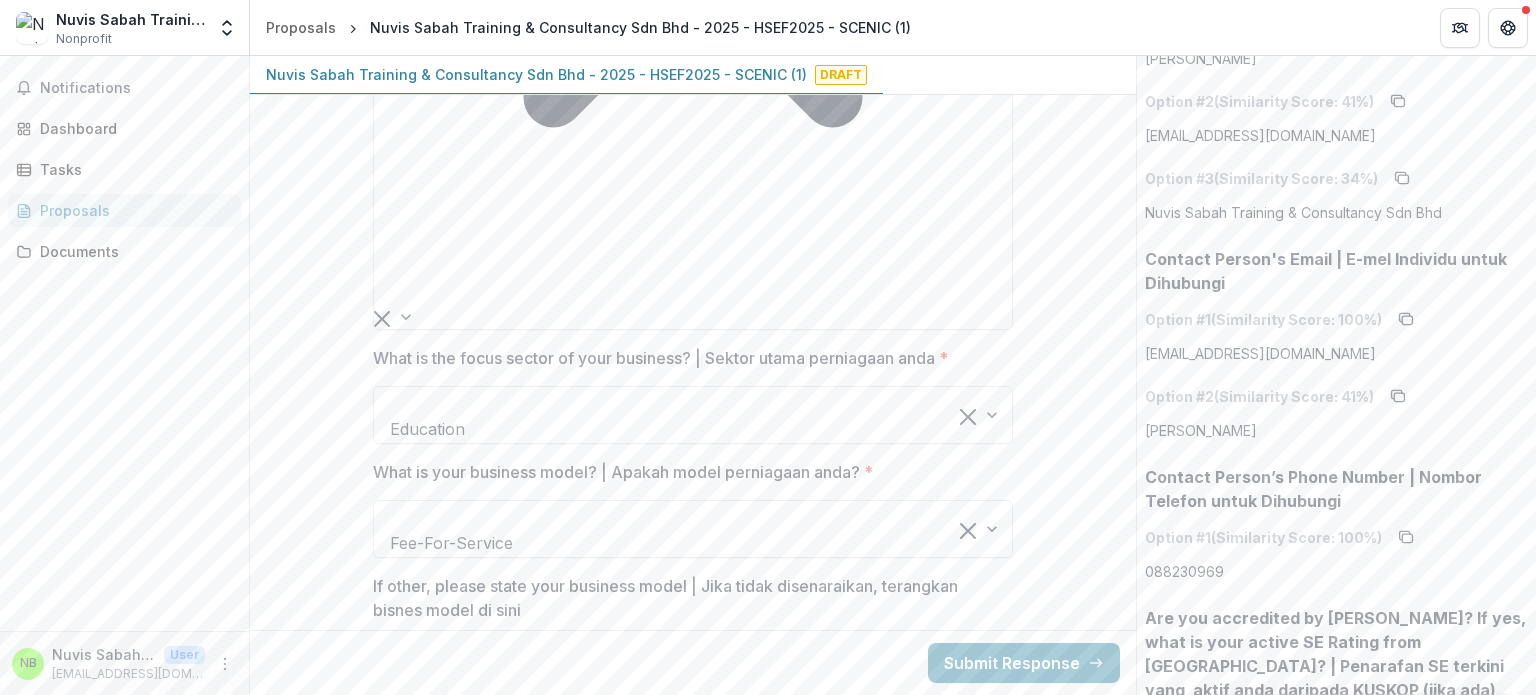 click on "How does your business align with important national goals? | Bagaimana perniagaan anda selari dengan matlamat nasional? *" at bounding box center (693, 2674) 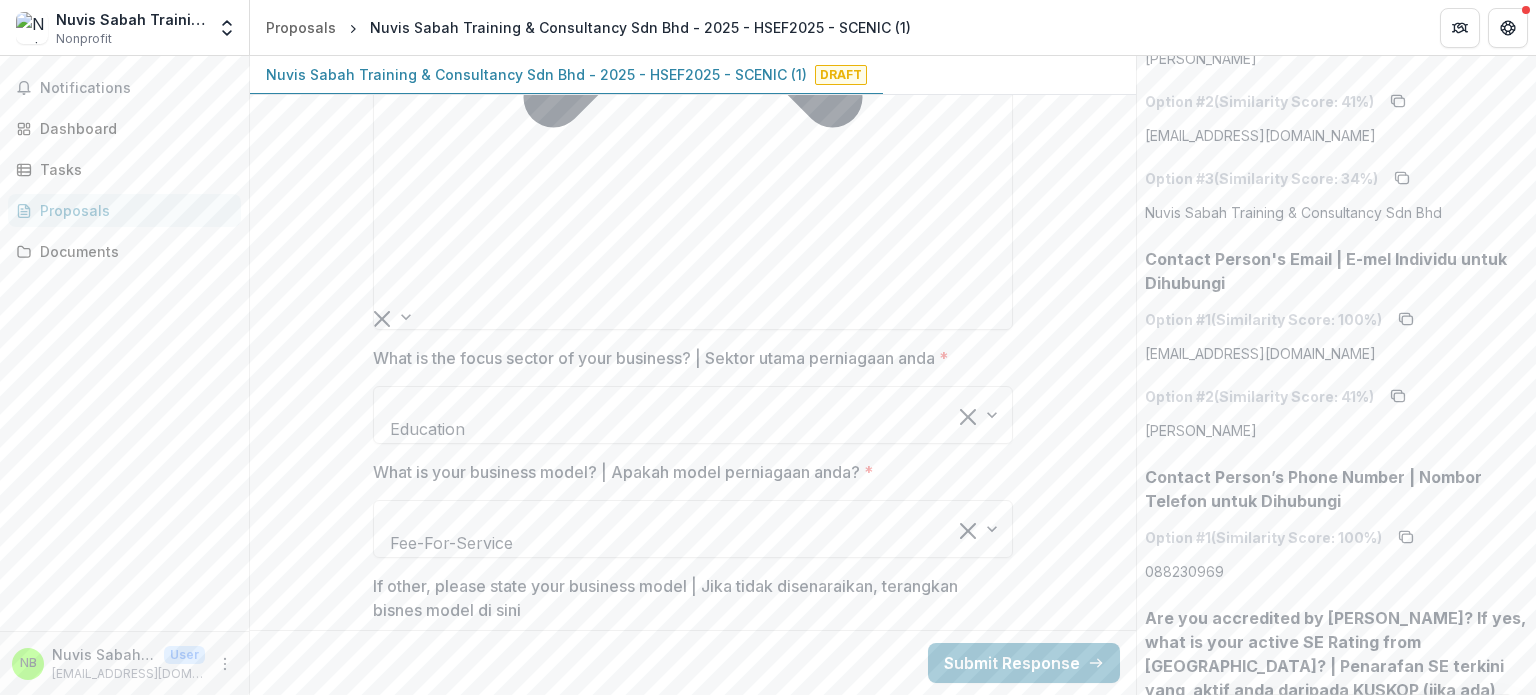 scroll, scrollTop: 413, scrollLeft: 0, axis: vertical 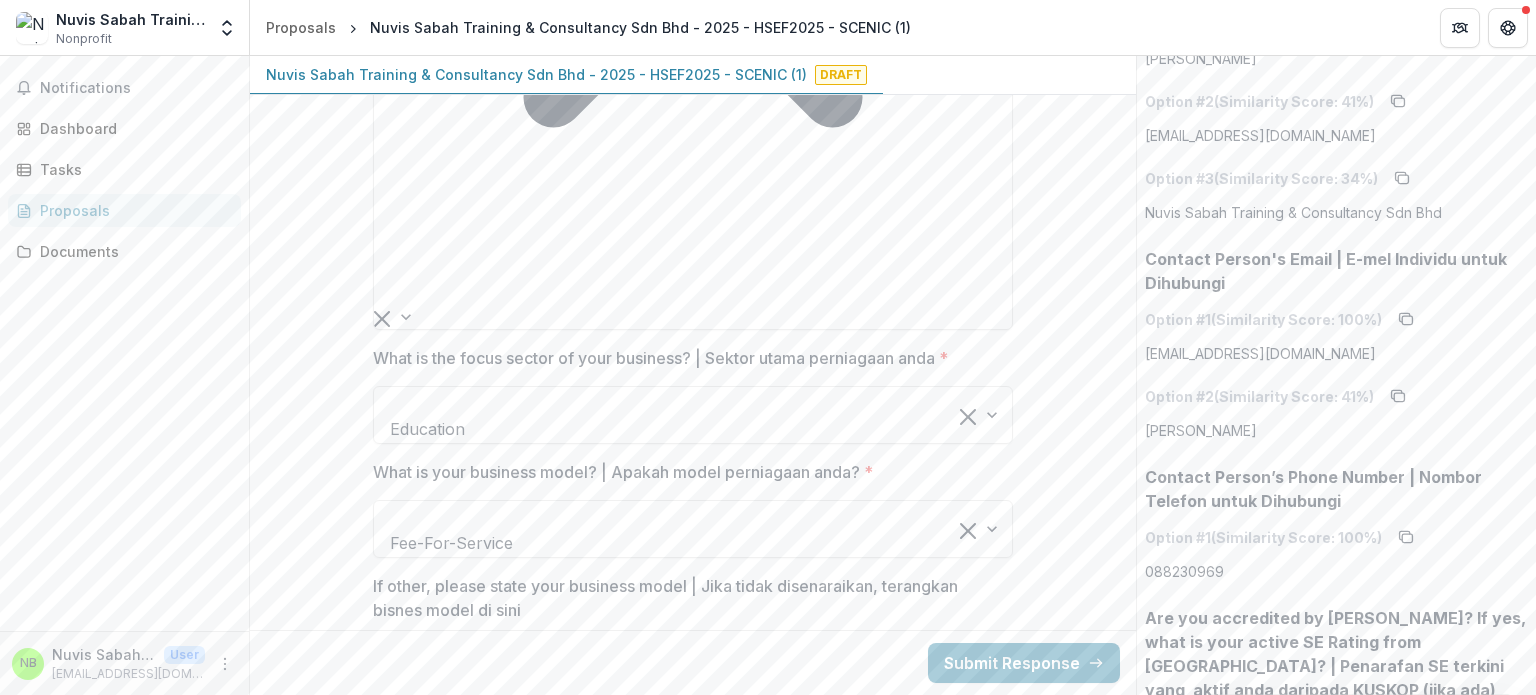 click on "How does your business align with important national goals? | Bagaimana perniagaan anda selari dengan matlamat nasional? *" at bounding box center [693, 2674] 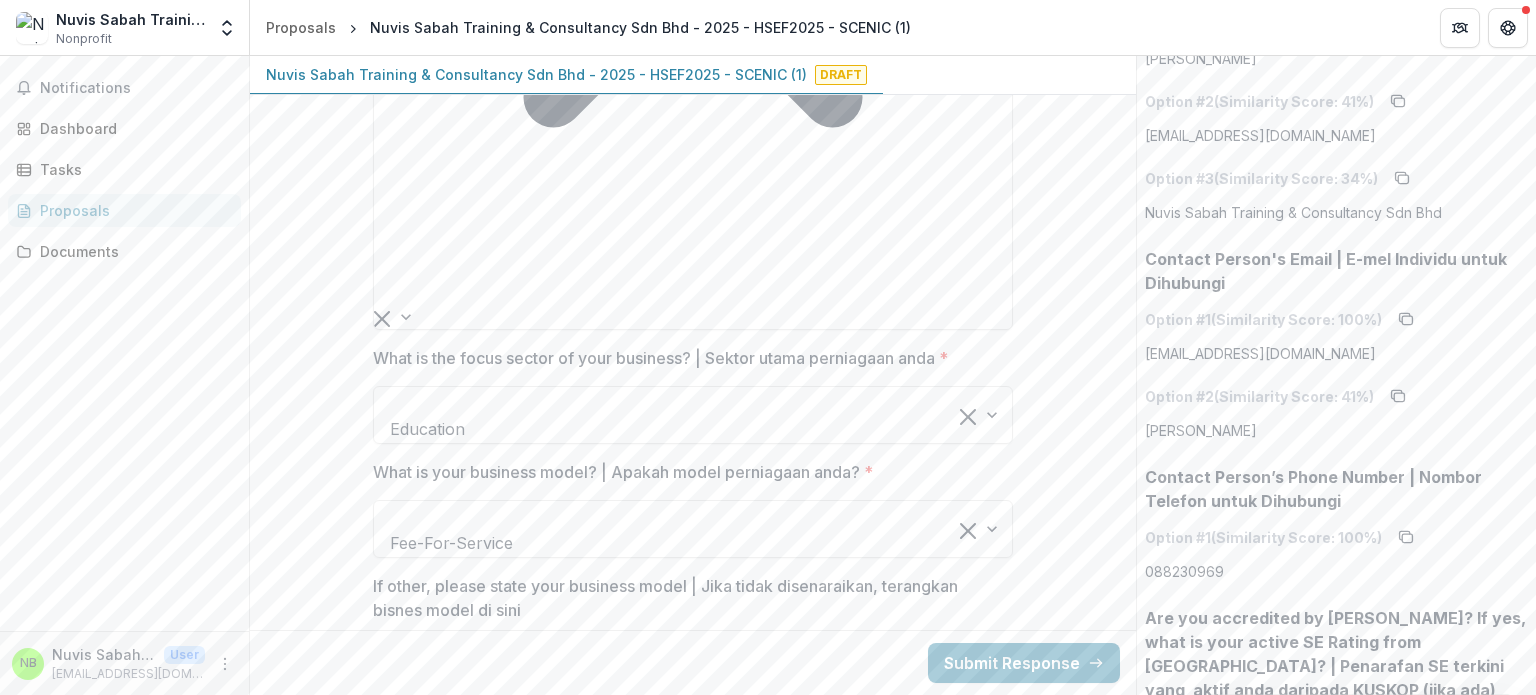 click on "How does your business align with important national goals? | Bagaimana perniagaan anda selari dengan matlamat nasional? *" at bounding box center [693, 2674] 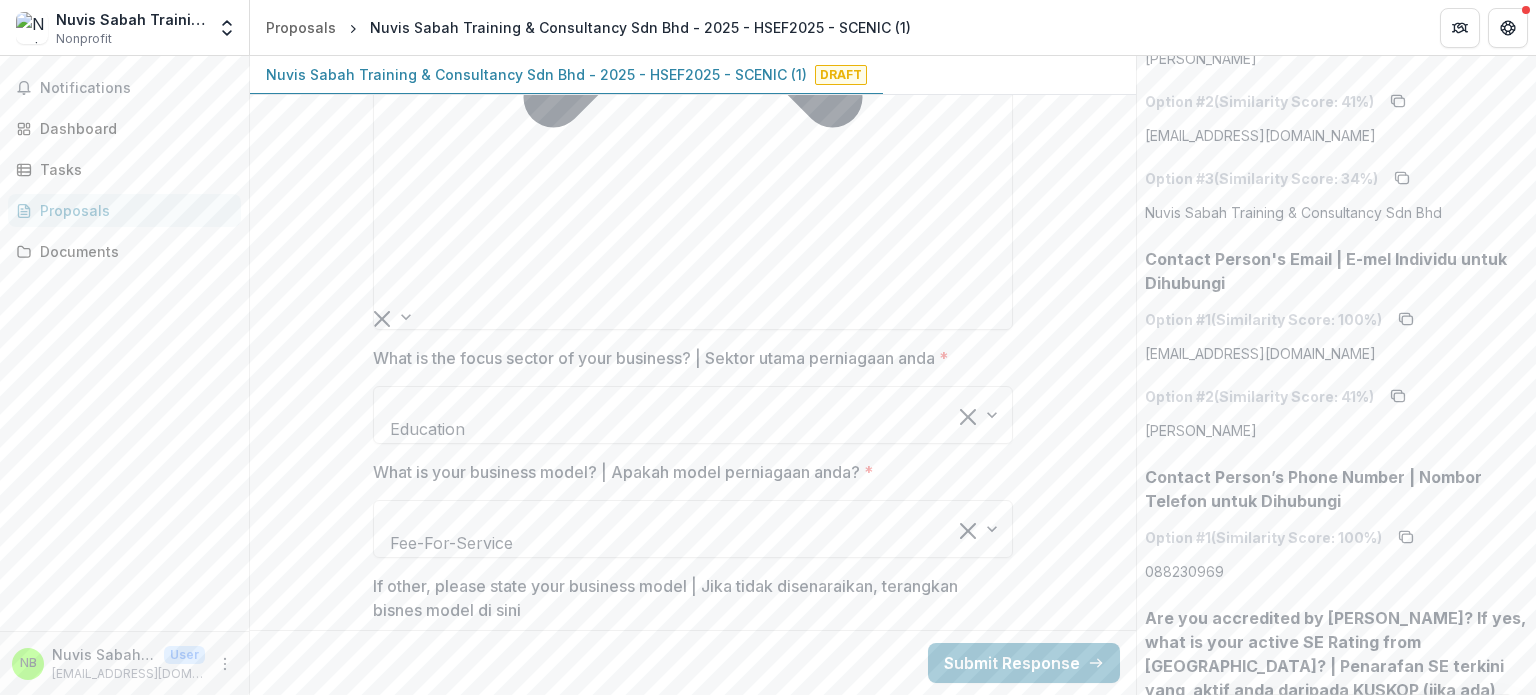 click on "How does your business align with important national goals? | Bagaimana perniagaan anda selari dengan matlamat nasional? *" at bounding box center [693, 2674] 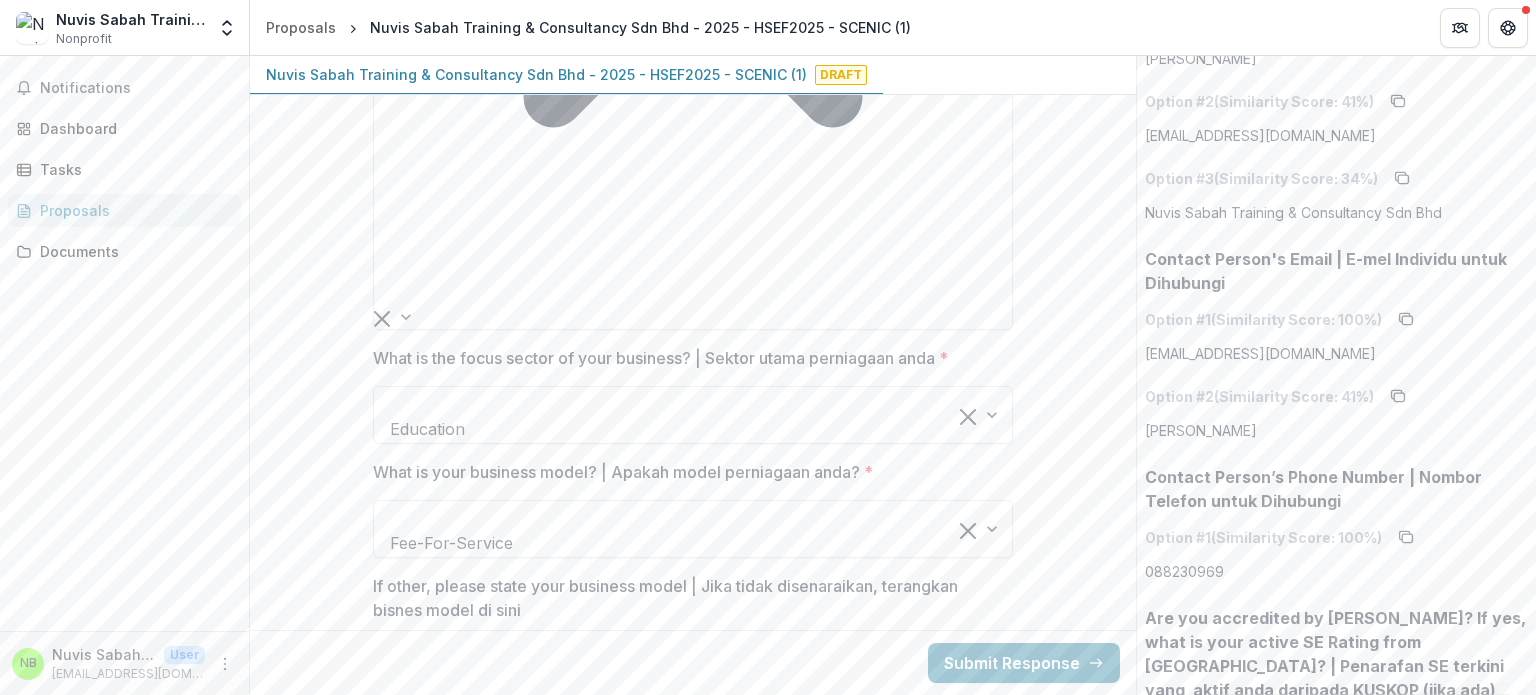 scroll, scrollTop: 0, scrollLeft: 0, axis: both 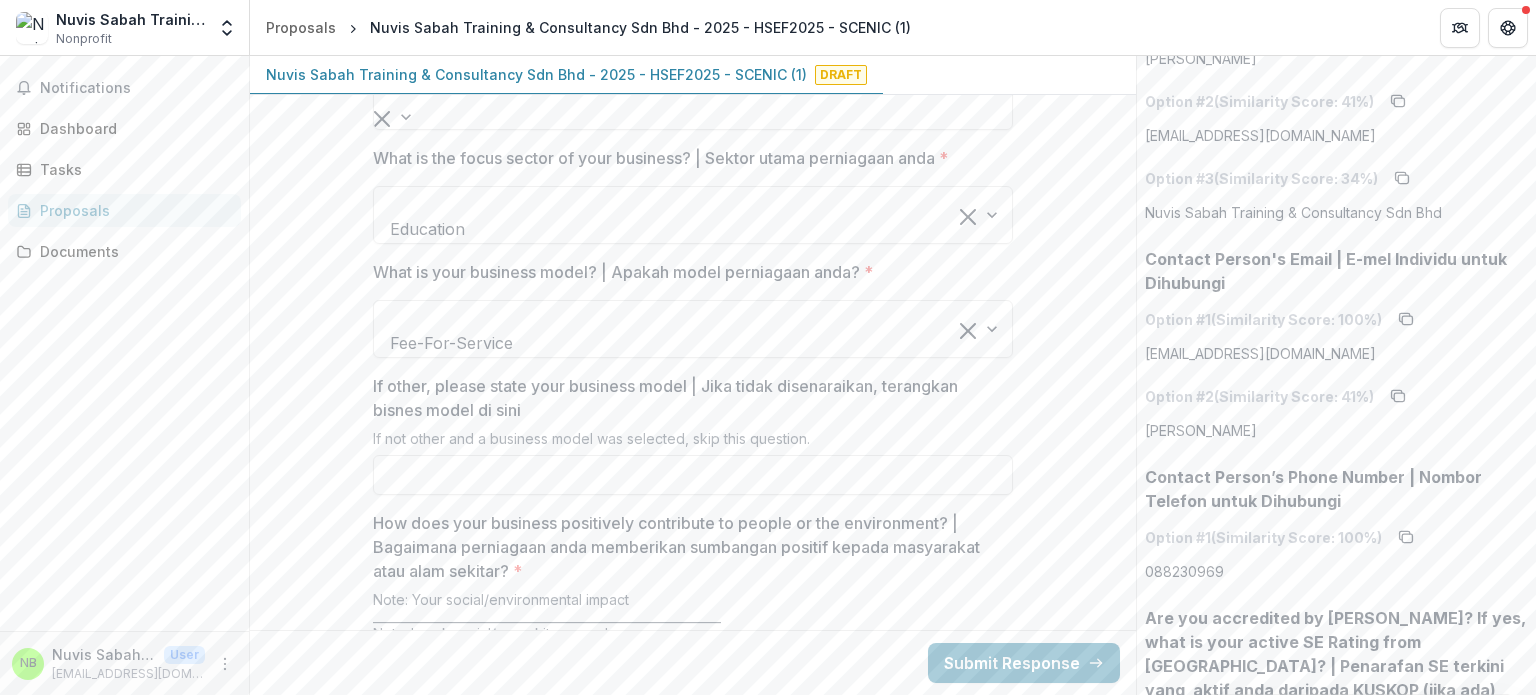 click on "Please describe your product and/or service and its demand. | Sila terangkan produk dan/atau perkhidmatan anda serta permintaannya. *" at bounding box center [693, 2693] 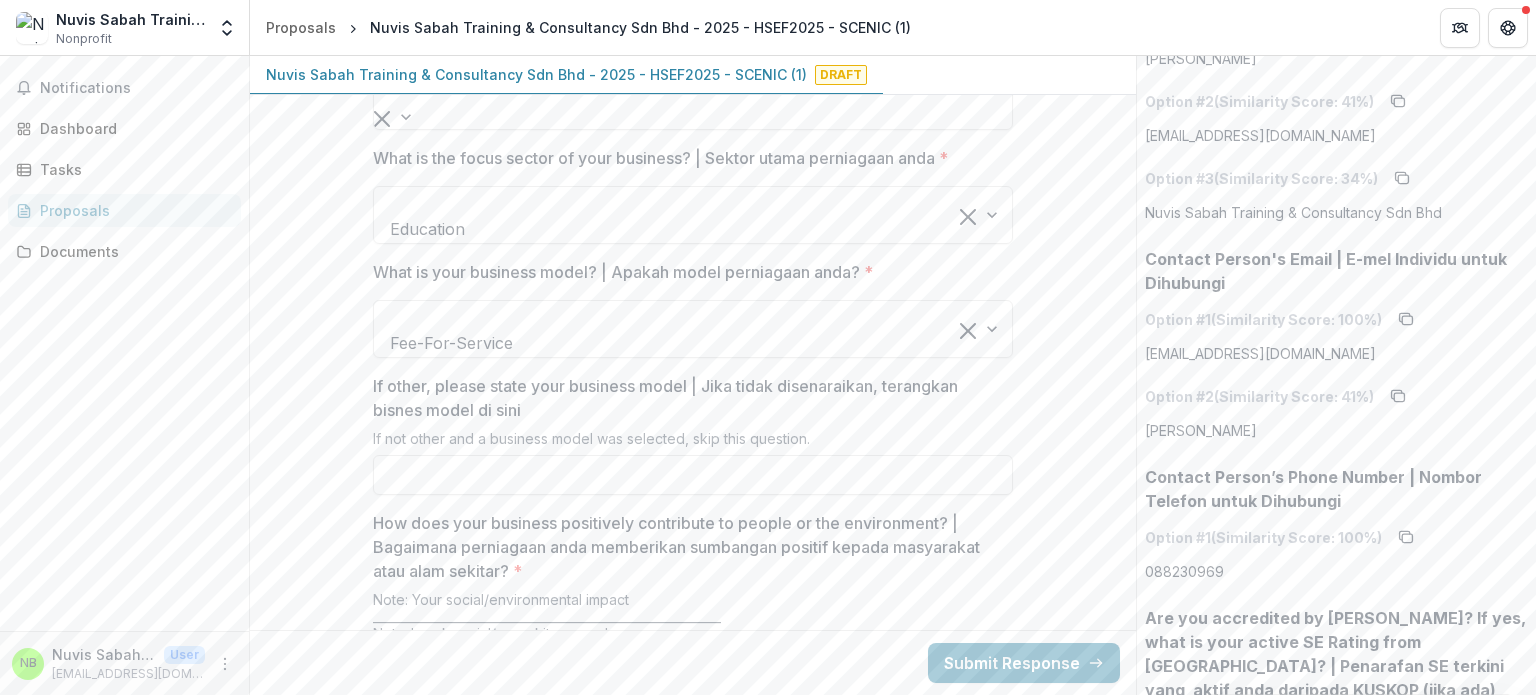 scroll, scrollTop: 0, scrollLeft: 0, axis: both 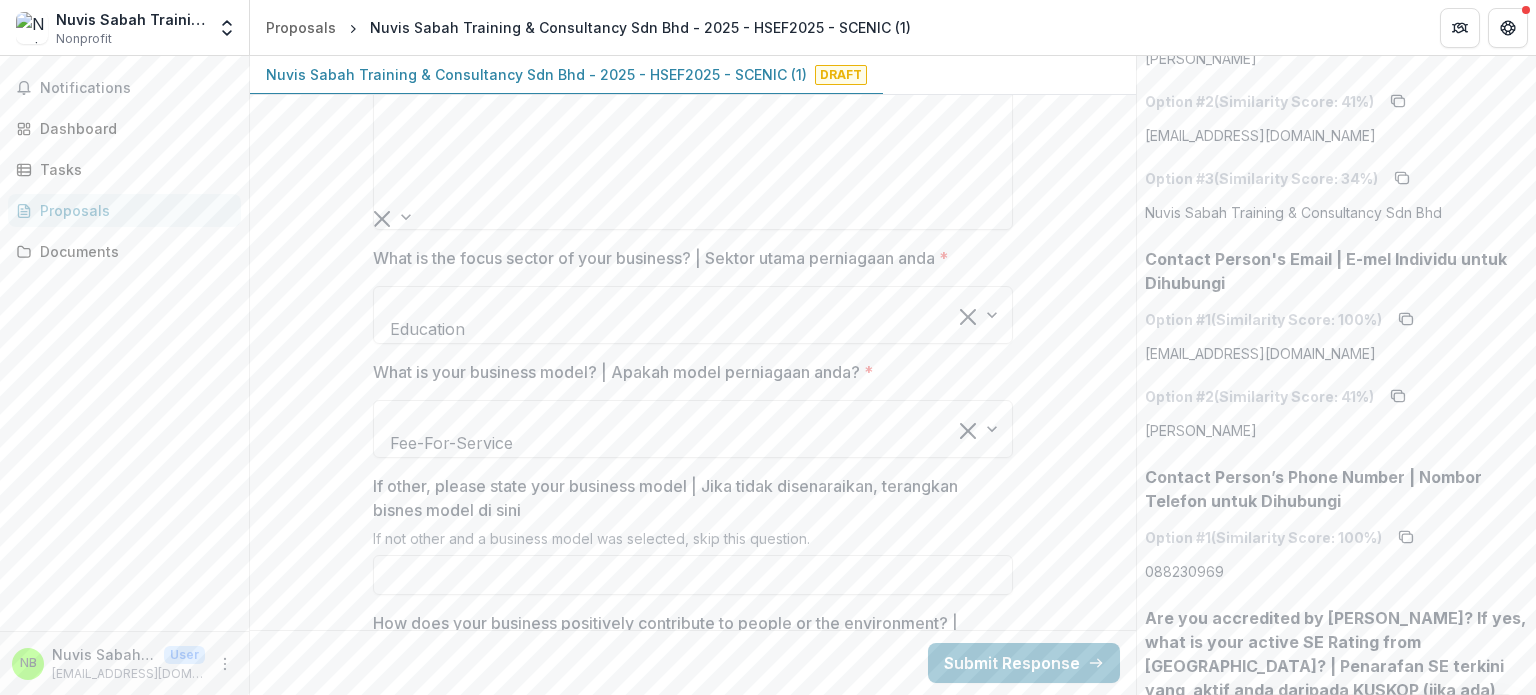 drag, startPoint x: 392, startPoint y: 515, endPoint x: 908, endPoint y: 652, distance: 533.8773 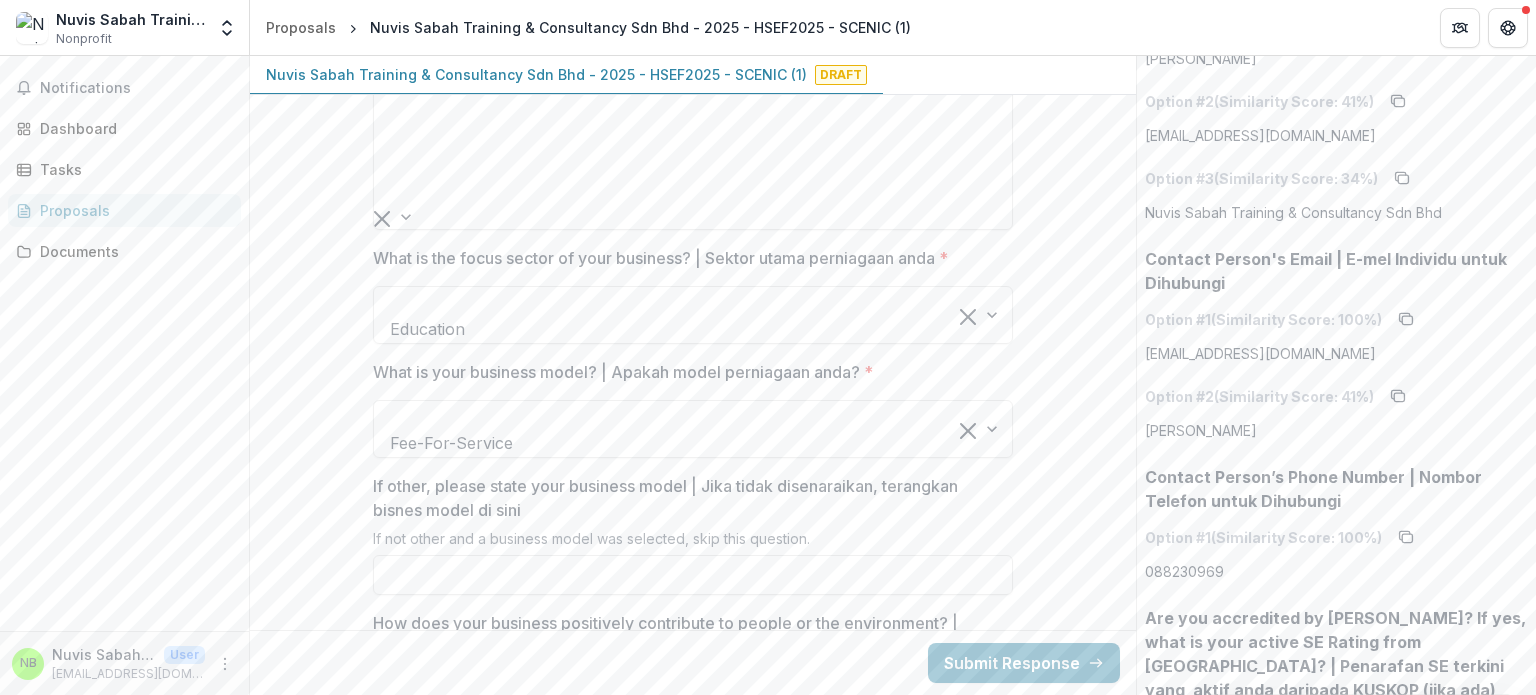 paste on "**********" 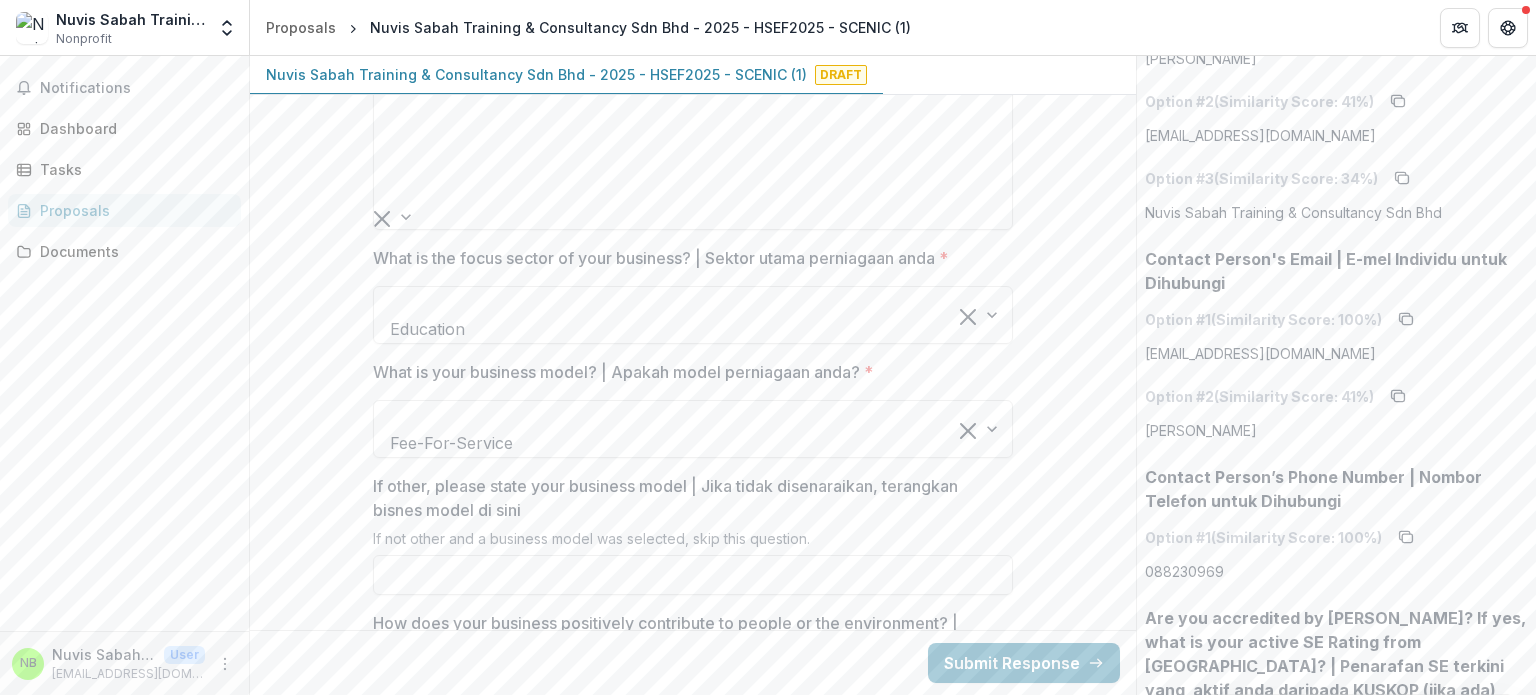 scroll, scrollTop: 509, scrollLeft: 0, axis: vertical 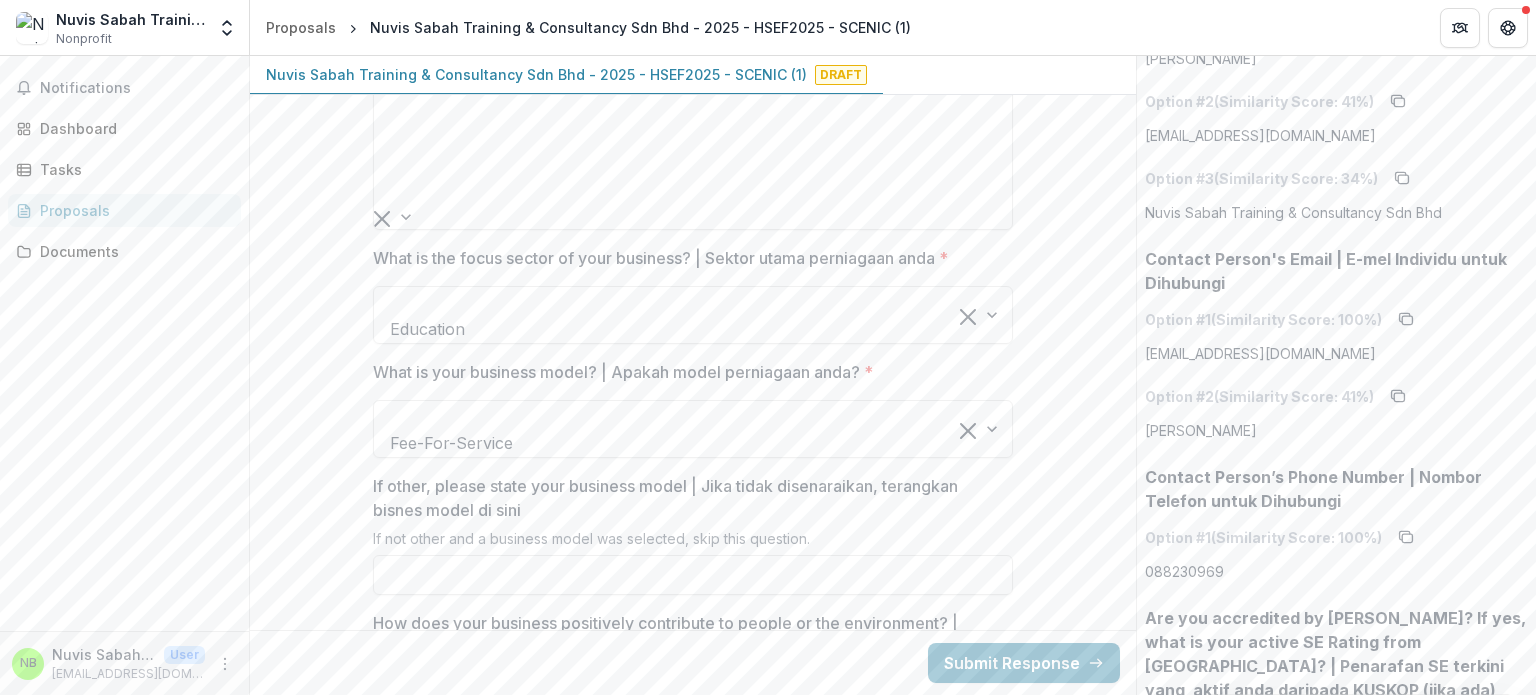 paste on "**********" 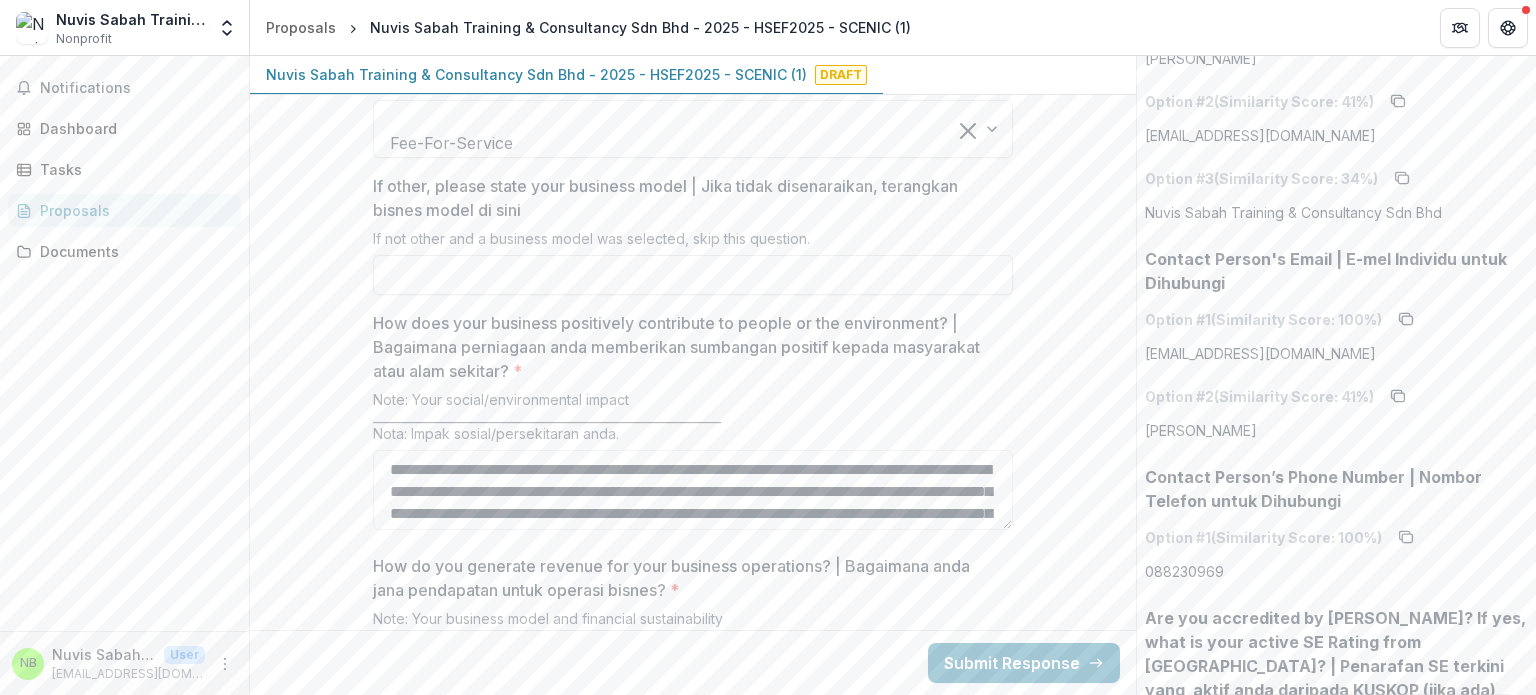 scroll, scrollTop: 4700, scrollLeft: 0, axis: vertical 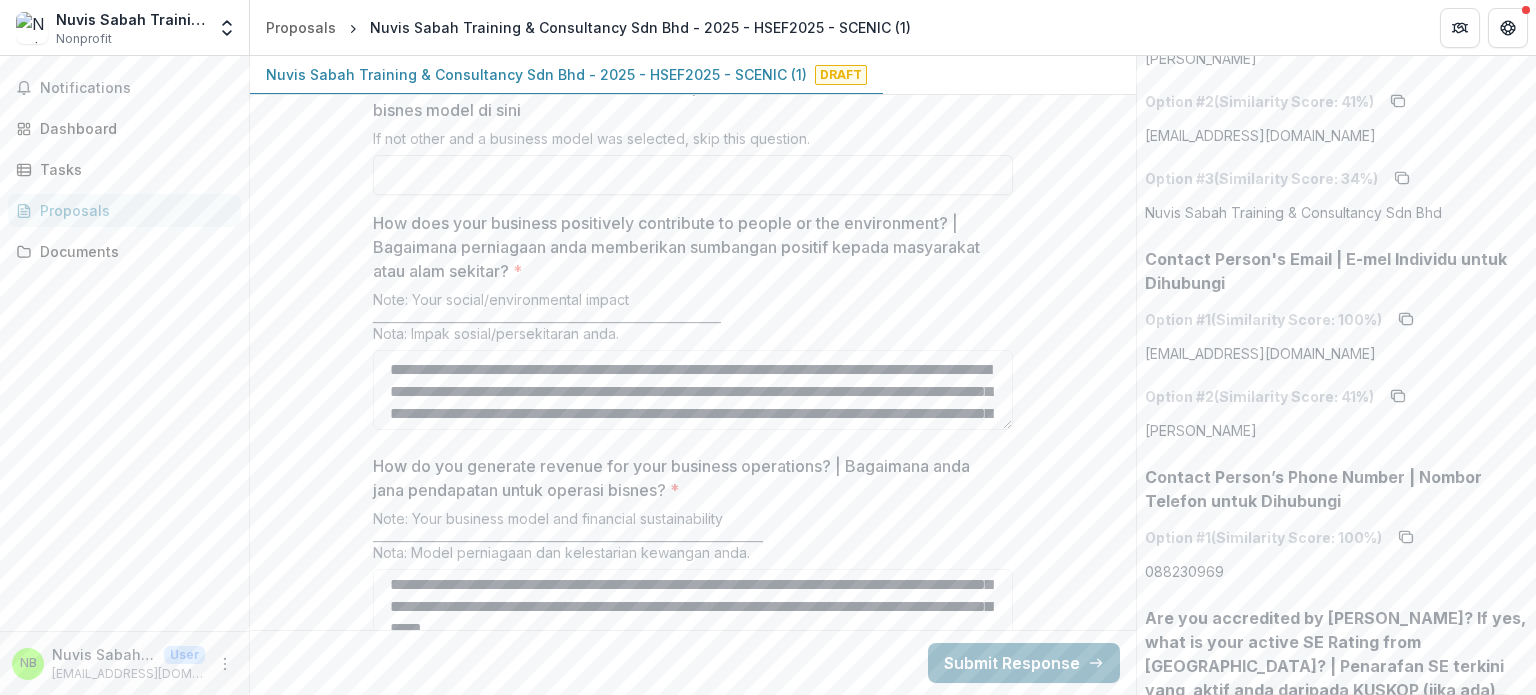 type on "**********" 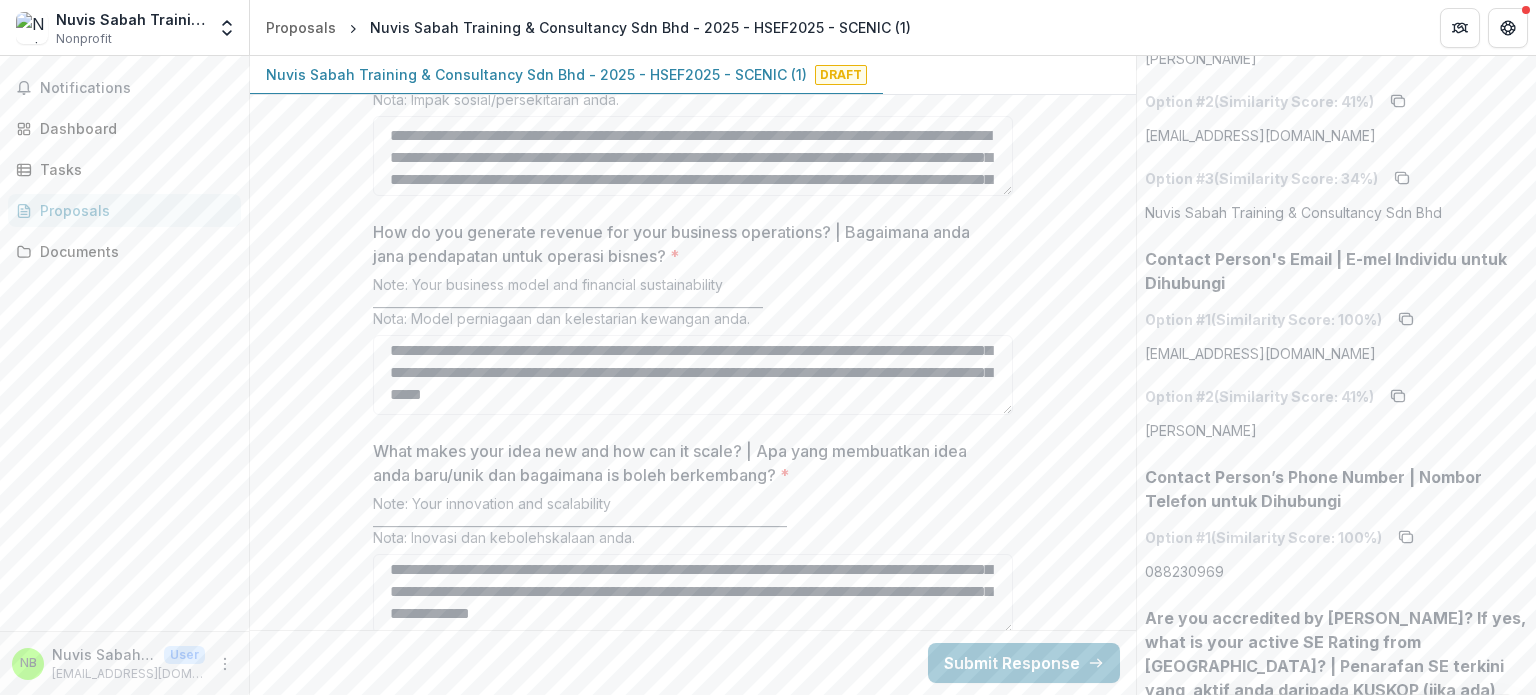 scroll, scrollTop: 4900, scrollLeft: 0, axis: vertical 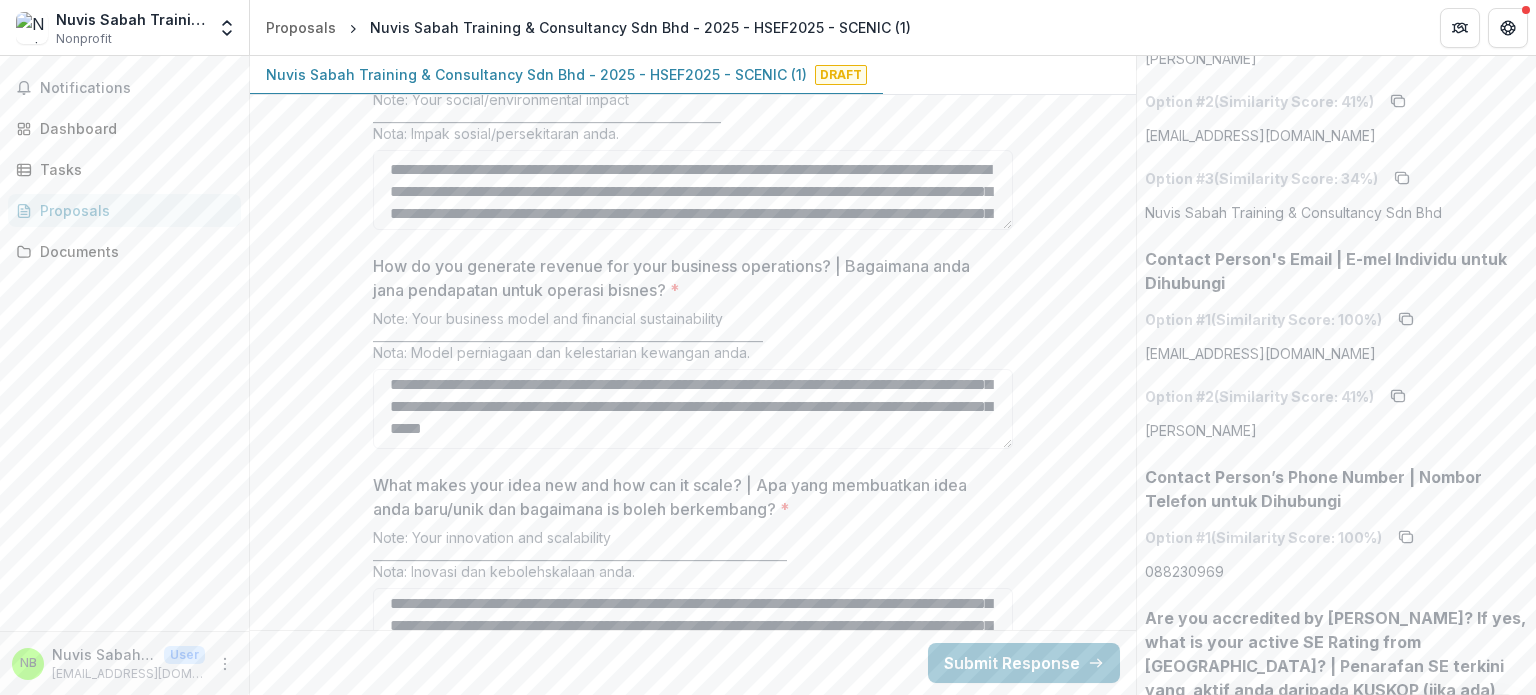 click on "Drag and drop files or   click to browse" at bounding box center (693, 2670) 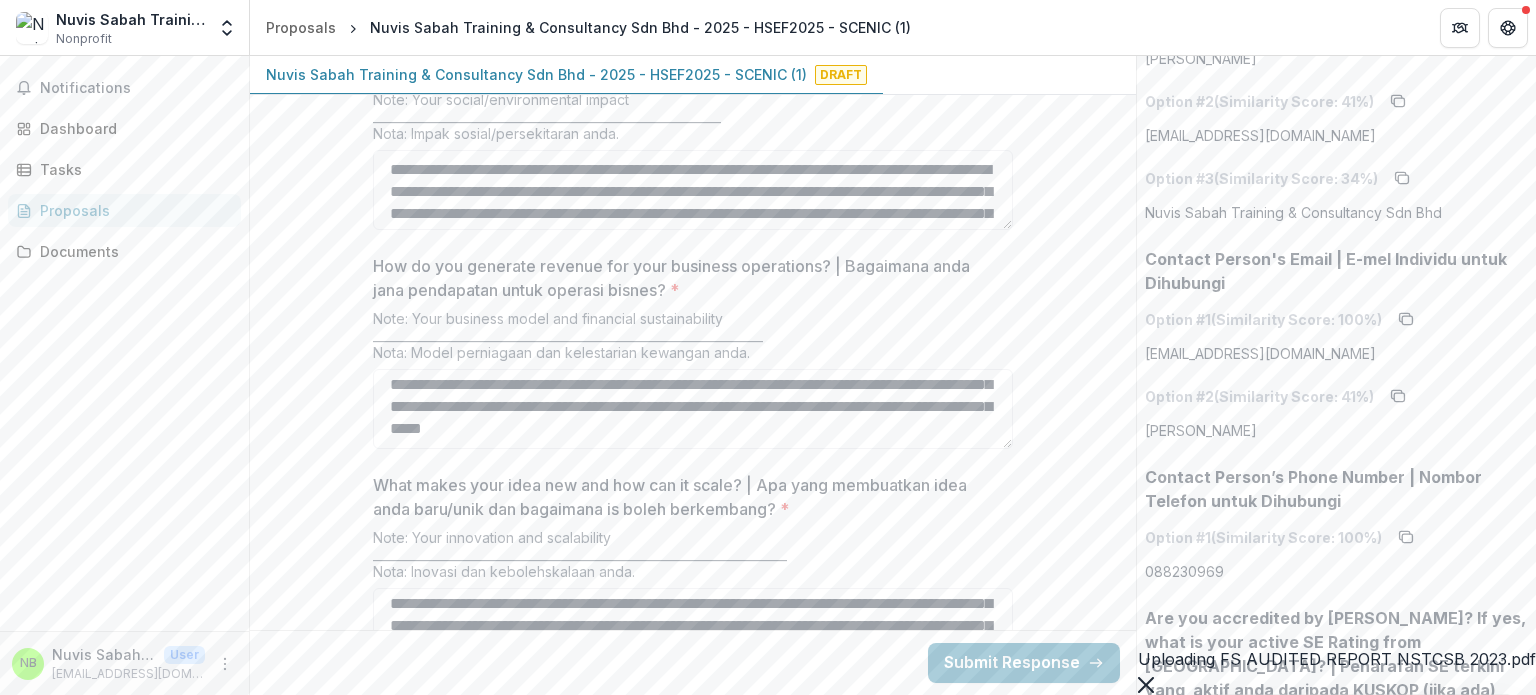click on "Drag and drop files or   click to browse" at bounding box center (693, 2670) 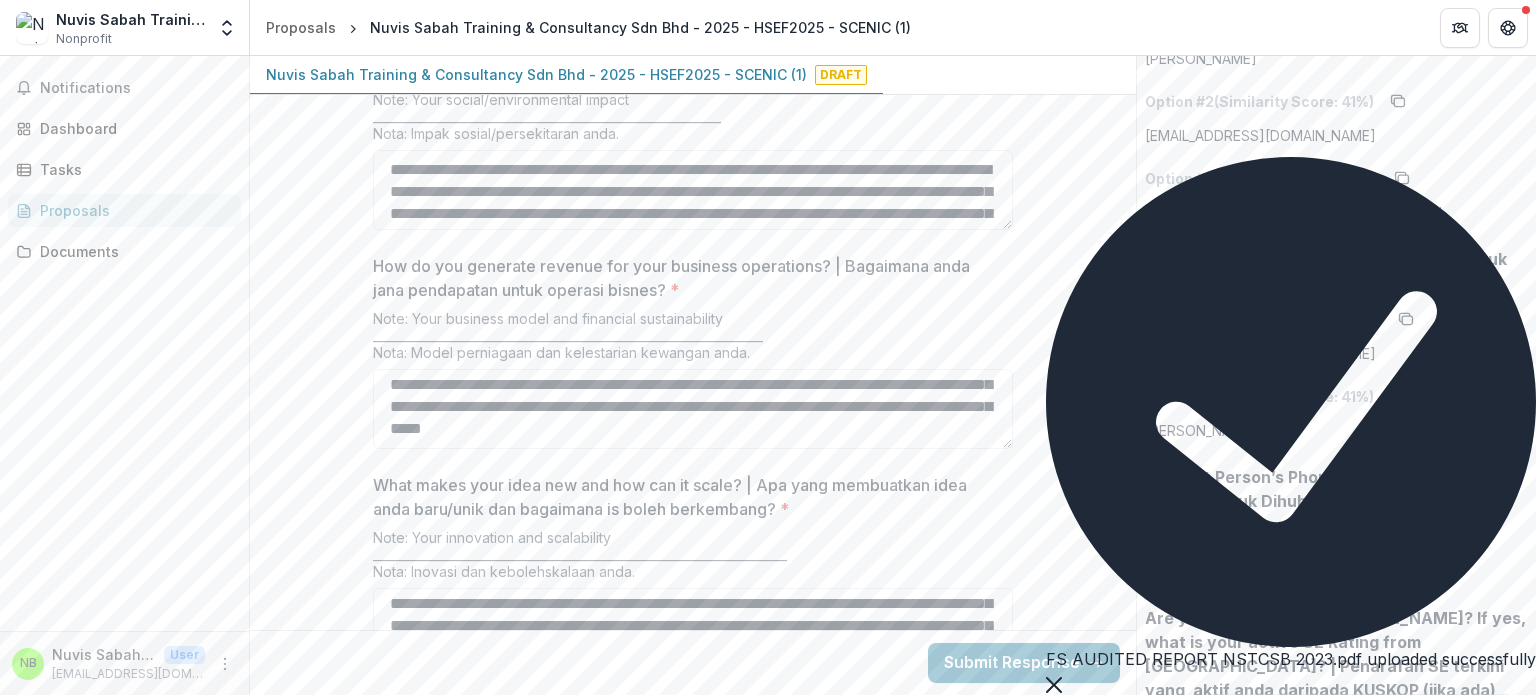 type on "**********" 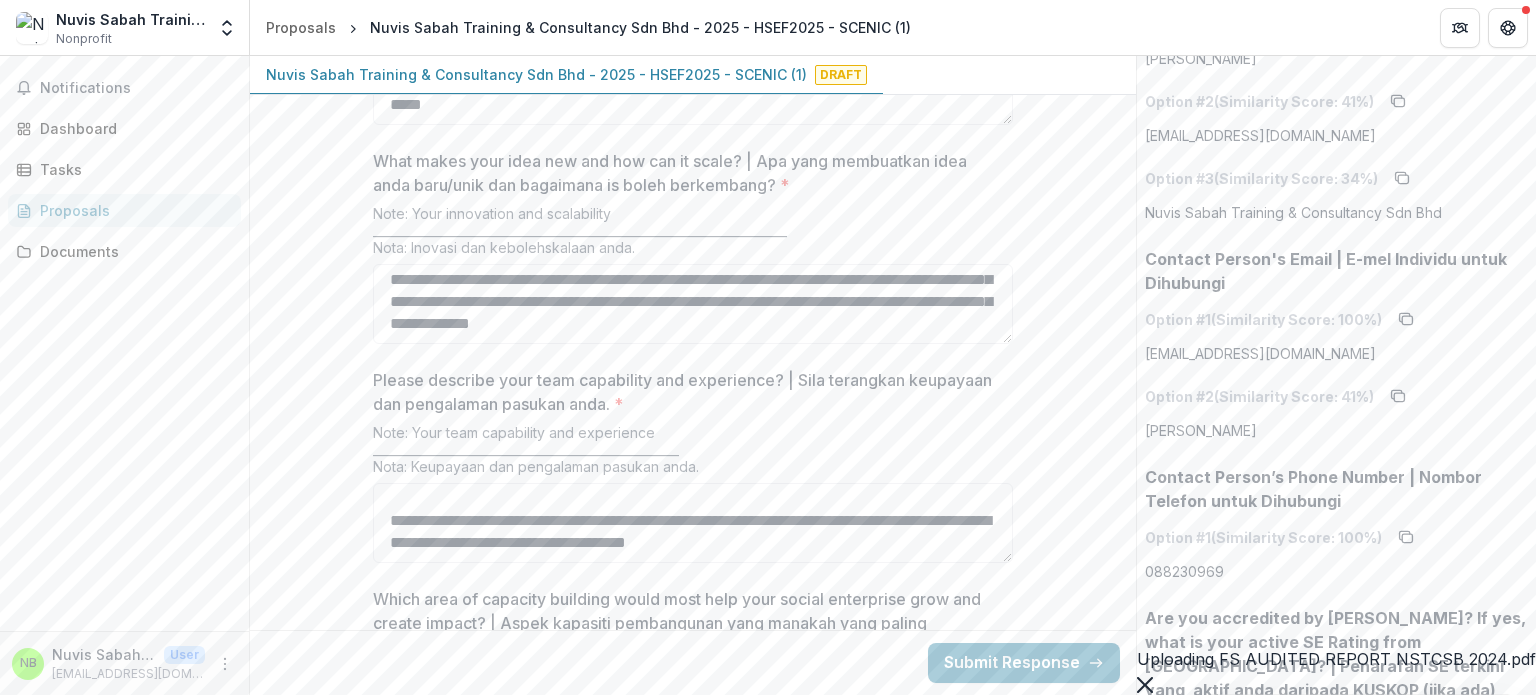 scroll, scrollTop: 5300, scrollLeft: 0, axis: vertical 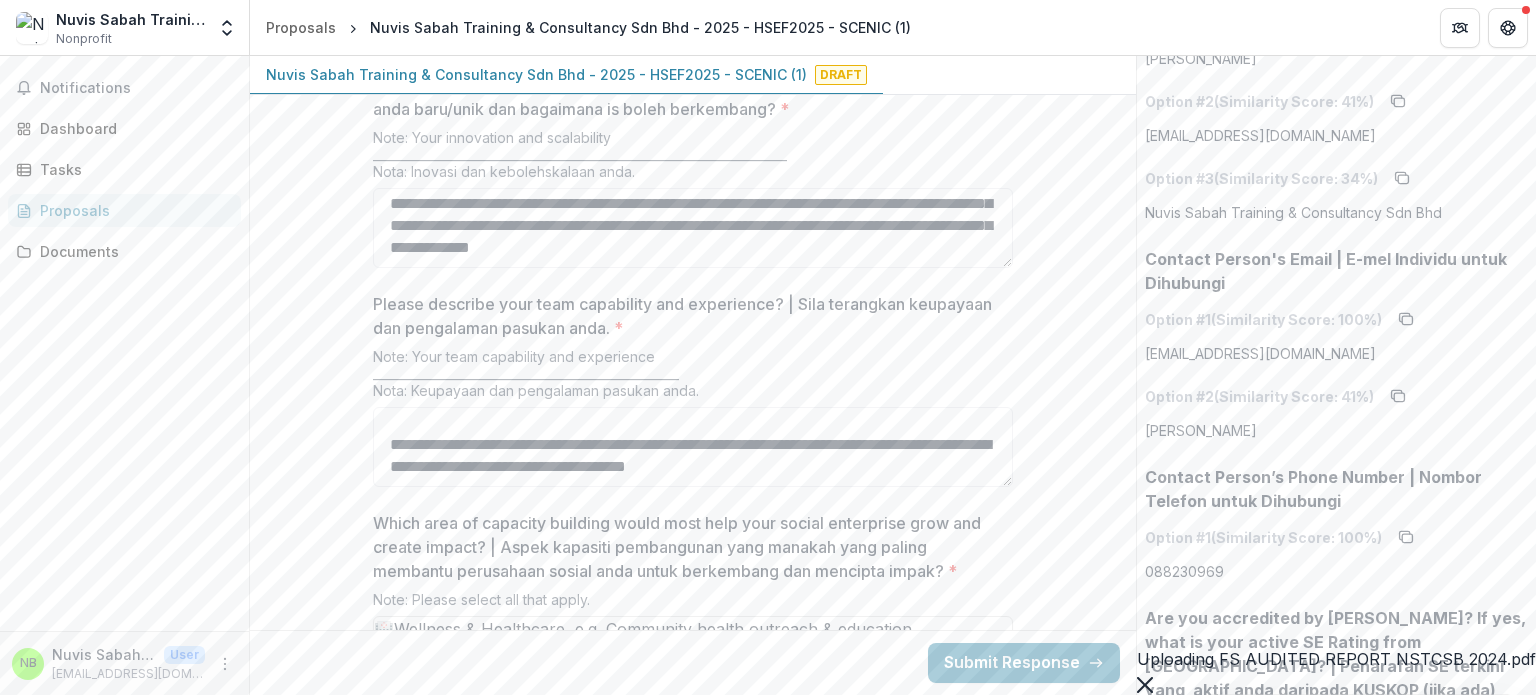 click on "Company's website and/or Social Media Account | Laman web Syarikat dan/atau Akaun Media Sosial *" at bounding box center [693, 2536] 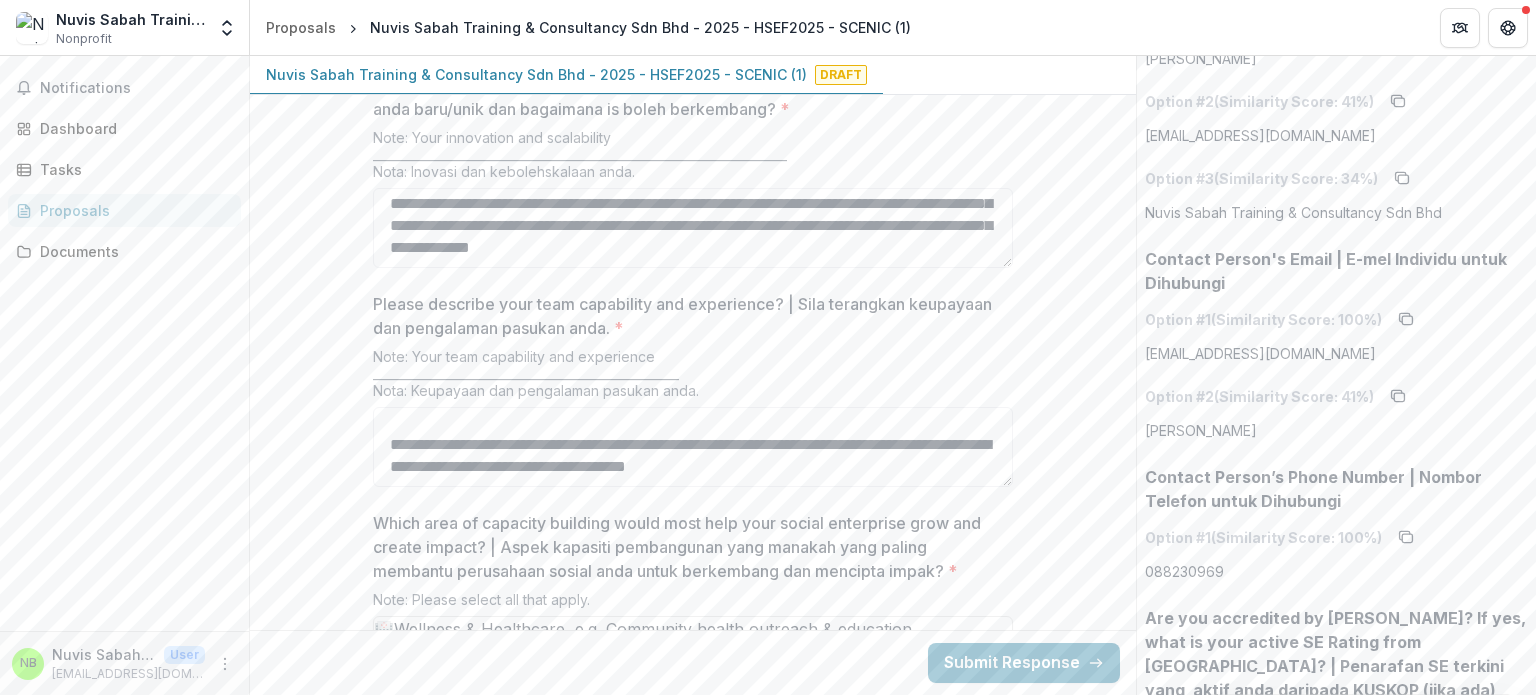 paste on "**********" 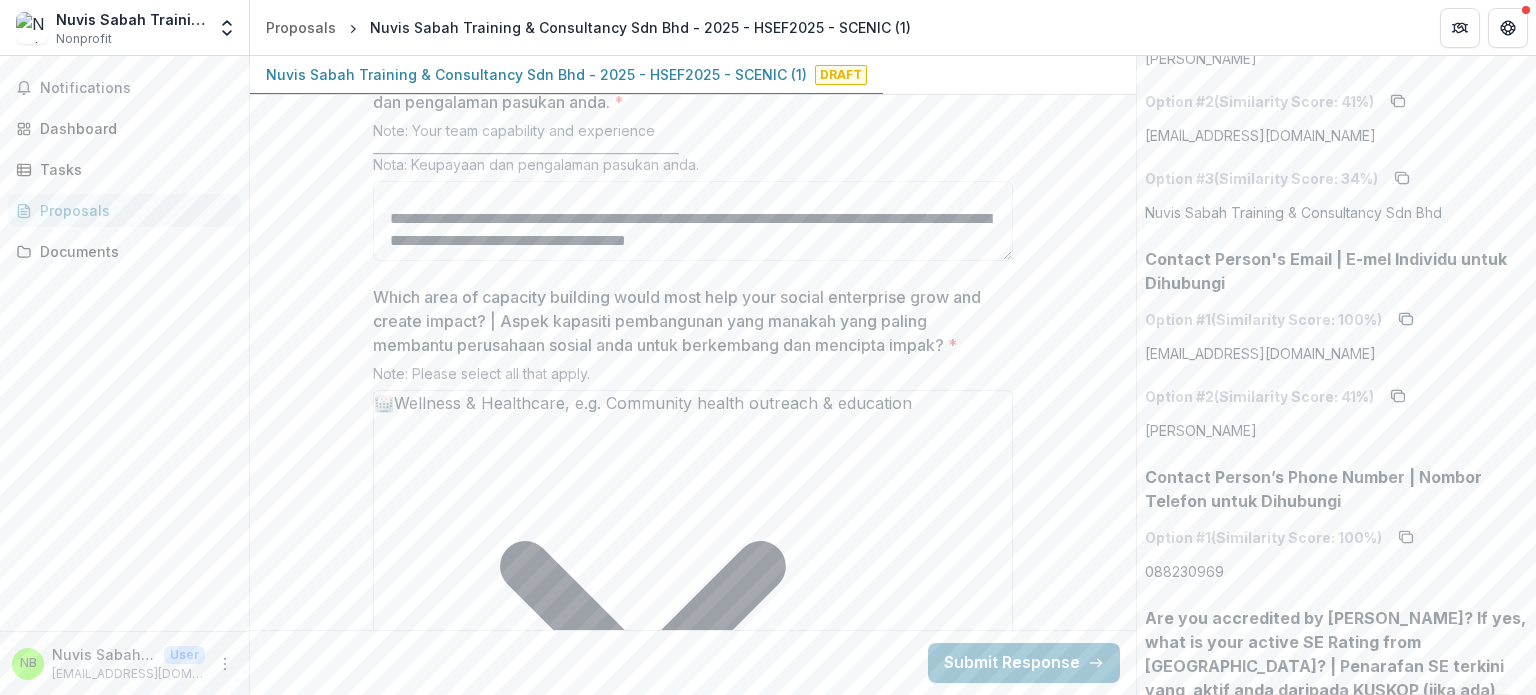 scroll, scrollTop: 5540, scrollLeft: 0, axis: vertical 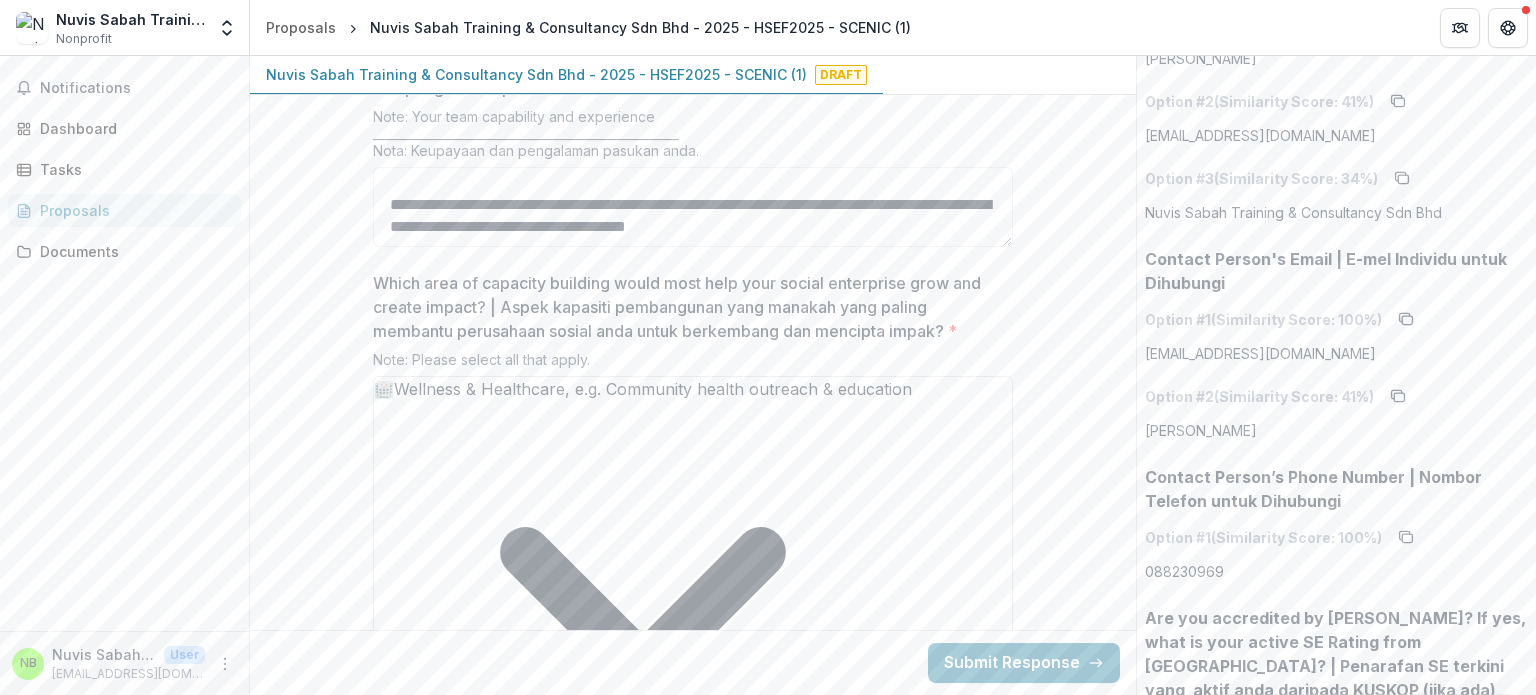 type on "**********" 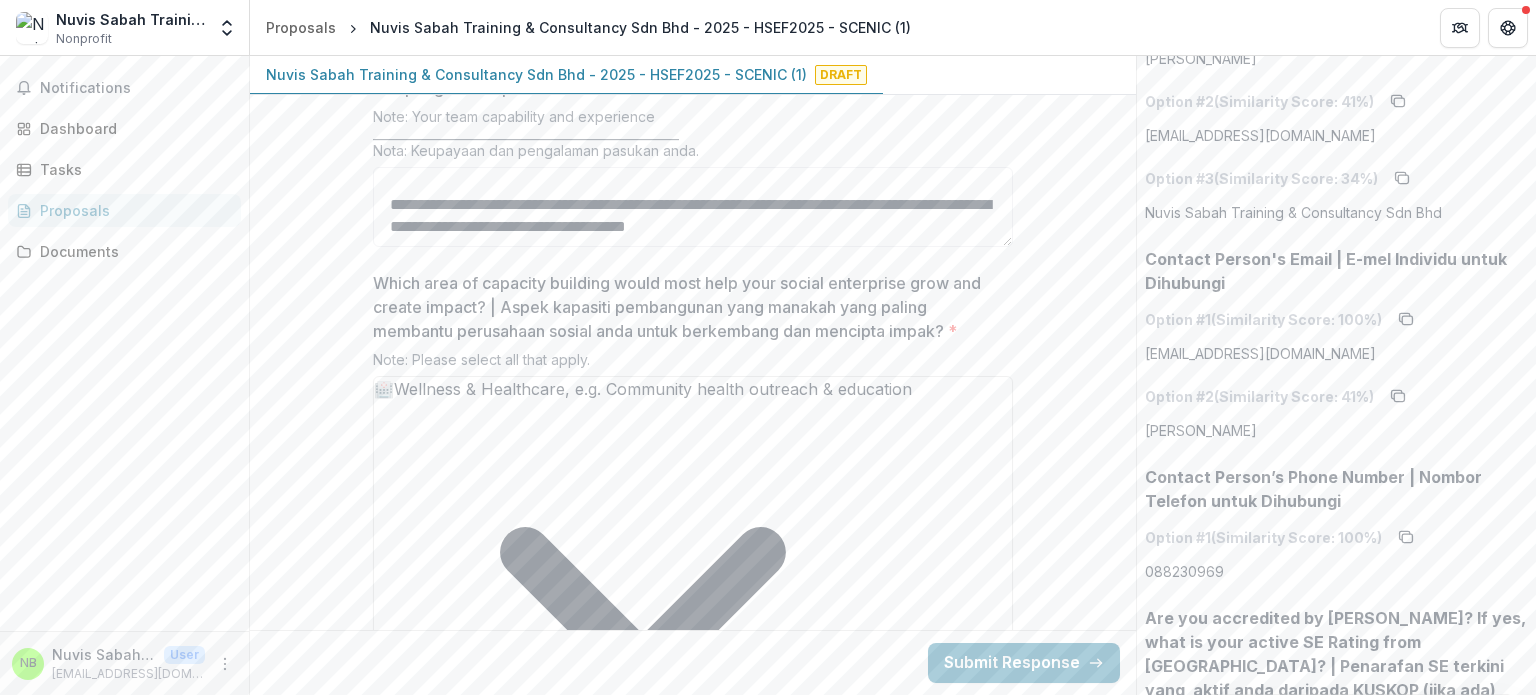click on "Drag and drop files or   click to browse" at bounding box center (693, 2744) 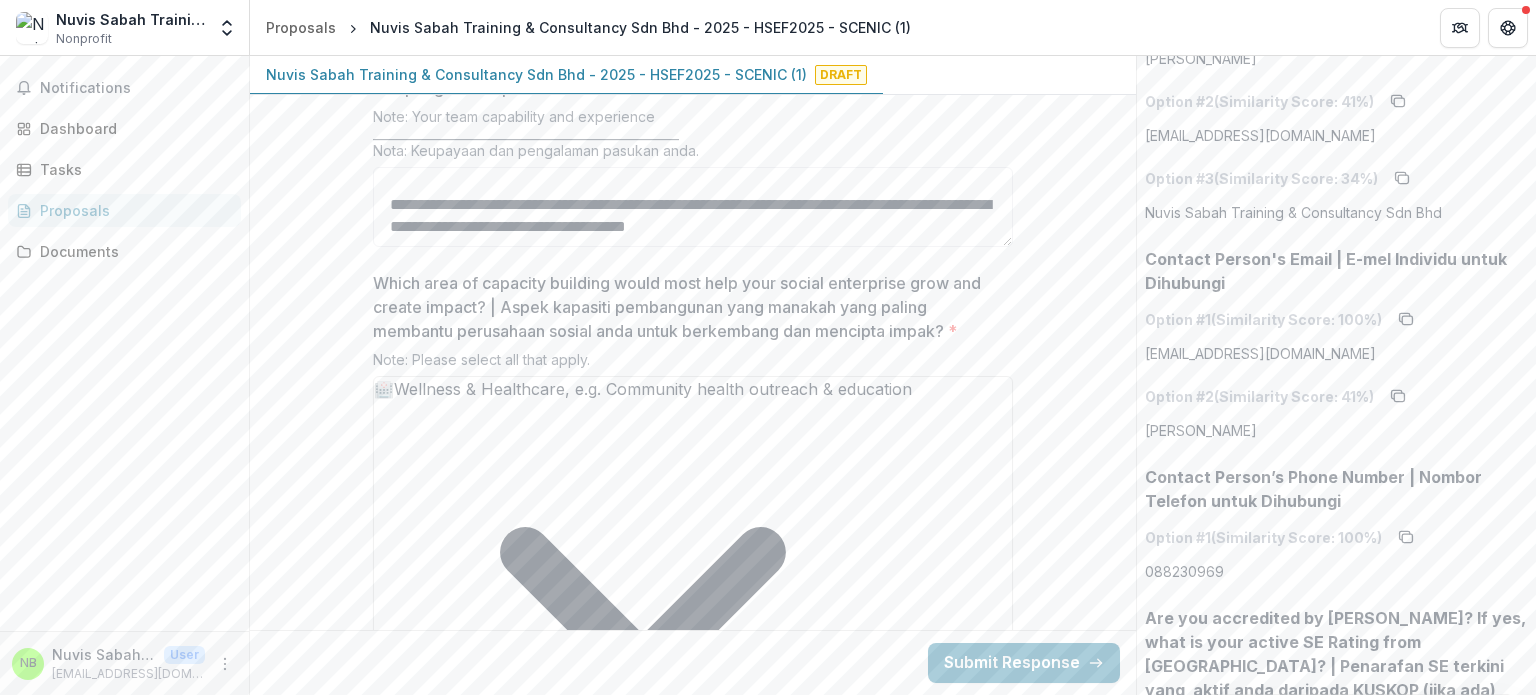 type on "**********" 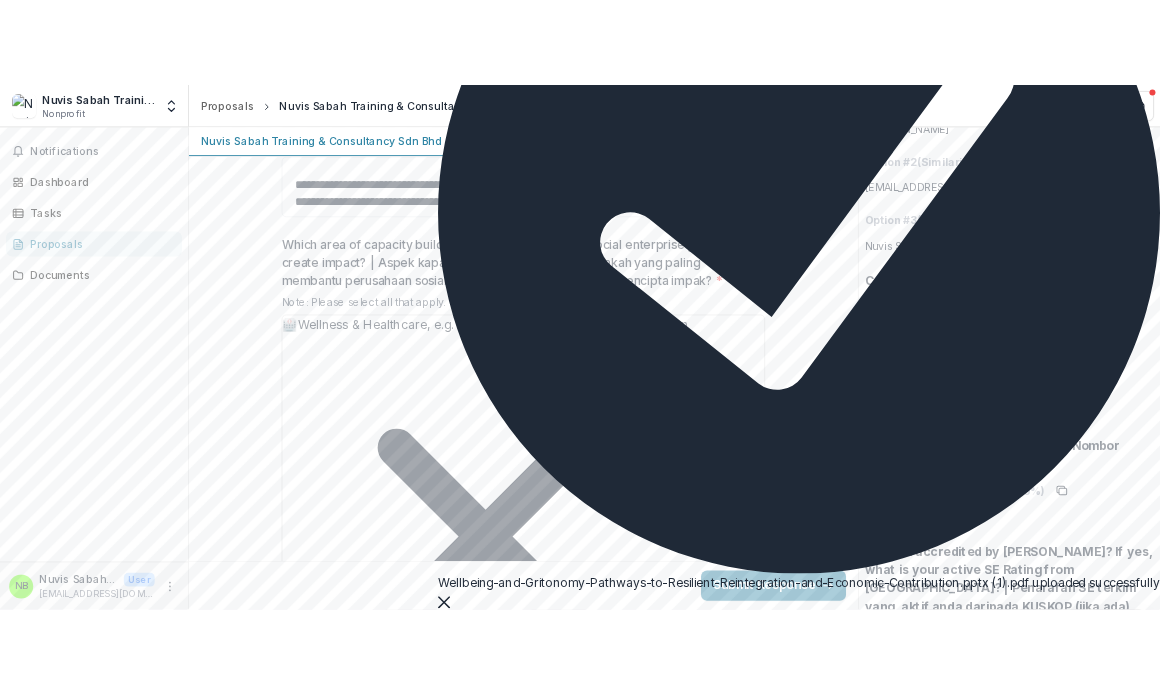scroll, scrollTop: 5704, scrollLeft: 0, axis: vertical 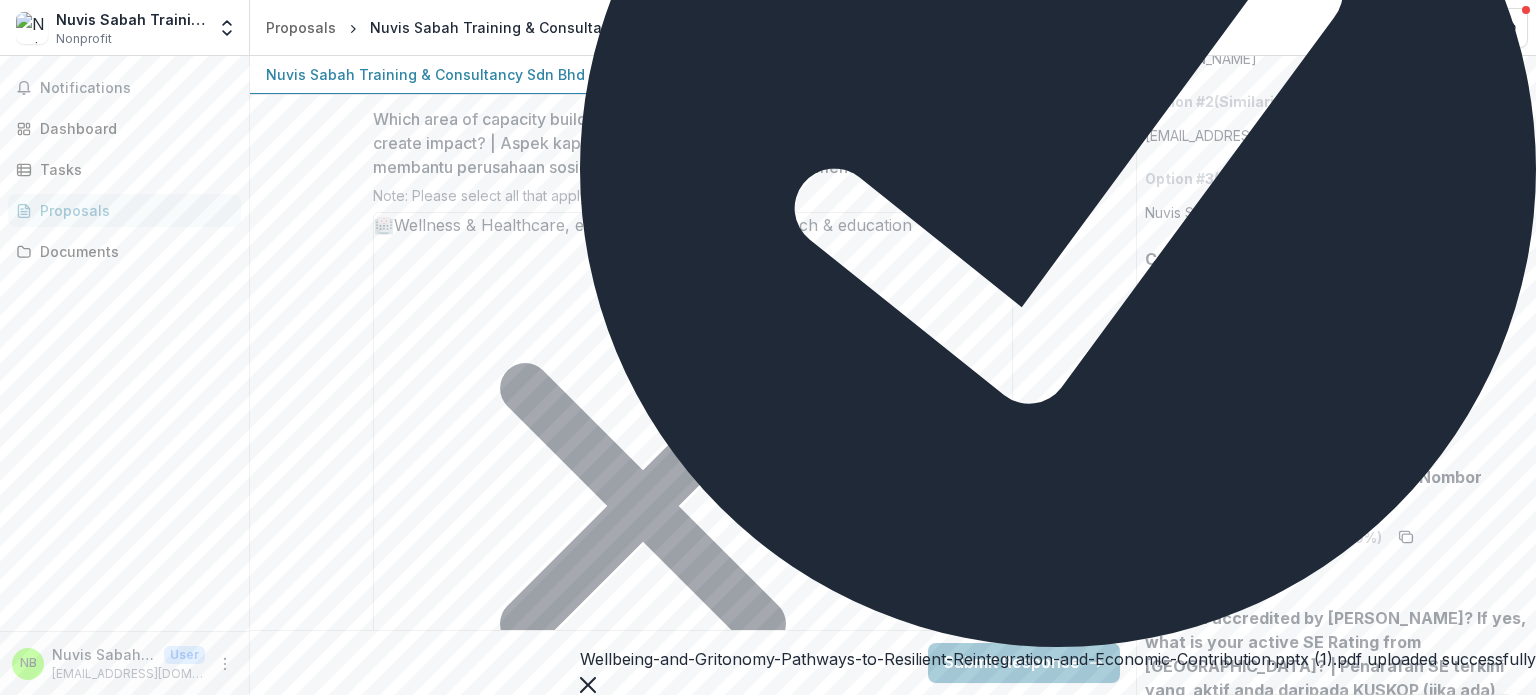 click 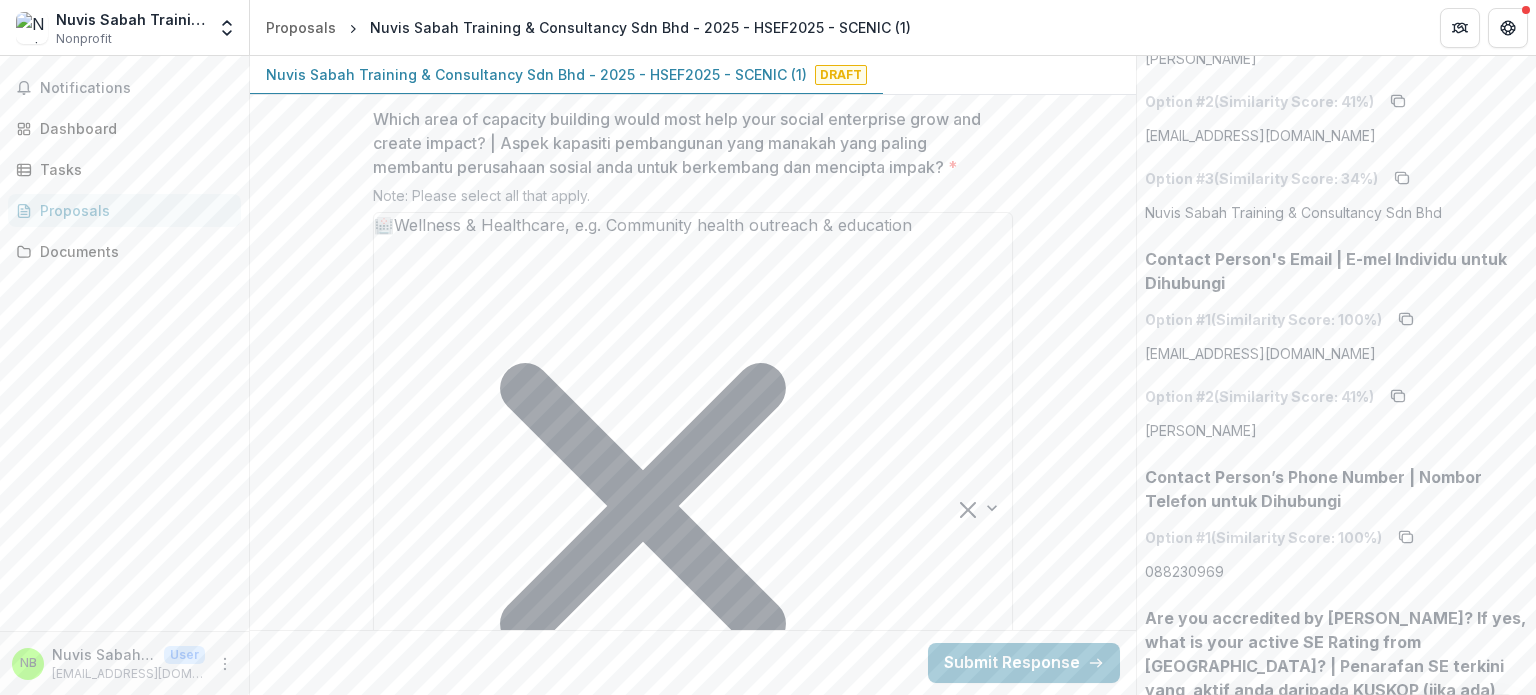 click 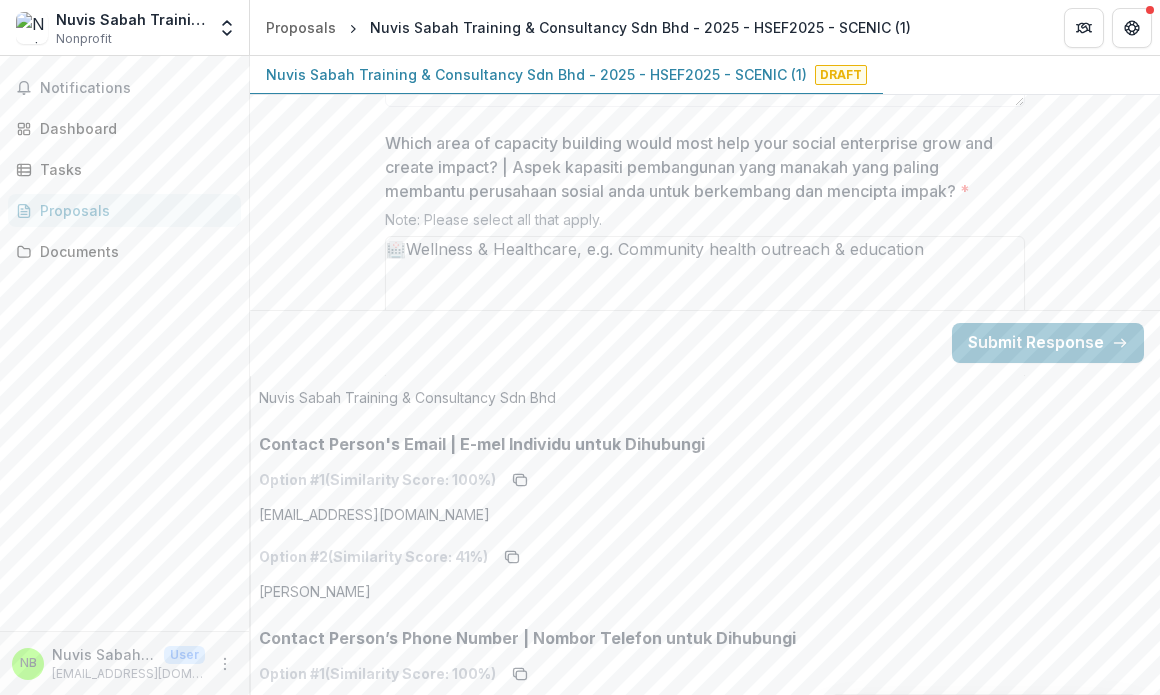 scroll, scrollTop: 5728, scrollLeft: 0, axis: vertical 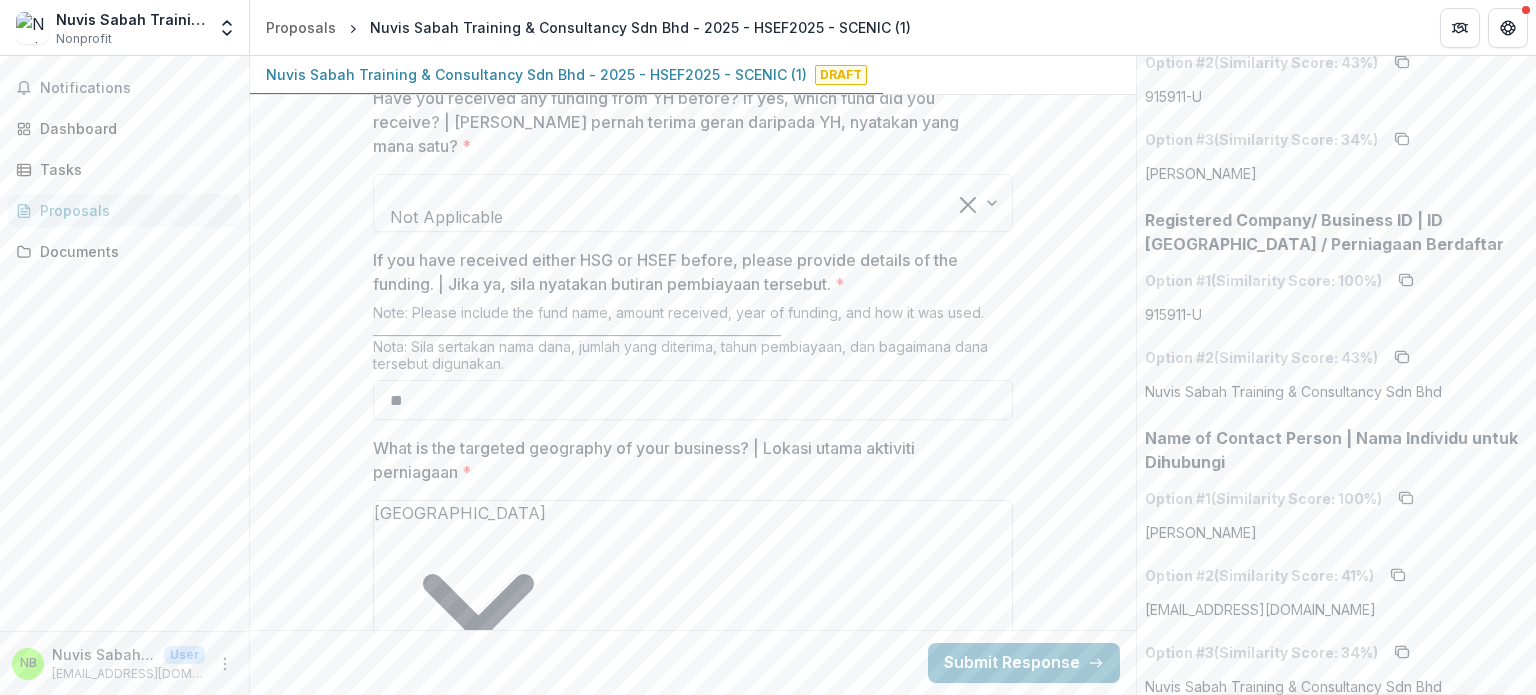 click 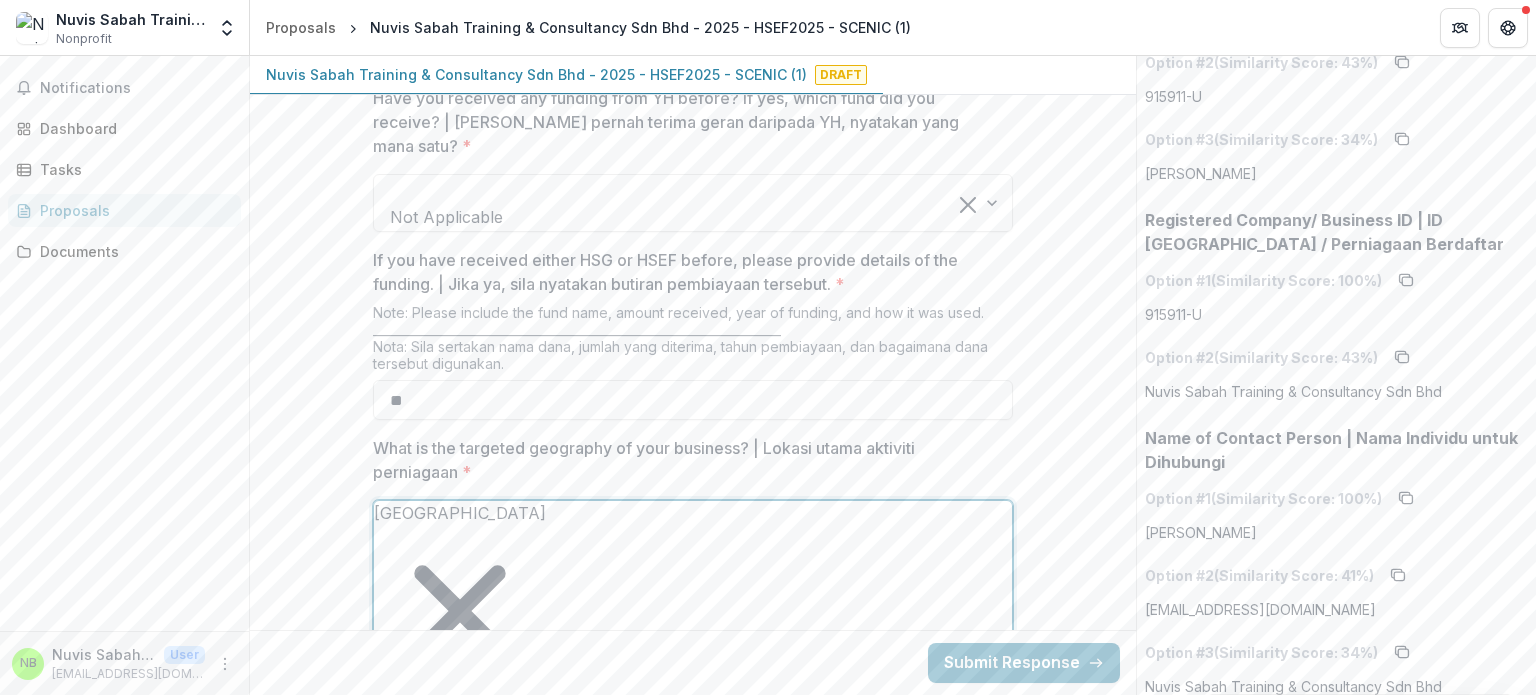 click 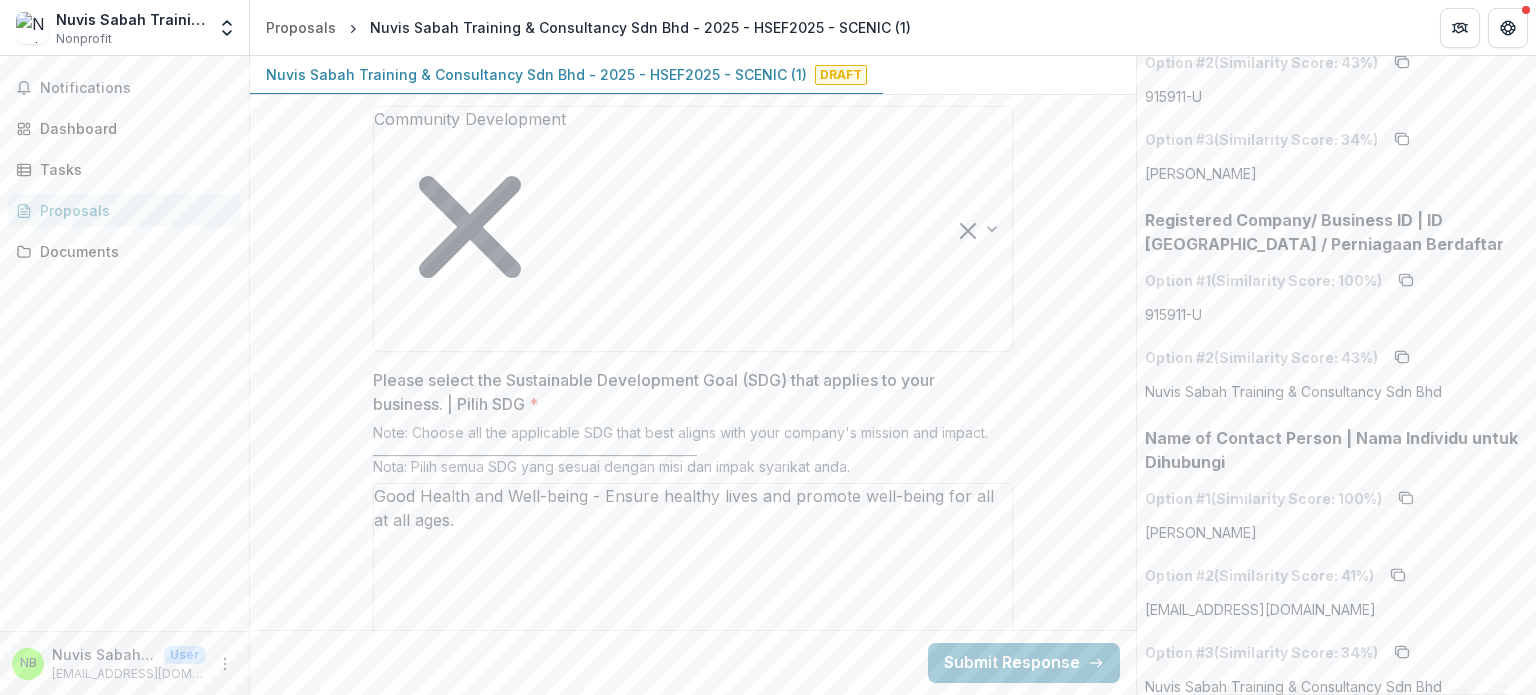 scroll, scrollTop: 2704, scrollLeft: 0, axis: vertical 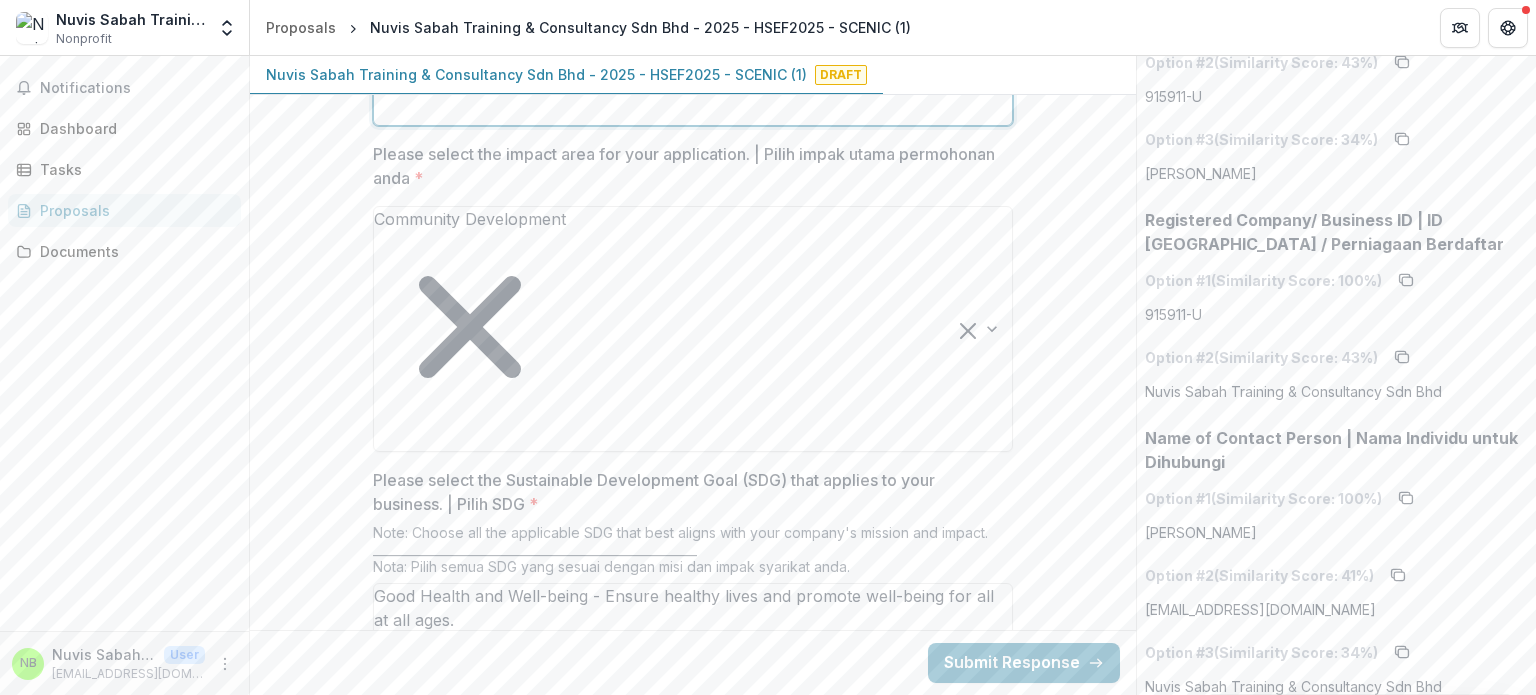 click at bounding box center (667, 1396) 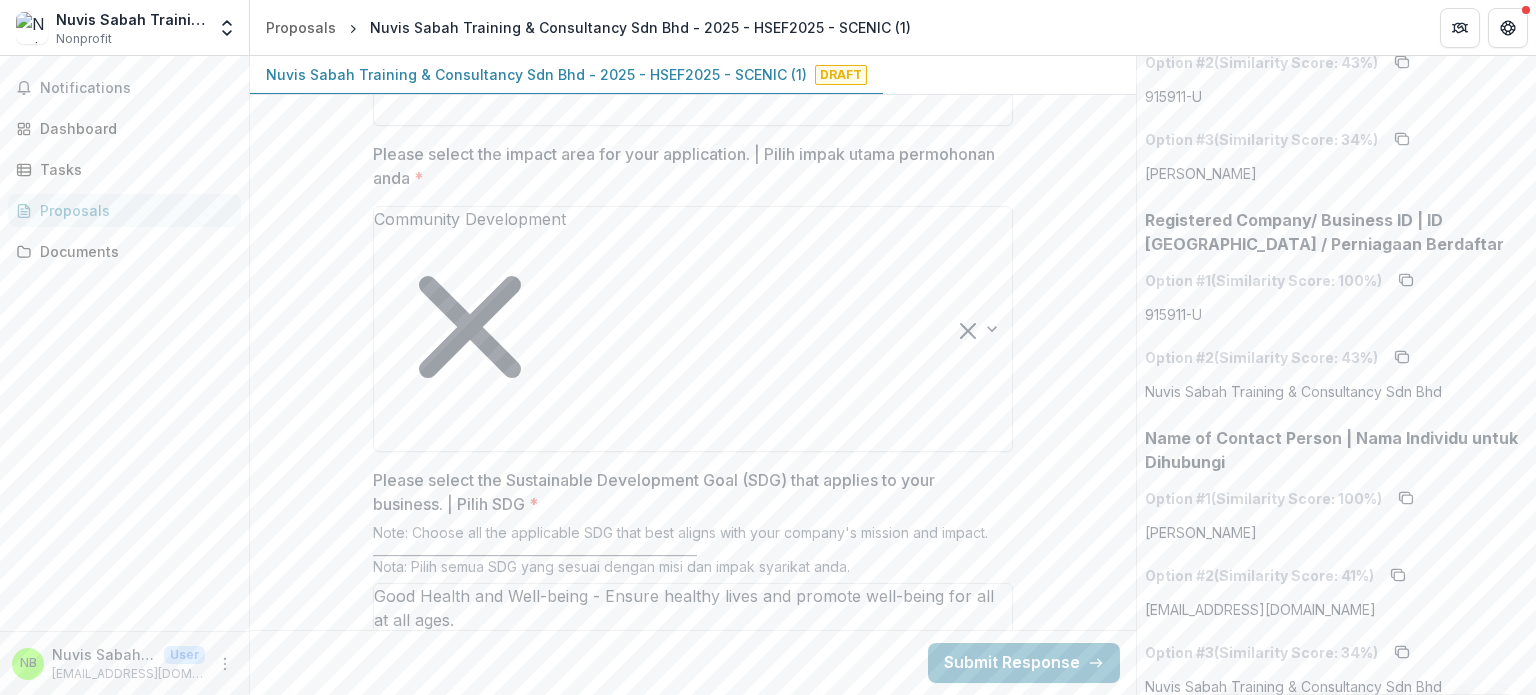 click at bounding box center (667, 1396) 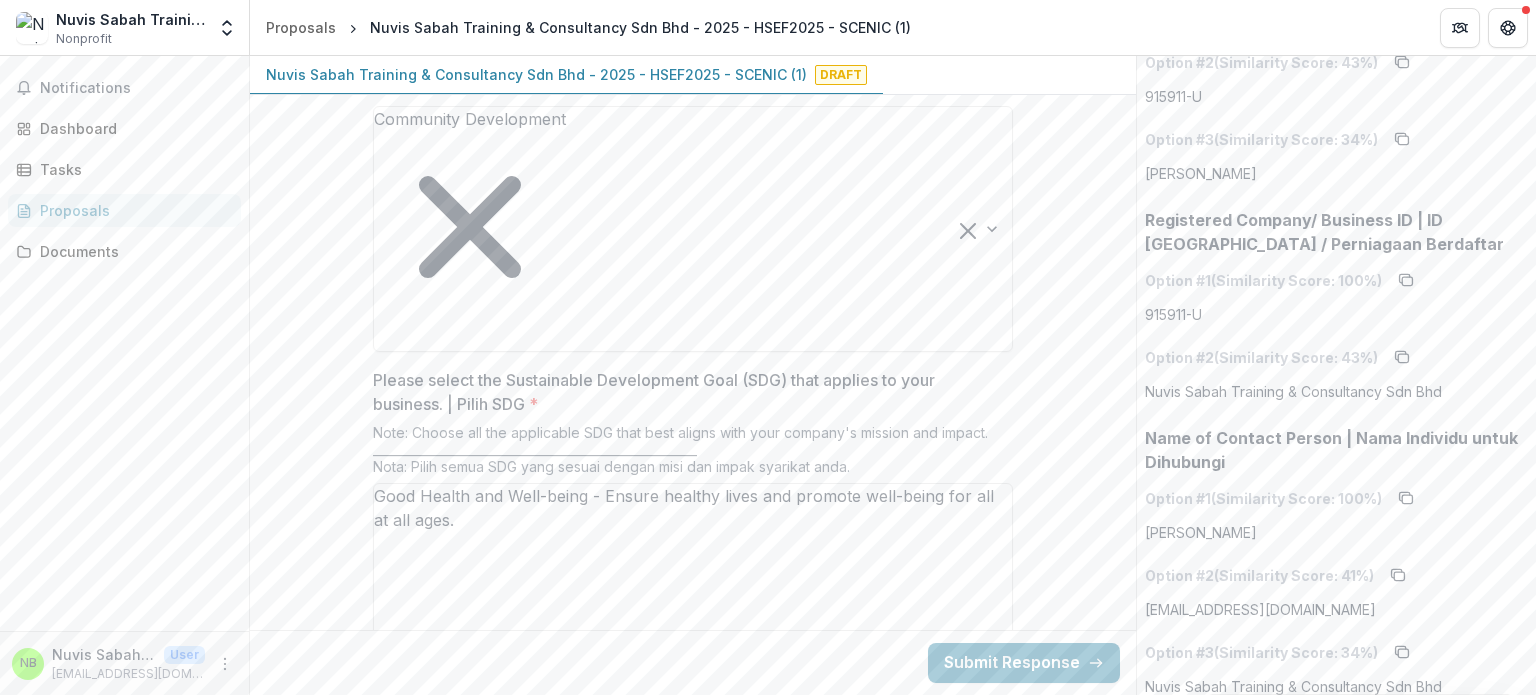 click at bounding box center (667, 1296) 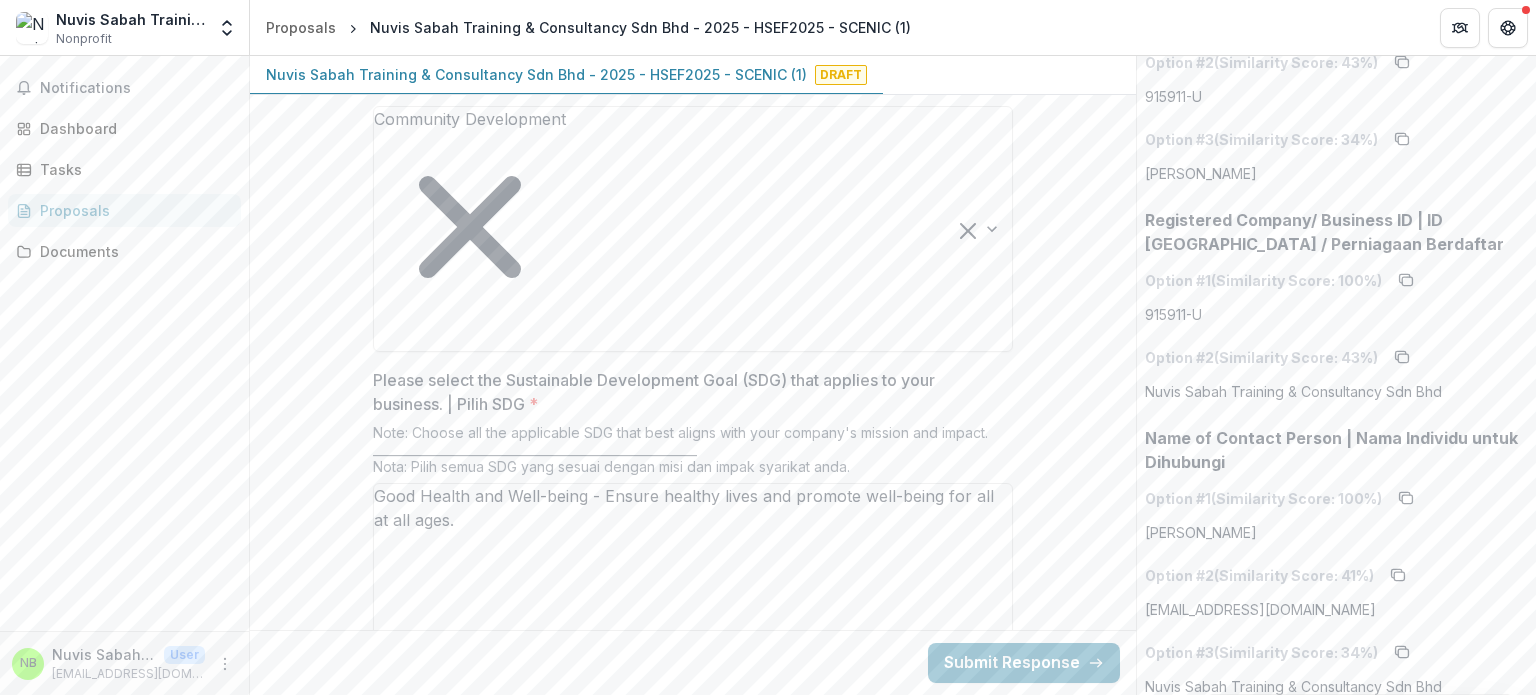 click on "**********" at bounding box center [693, 1386] 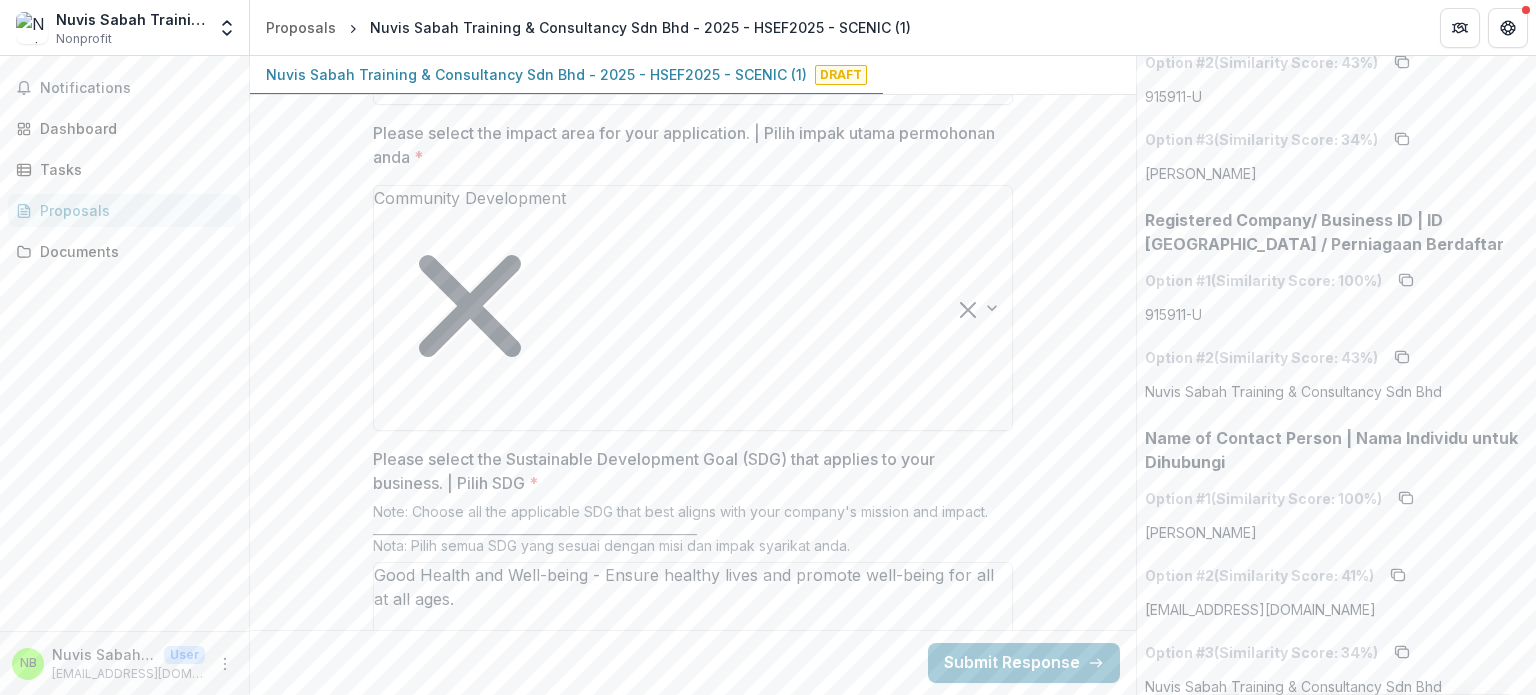 scroll, scrollTop: 2704, scrollLeft: 0, axis: vertical 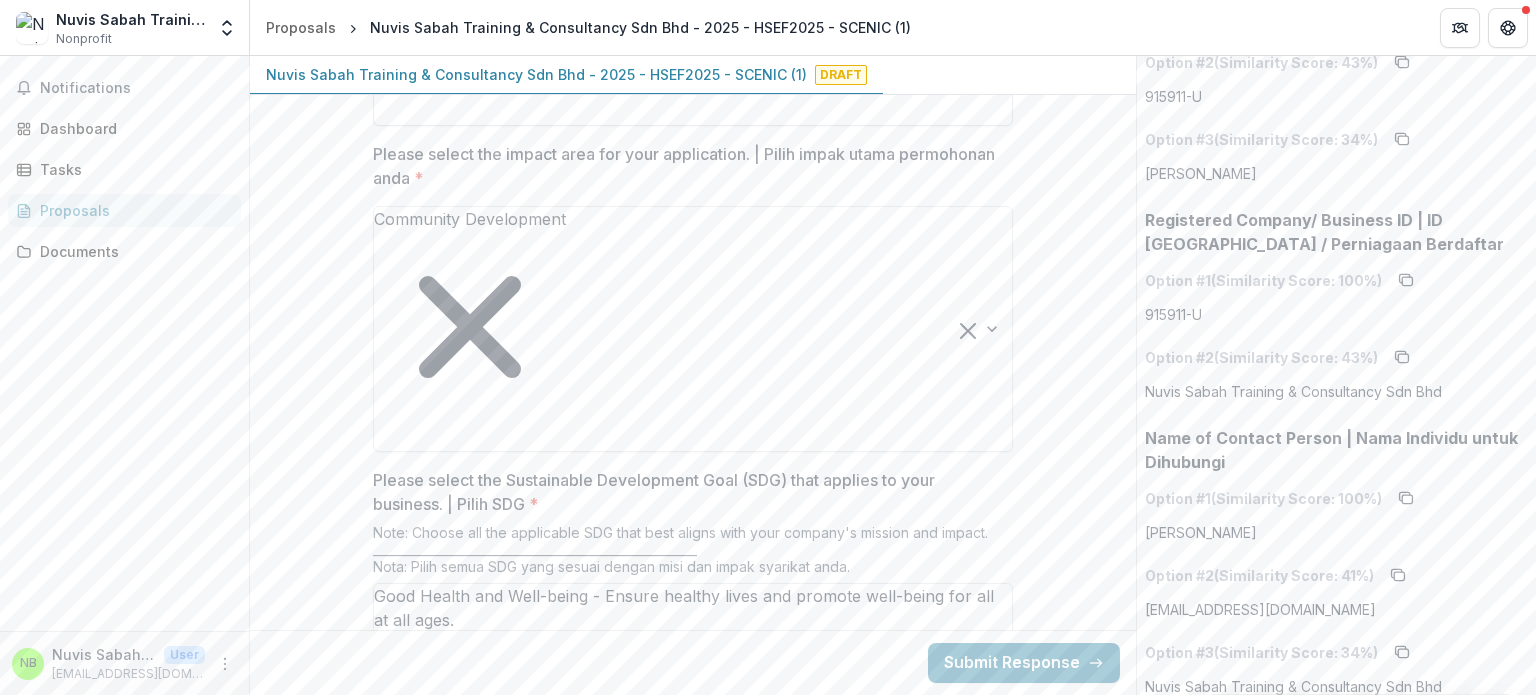 click at bounding box center [667, 1396] 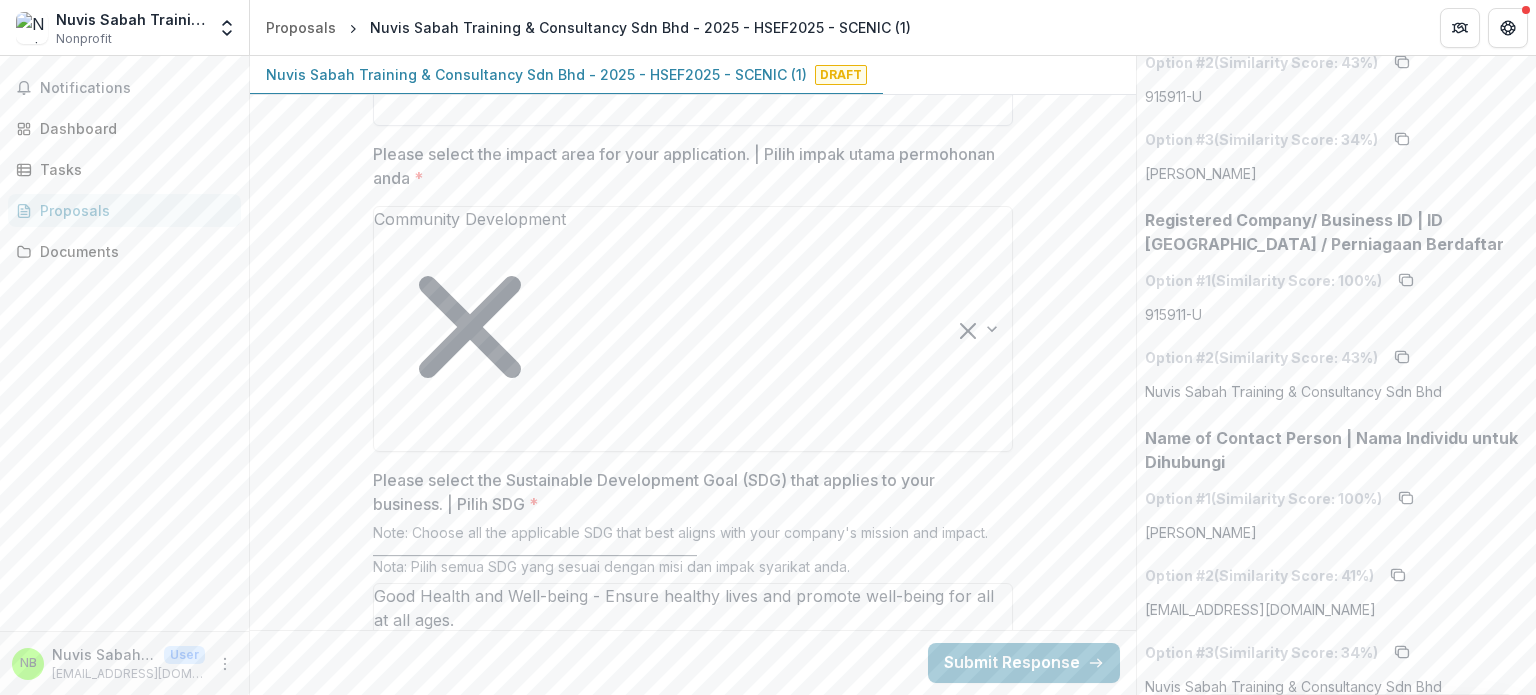click on "**********" at bounding box center [693, 1486] 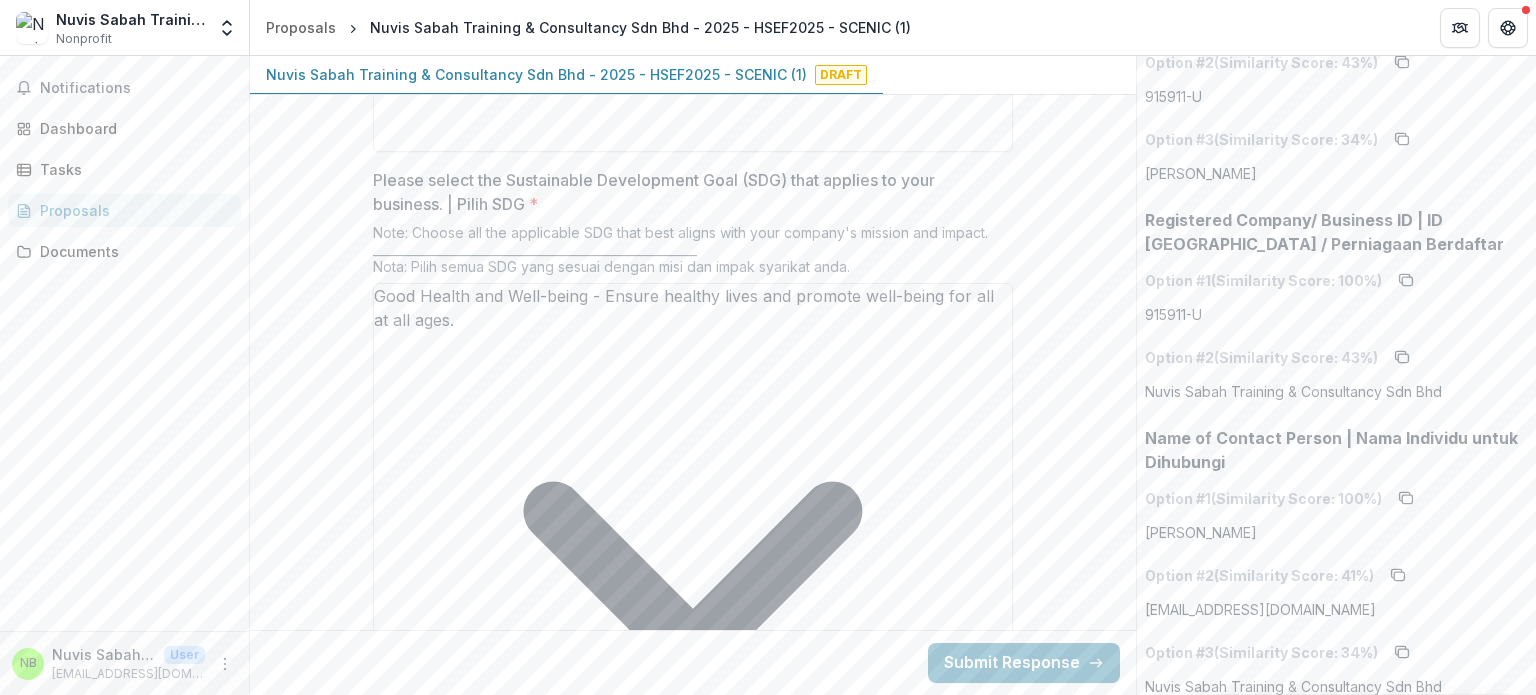 scroll, scrollTop: 2904, scrollLeft: 0, axis: vertical 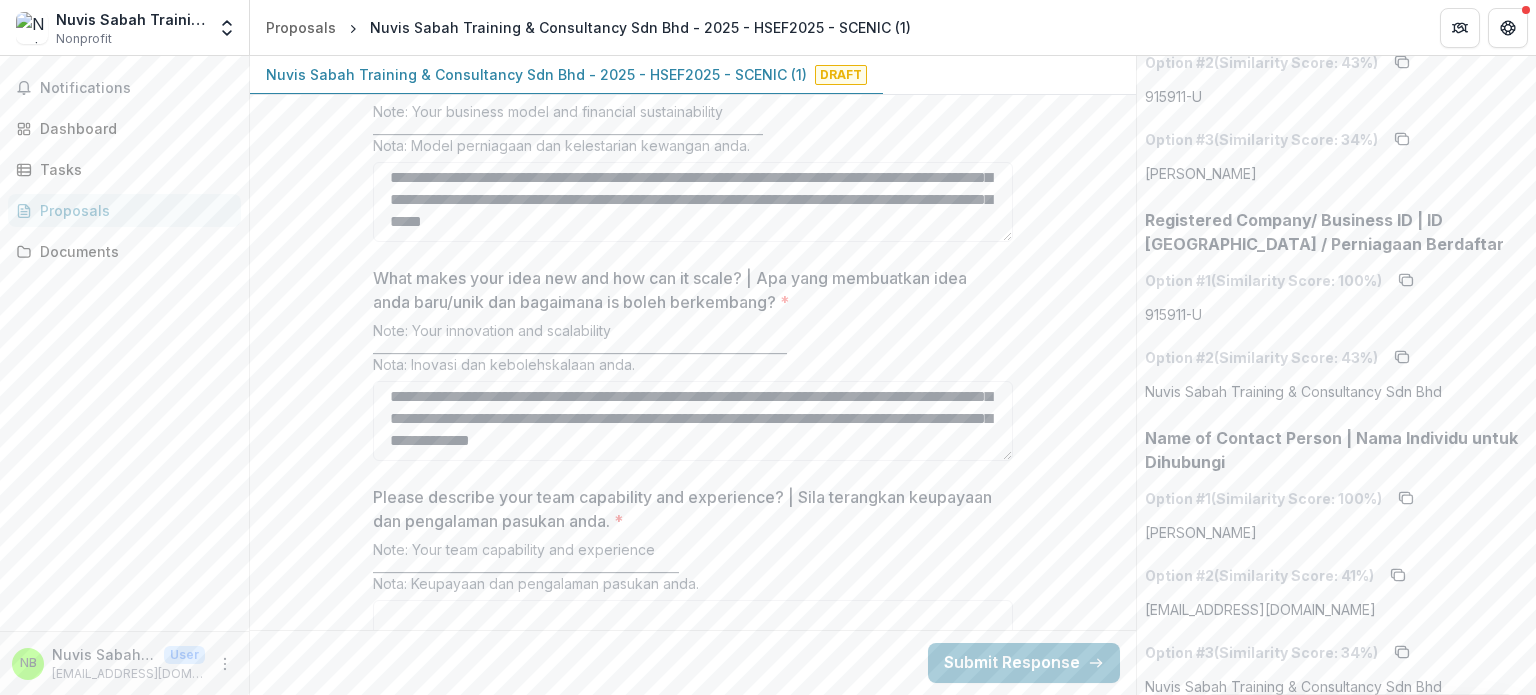 drag, startPoint x: 373, startPoint y: 303, endPoint x: 782, endPoint y: 301, distance: 409.00488 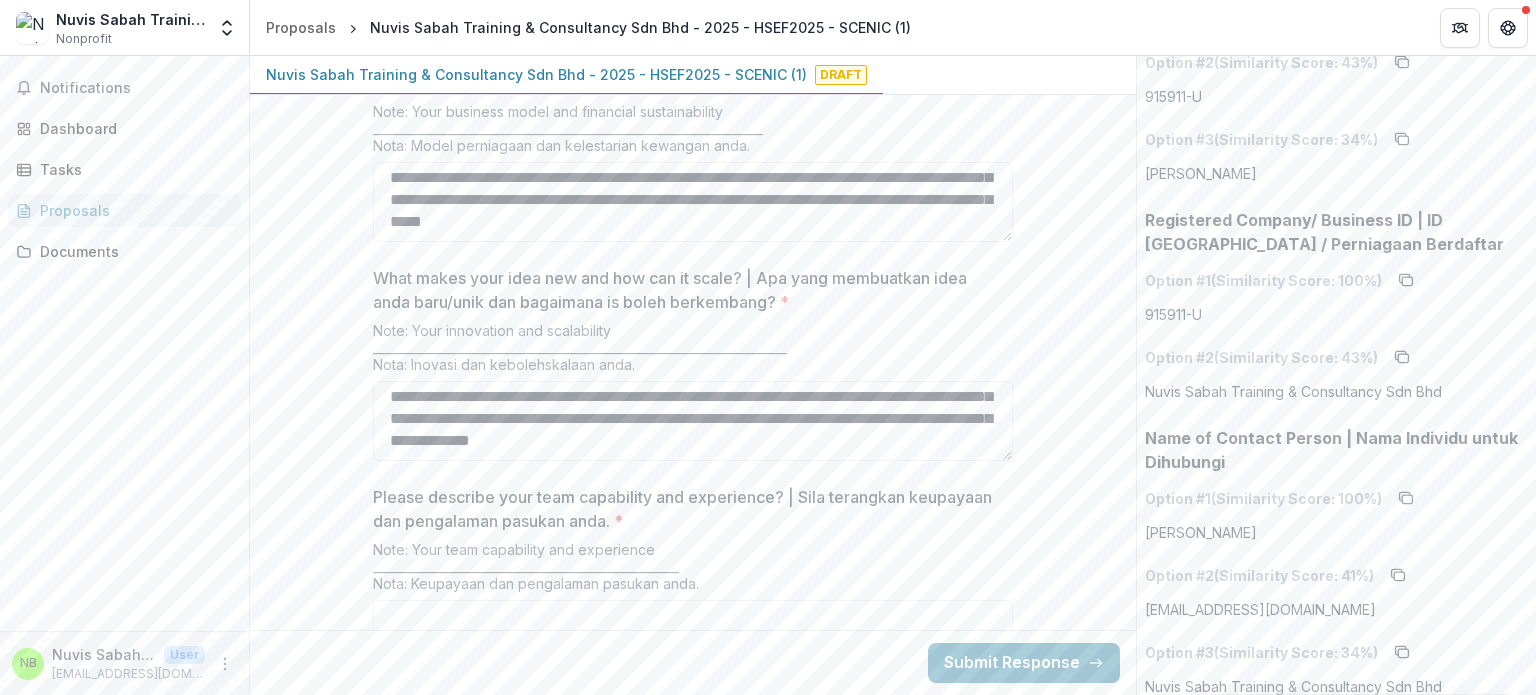 click on "**********" at bounding box center (693, 2205) 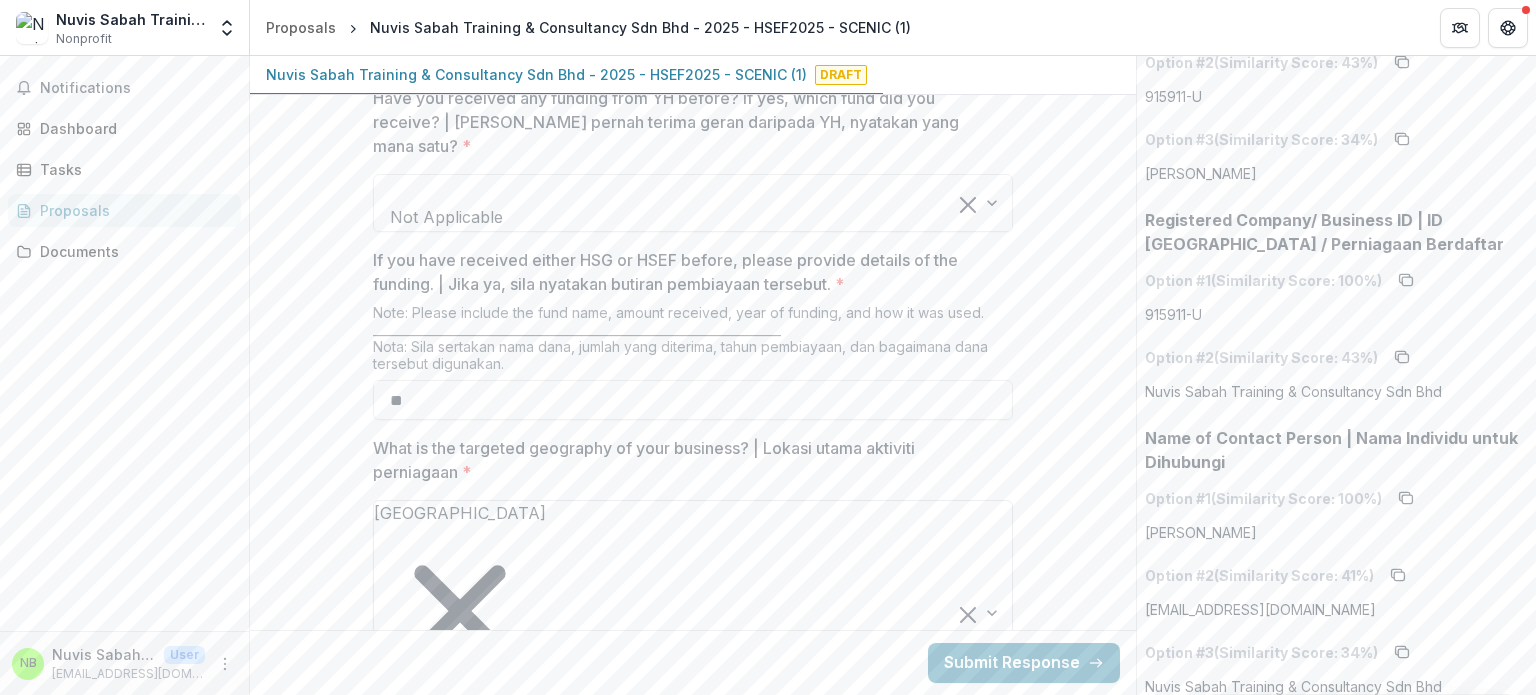 scroll, scrollTop: 1904, scrollLeft: 0, axis: vertical 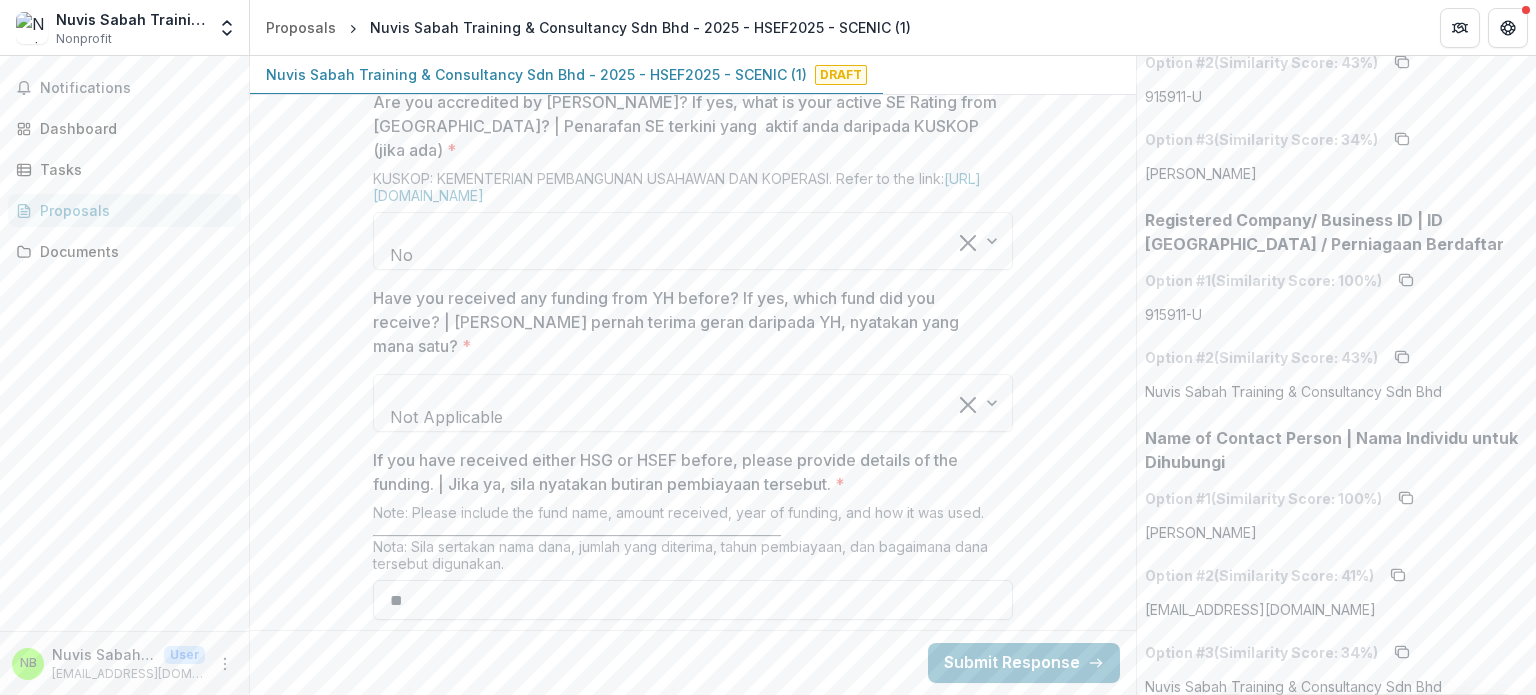 type on "**********" 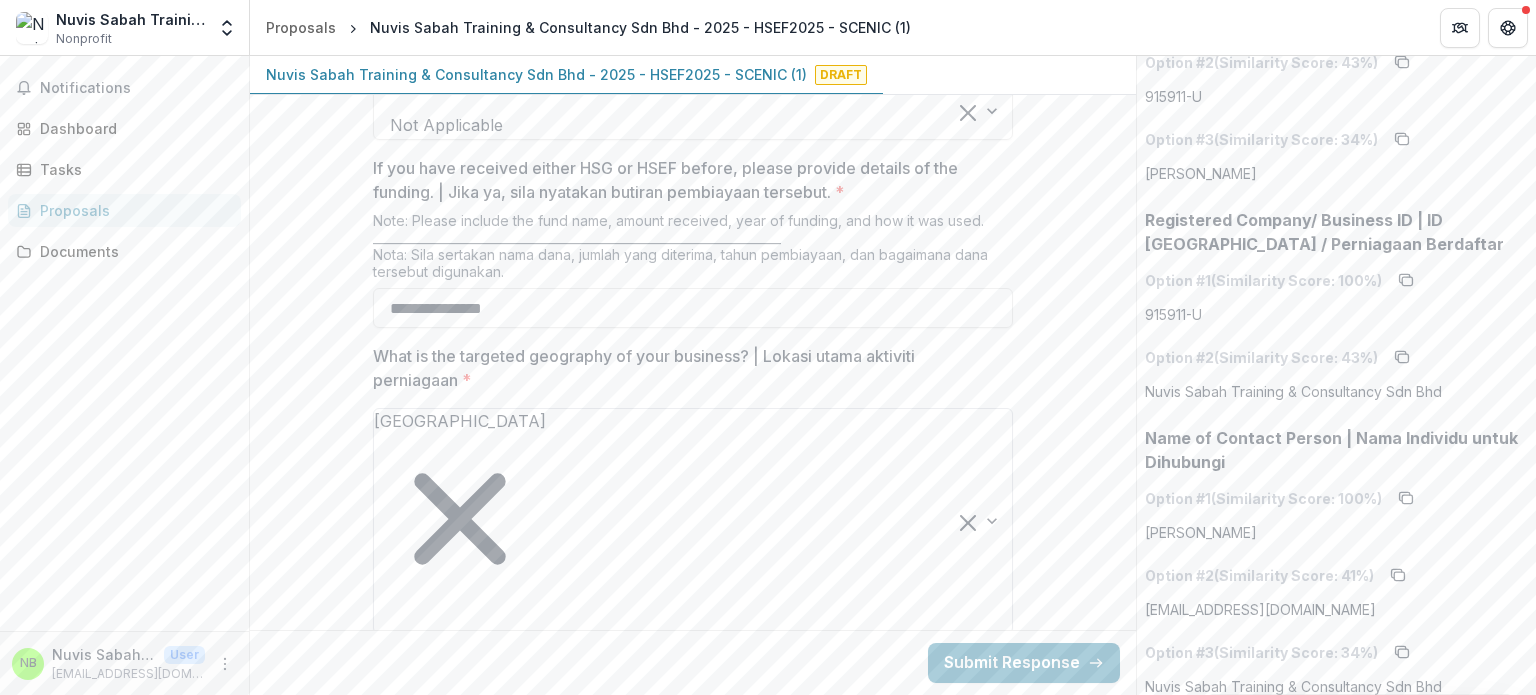 scroll, scrollTop: 2204, scrollLeft: 0, axis: vertical 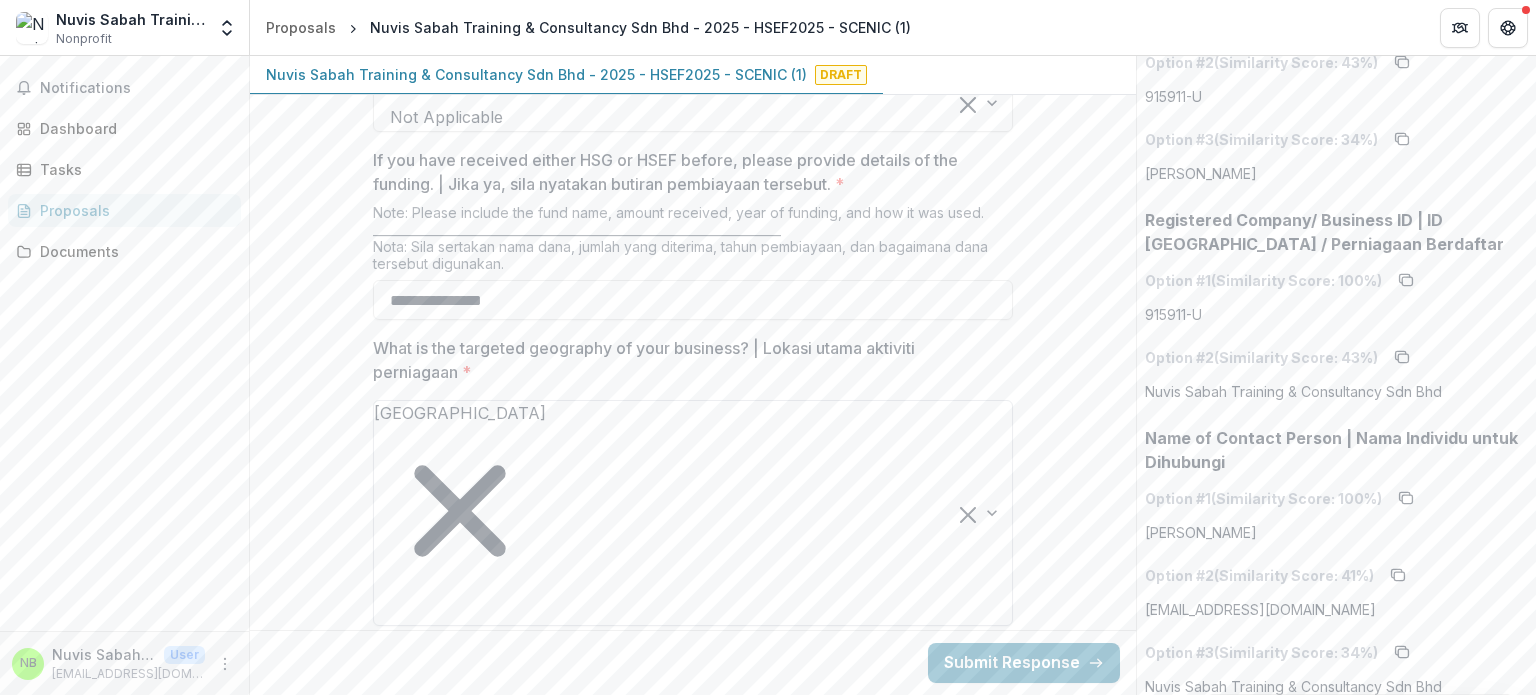 type on "**********" 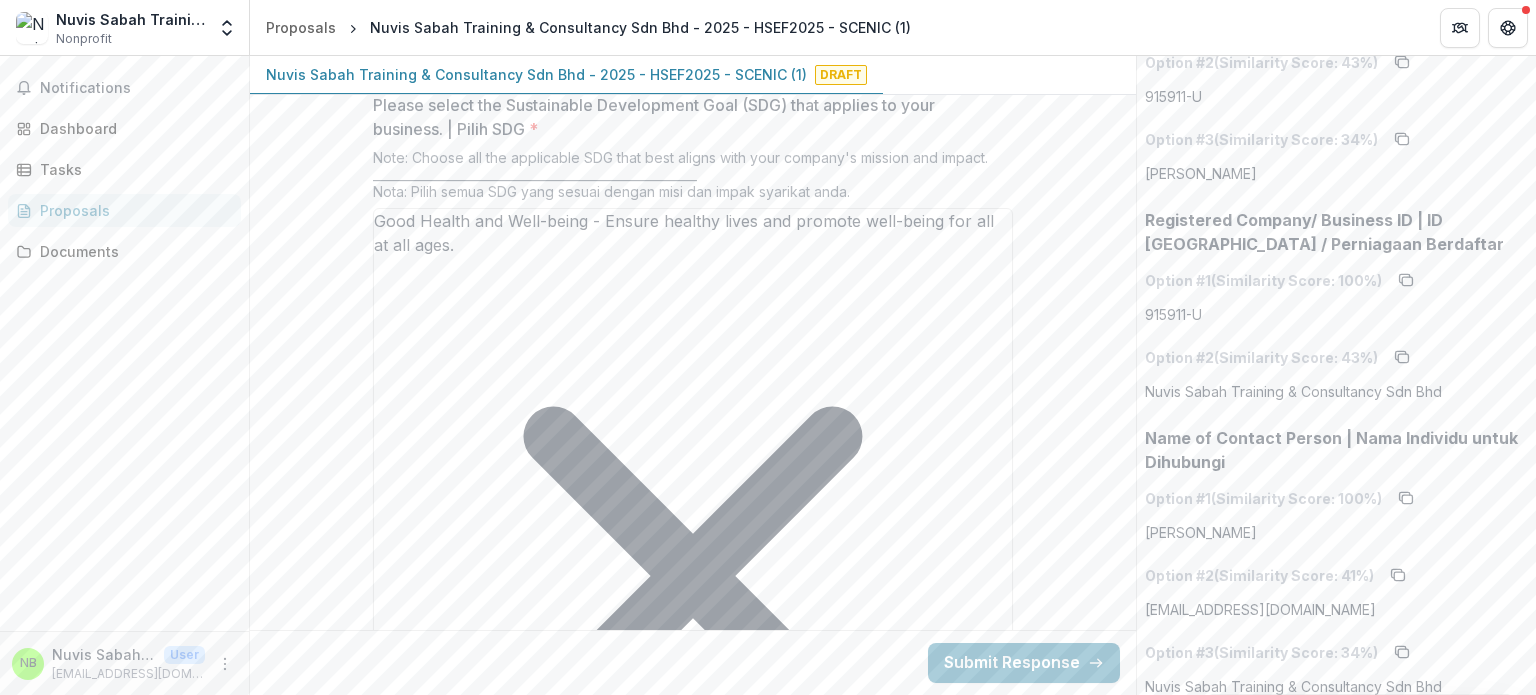 scroll, scrollTop: 3204, scrollLeft: 0, axis: vertical 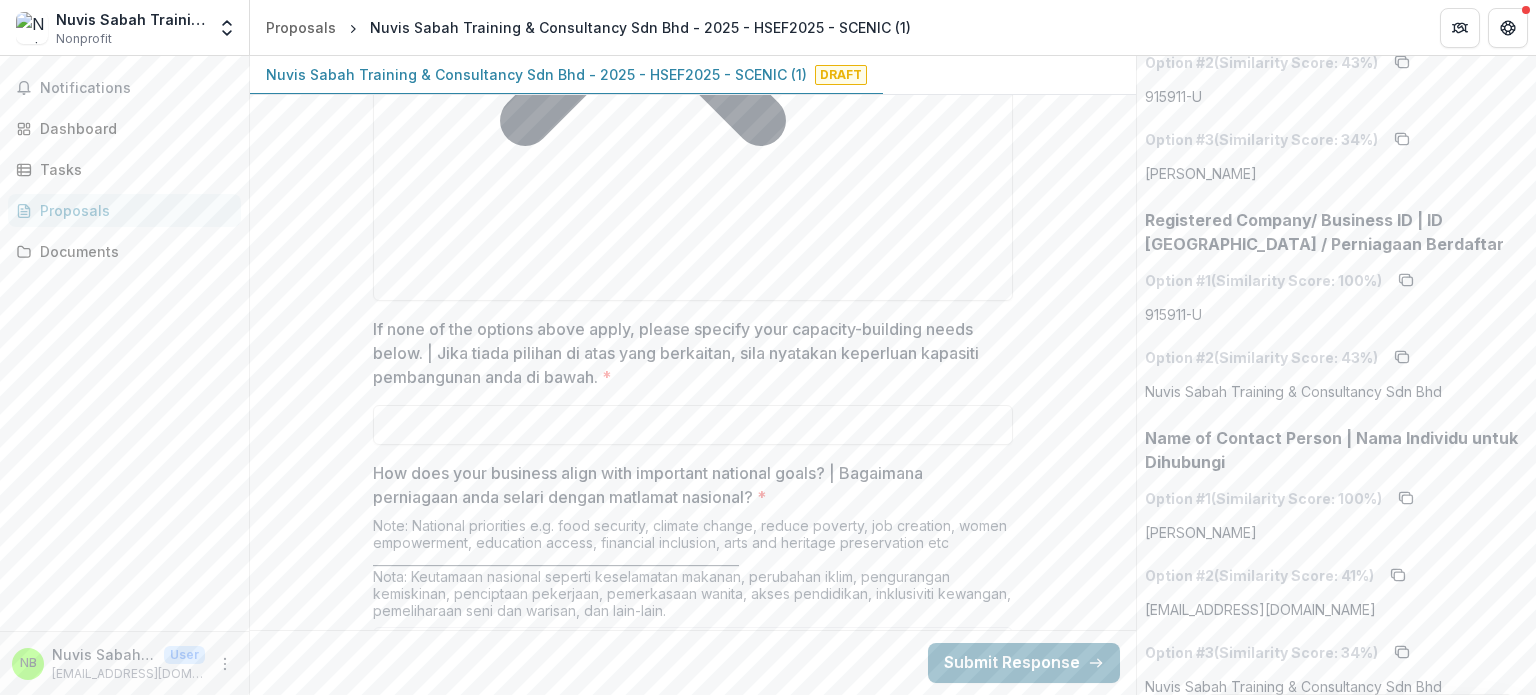 click on "Submit Response" at bounding box center [1024, 663] 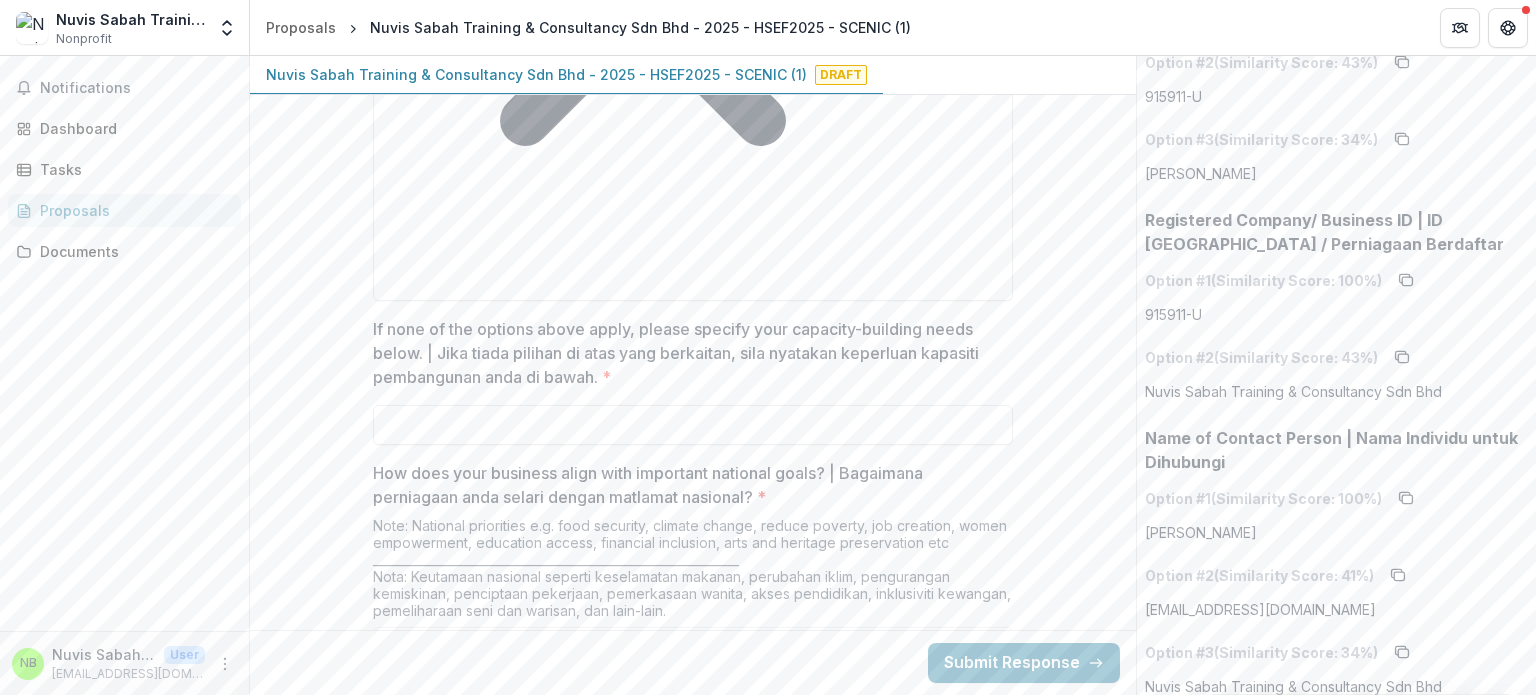 click on "Confirm" at bounding box center [82, 755] 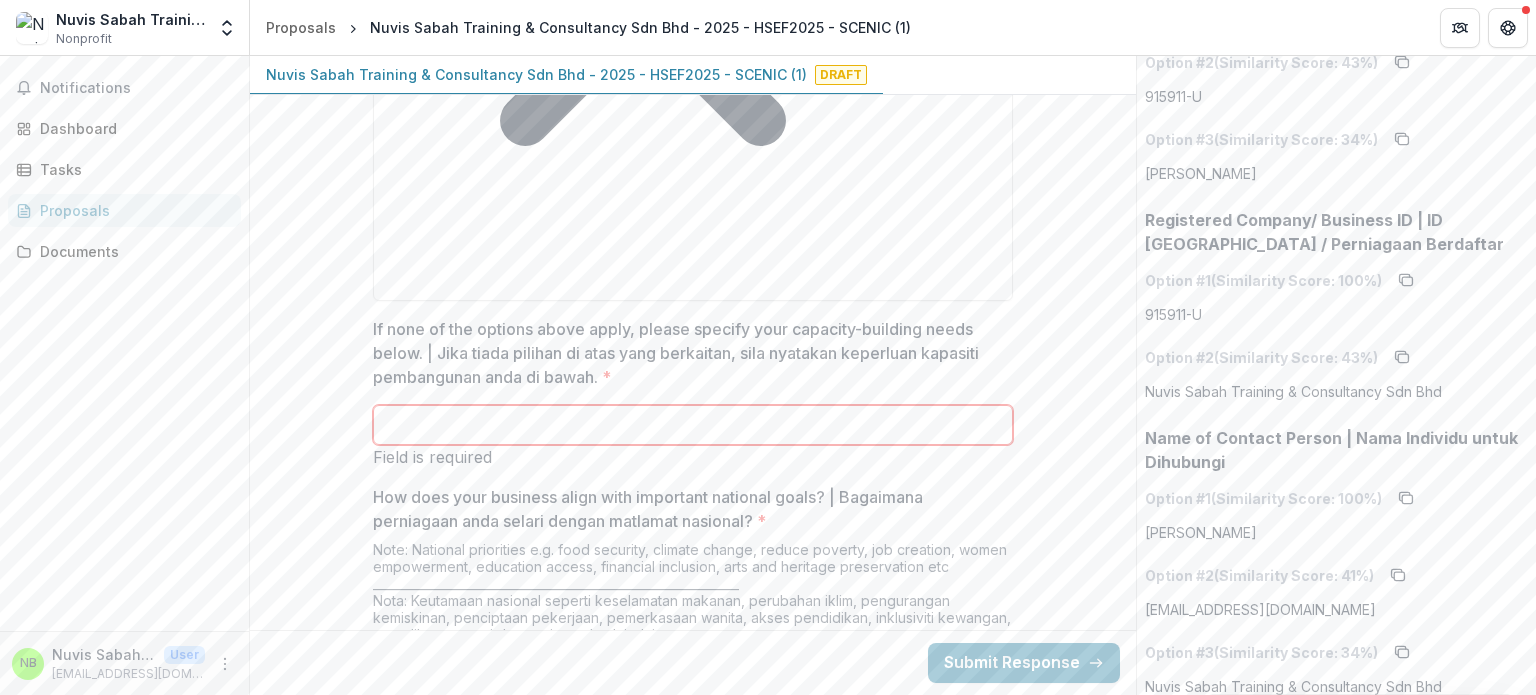 scroll, scrollTop: 5729, scrollLeft: 0, axis: vertical 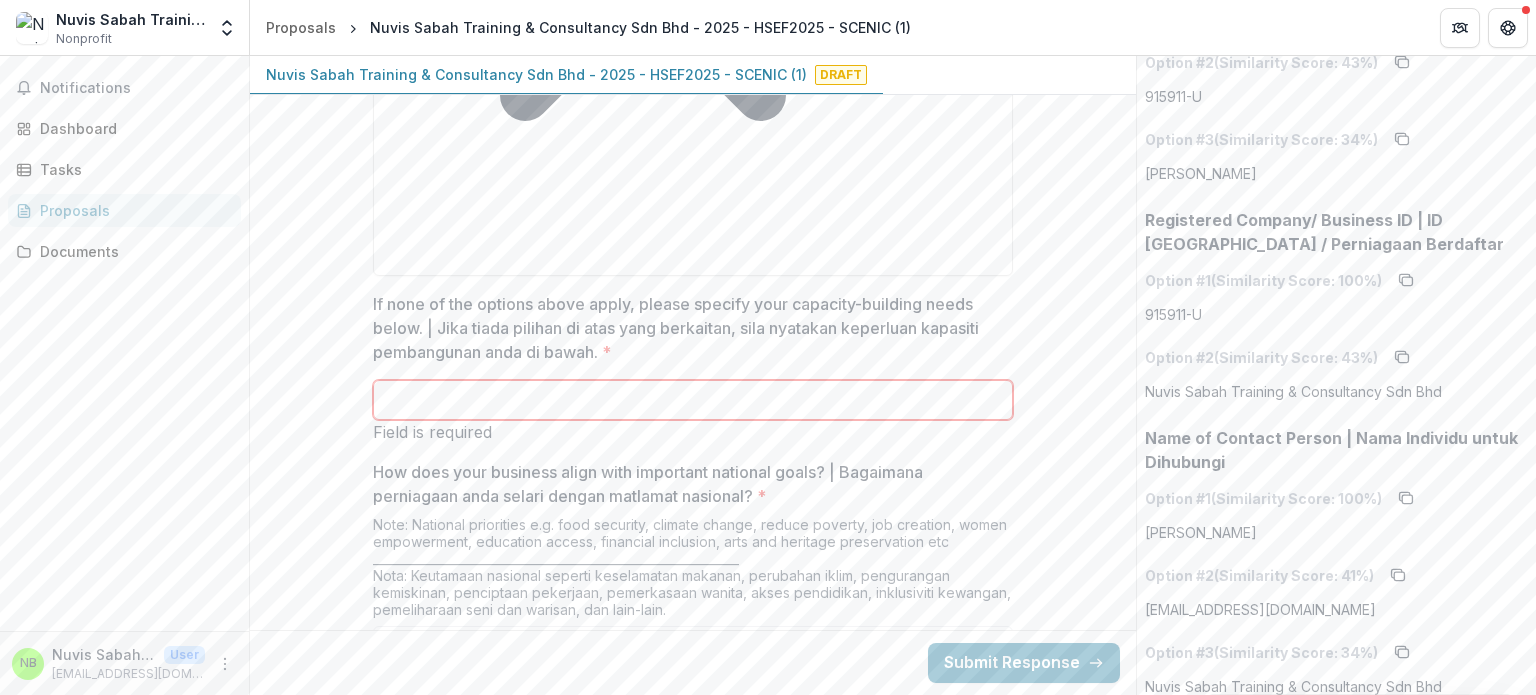 click on "Close" at bounding box center [21, 2411] 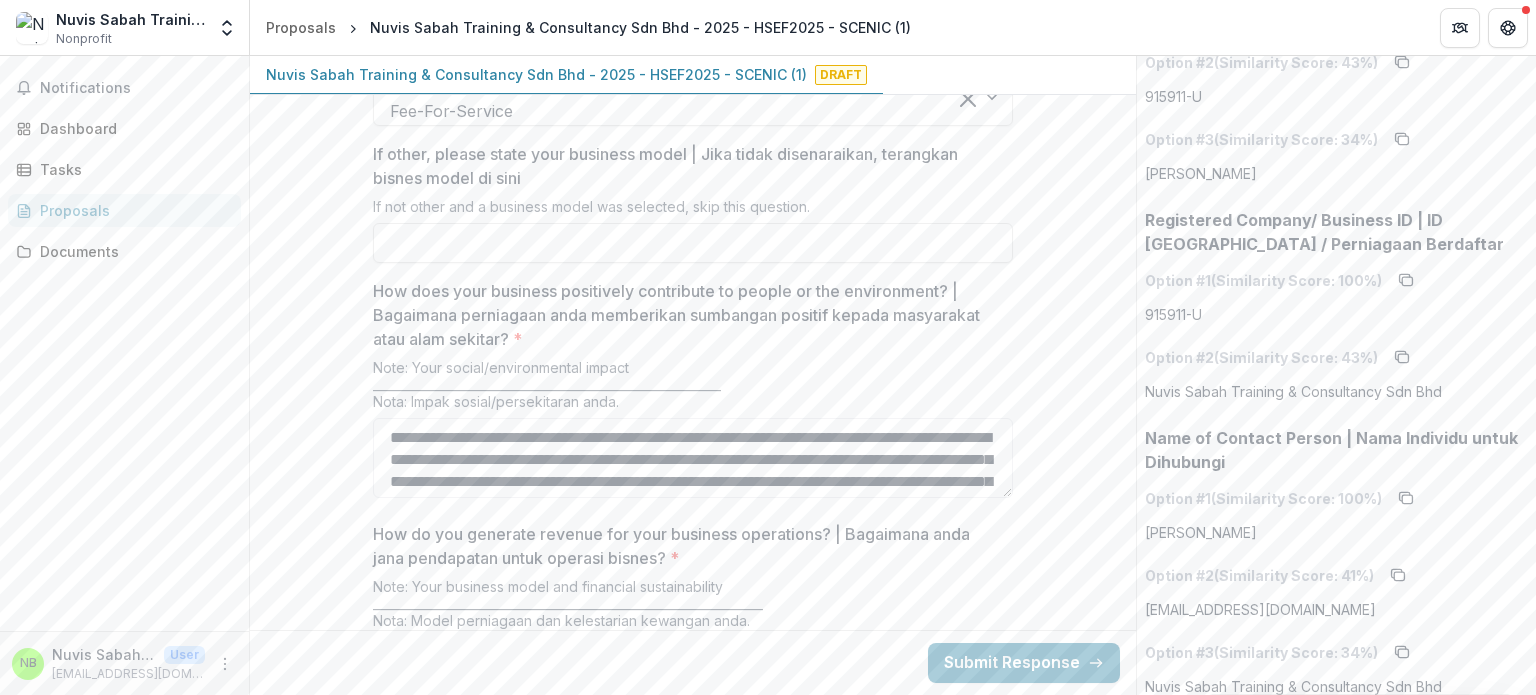 scroll, scrollTop: 3929, scrollLeft: 0, axis: vertical 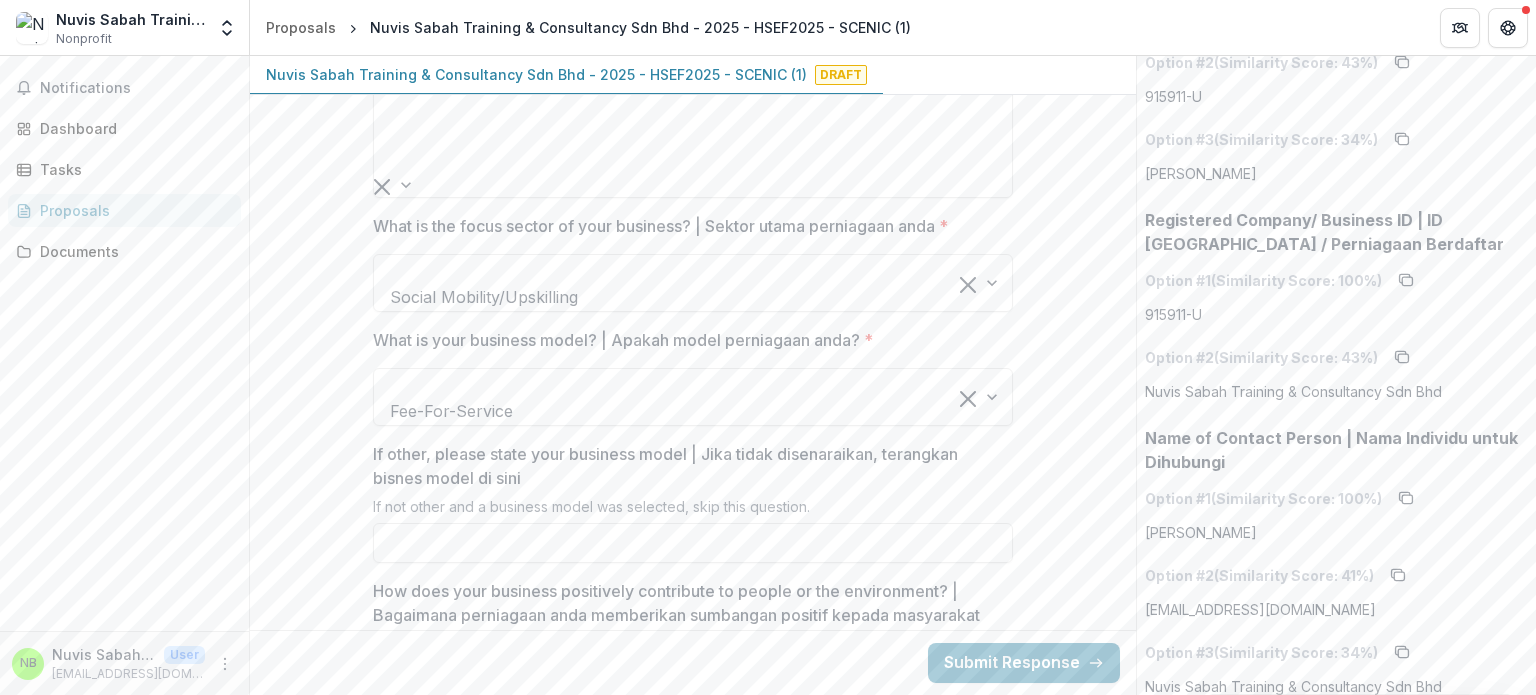 paste on "**********" 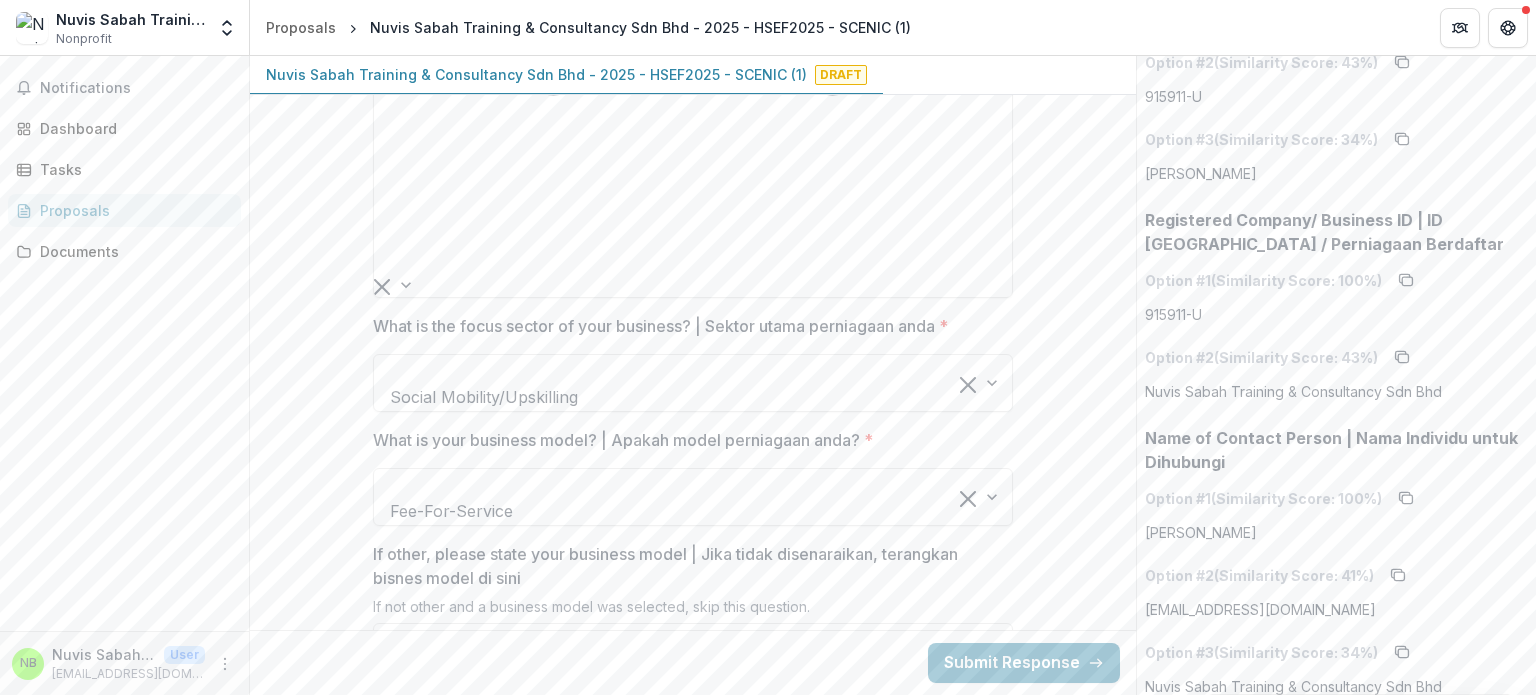 scroll, scrollTop: 3929, scrollLeft: 0, axis: vertical 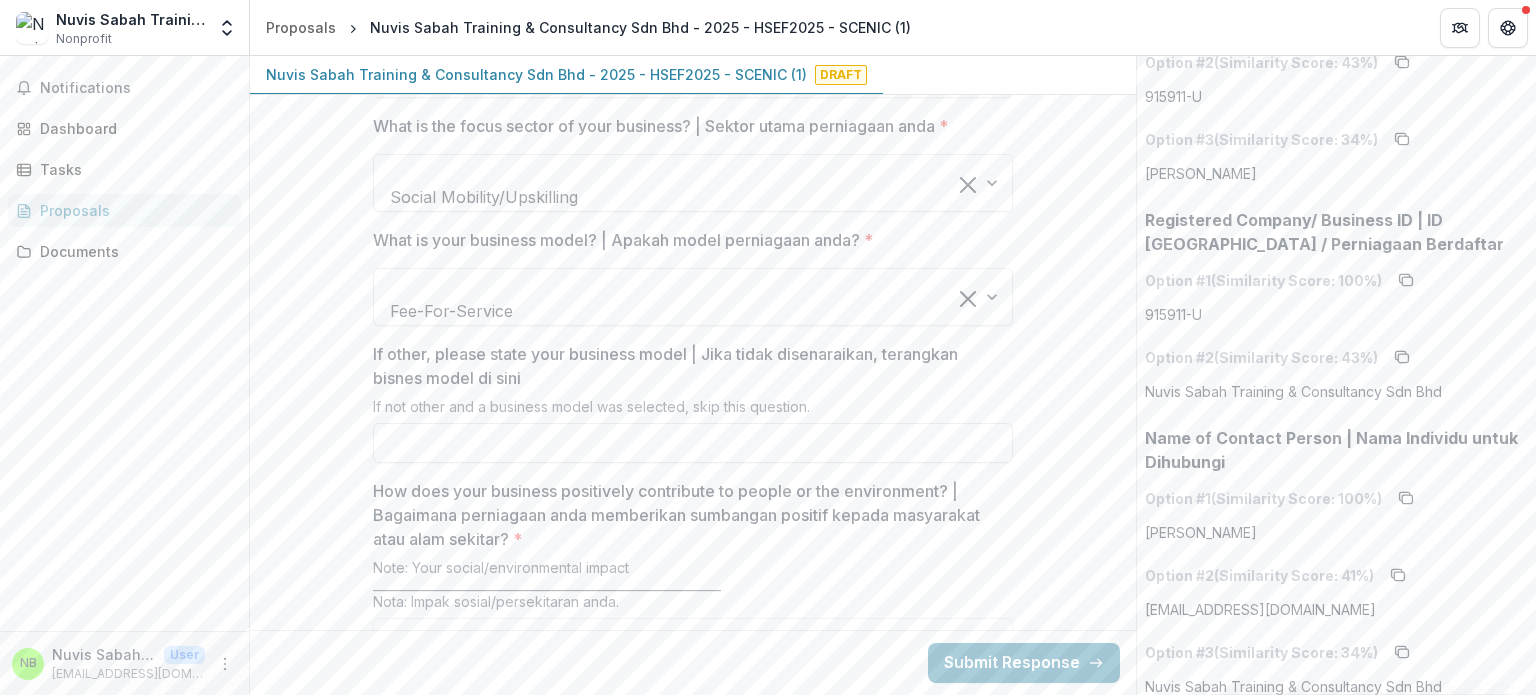 type on "**********" 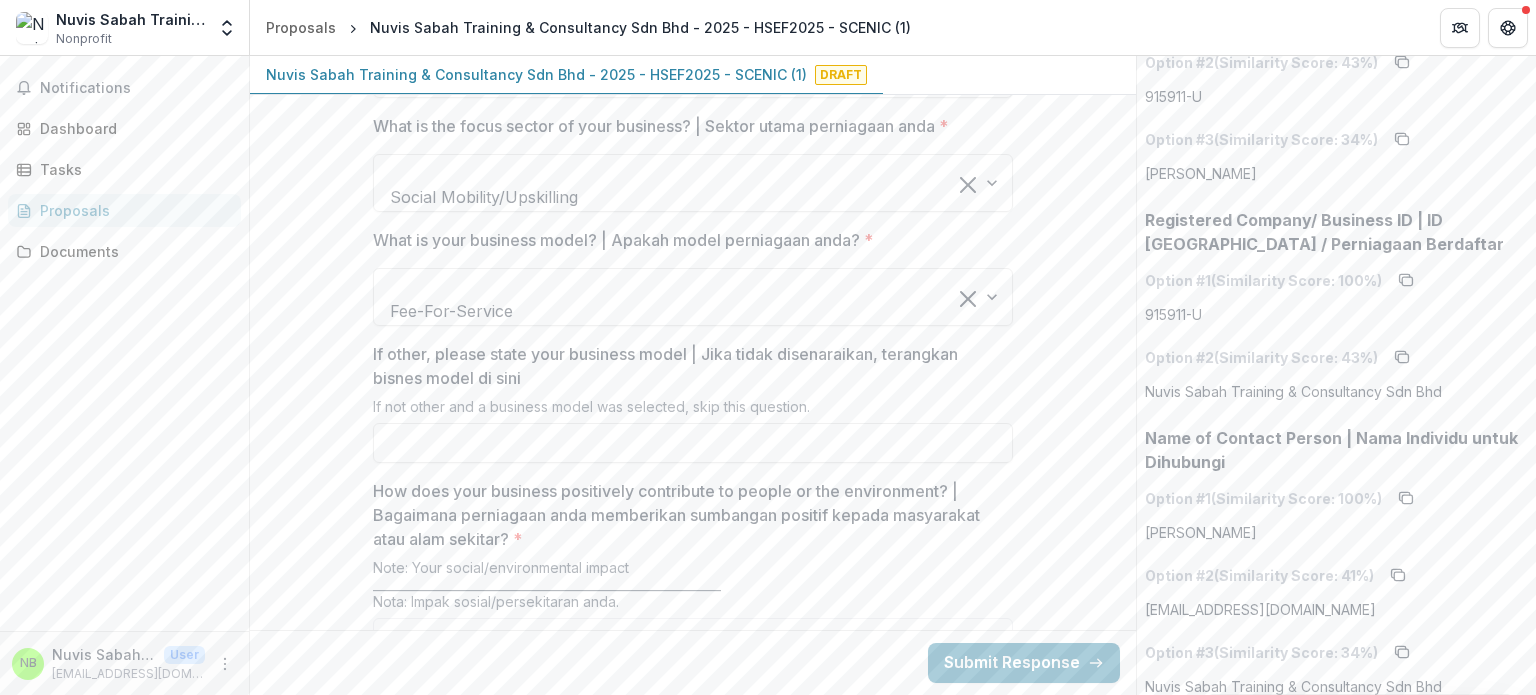 drag, startPoint x: 797, startPoint y: 450, endPoint x: 932, endPoint y: 433, distance: 136.06616 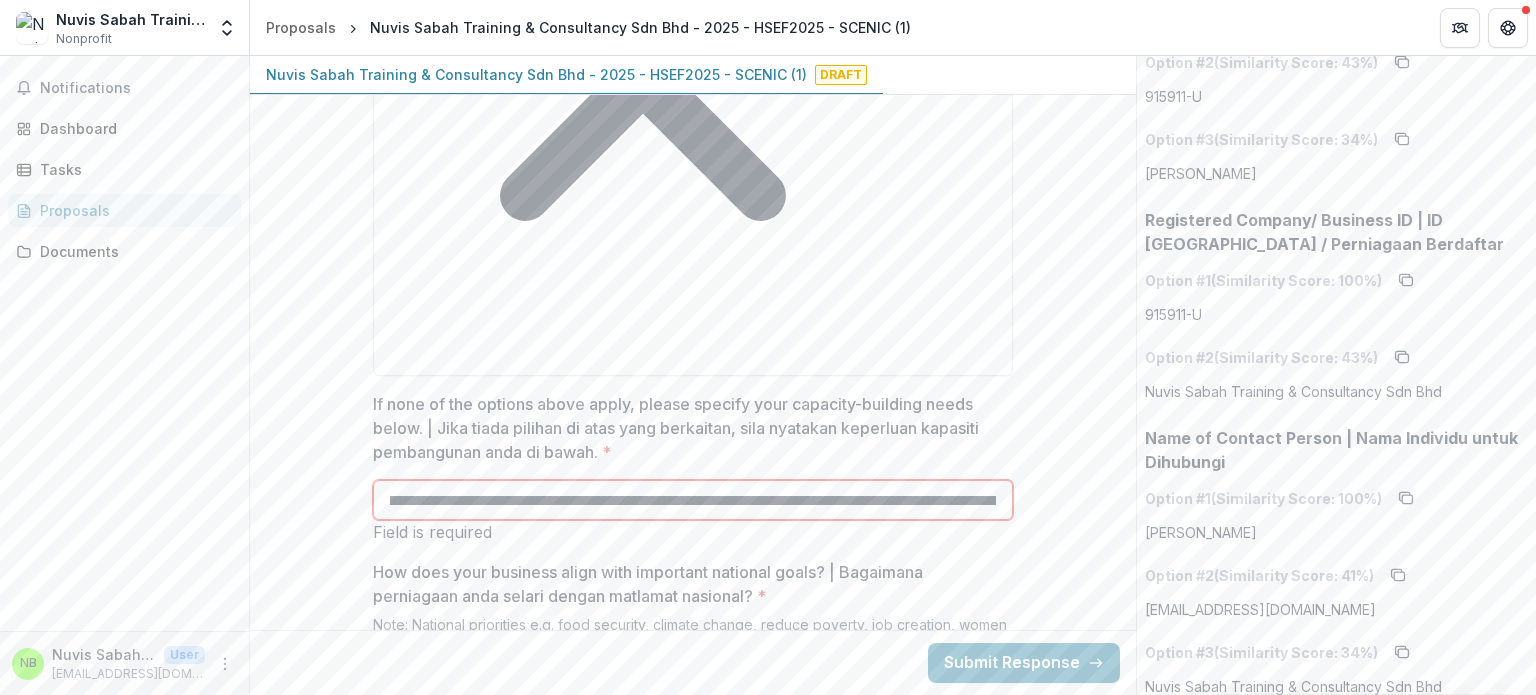 scroll, scrollTop: 5729, scrollLeft: 0, axis: vertical 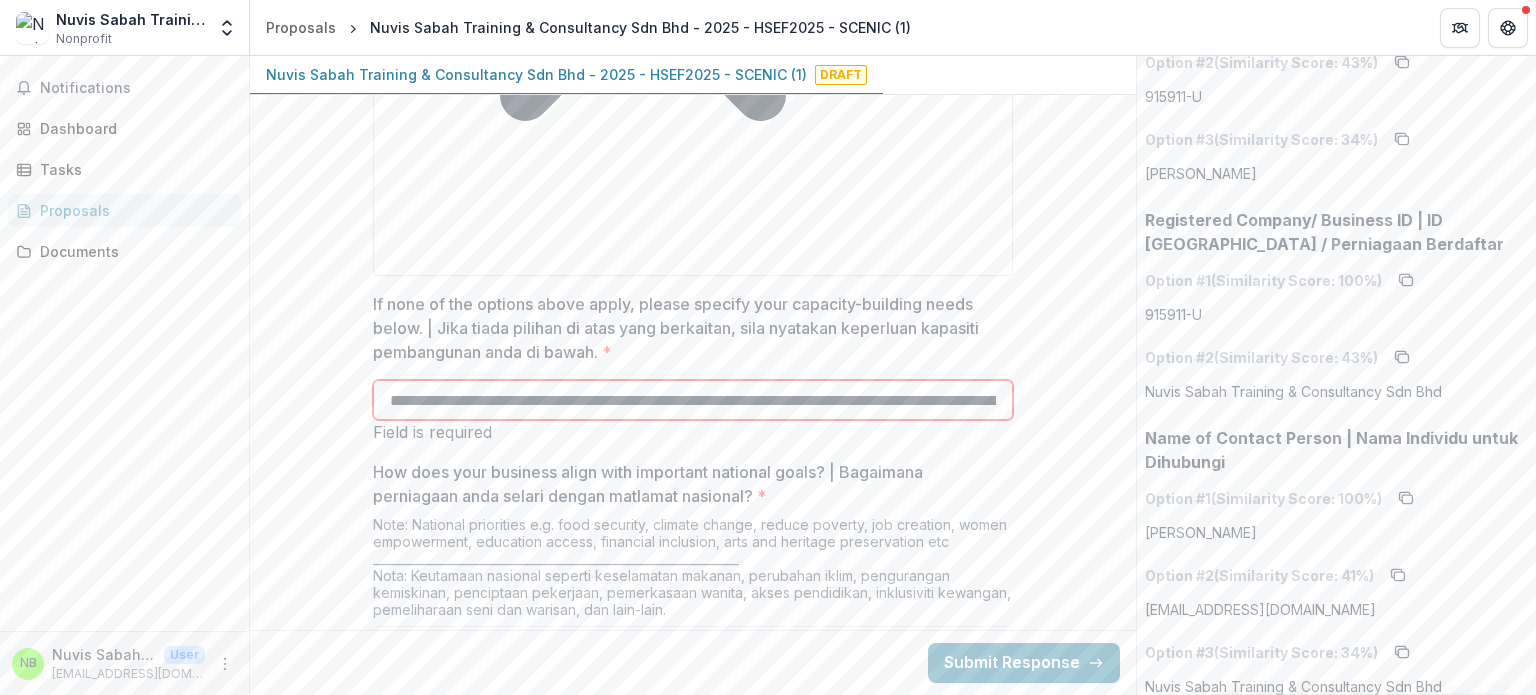 click on "Wellbeing-and-Gritonomy-Pathways-to-Resilient-Reintegration-and-Economic-Contribution.pptx (1).pdf" at bounding box center [693, 2146] 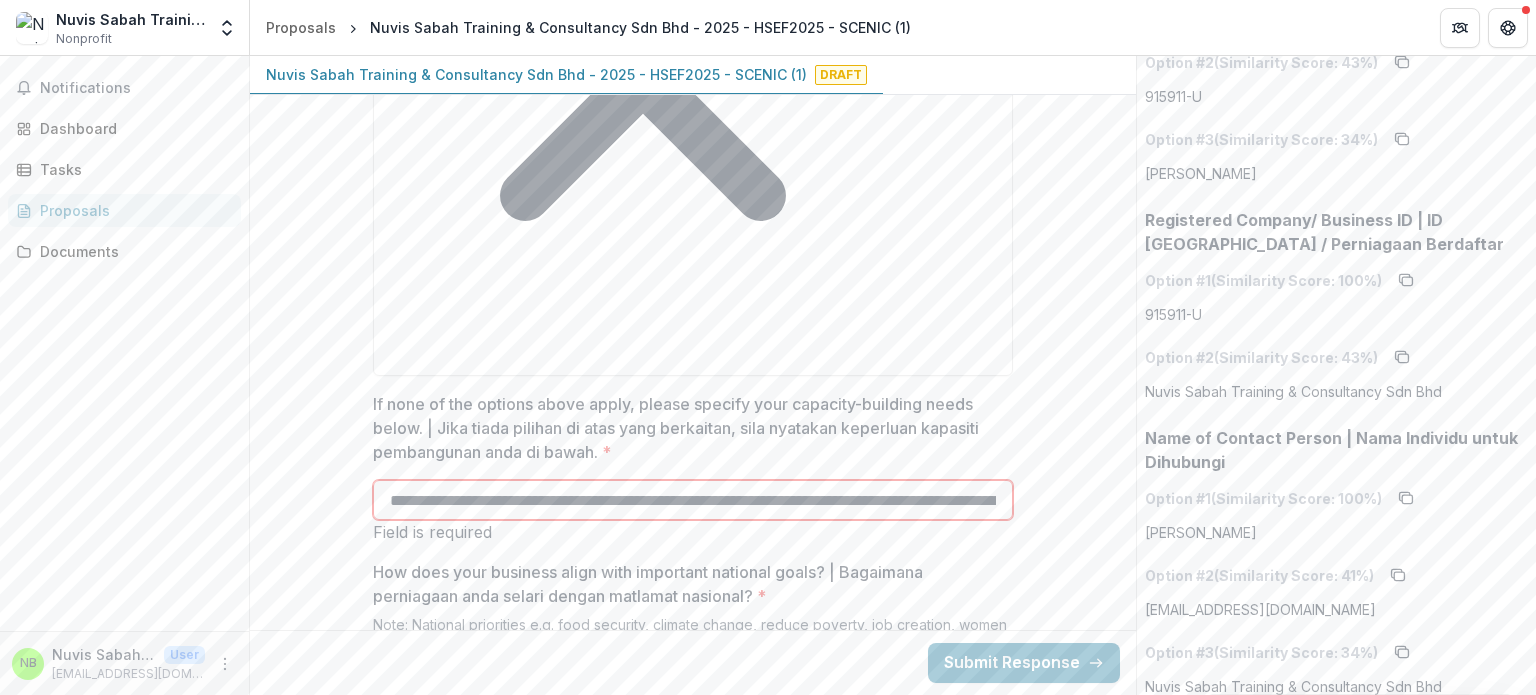 scroll, scrollTop: 5429, scrollLeft: 0, axis: vertical 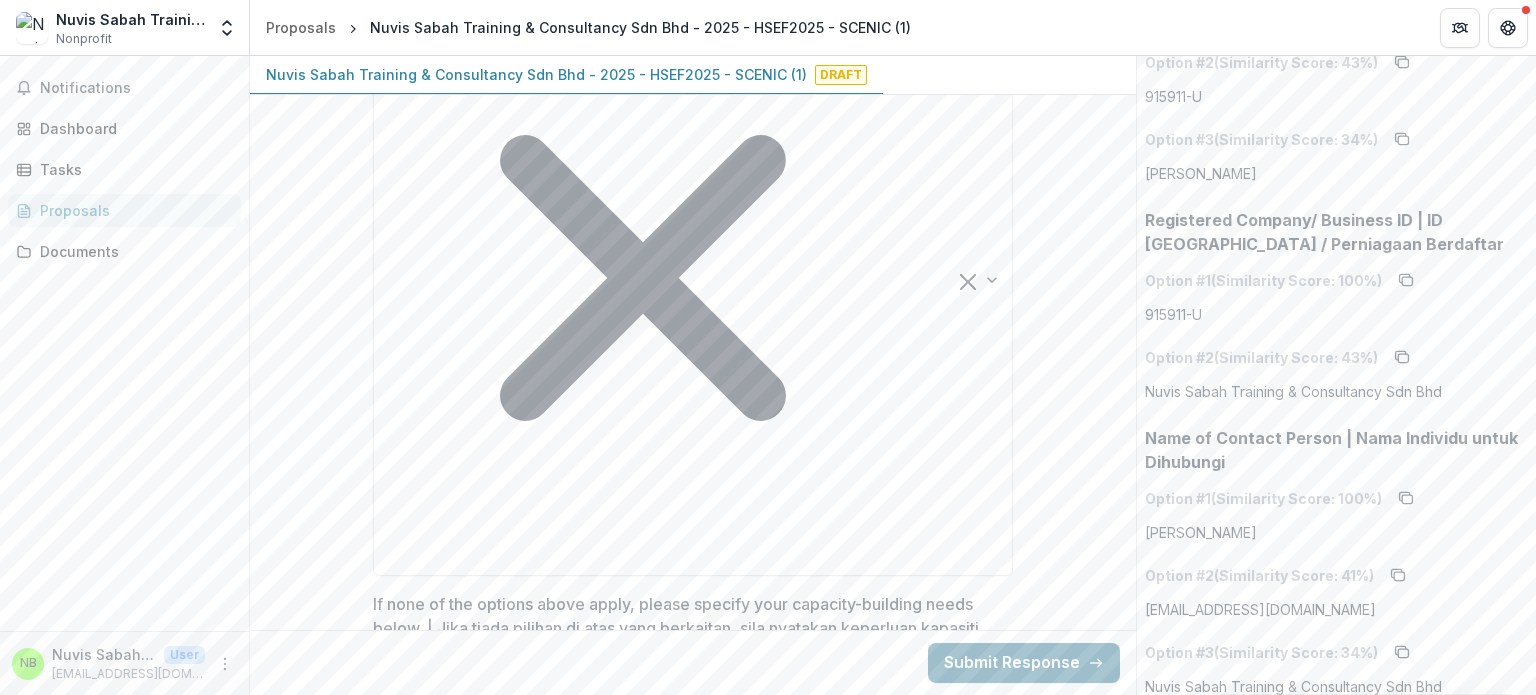 click on "Submit Response" at bounding box center [1024, 663] 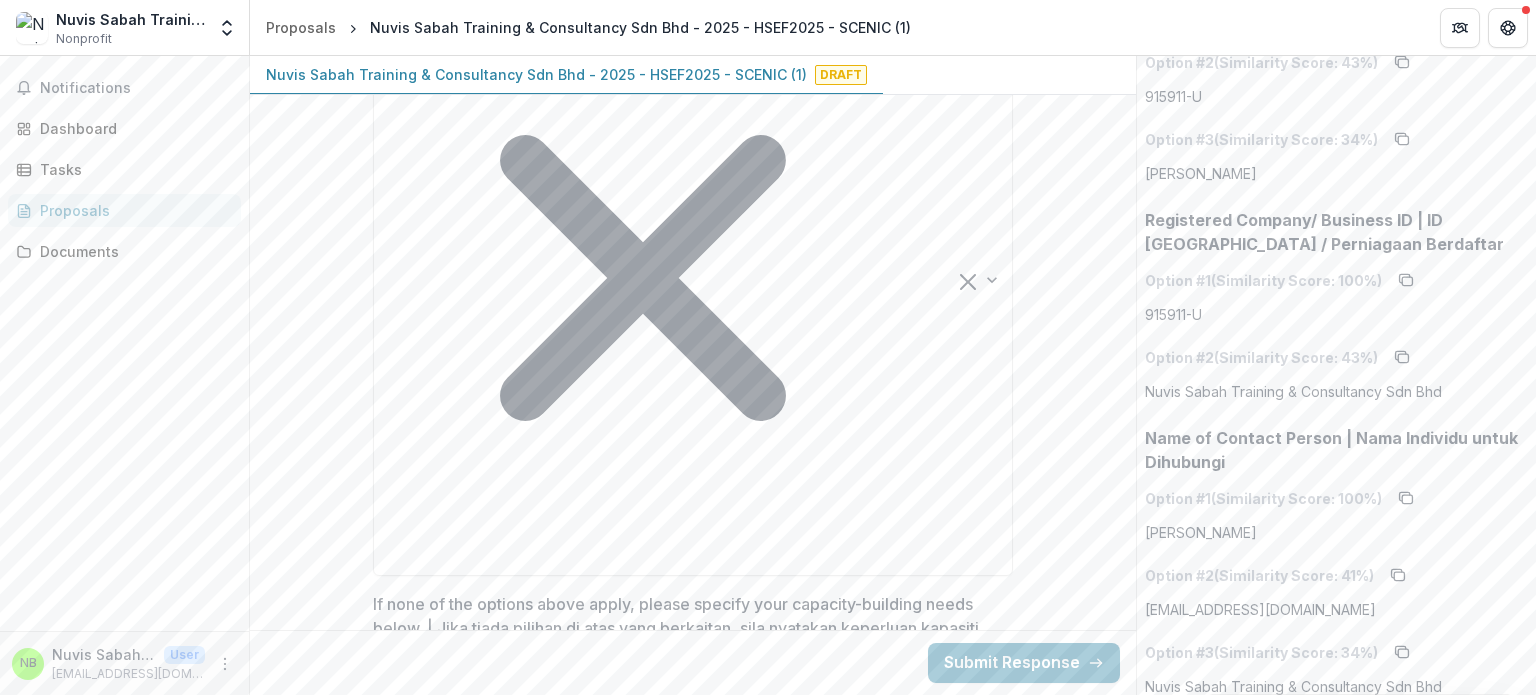 click on "Cancel Confirm" at bounding box center (768, 755) 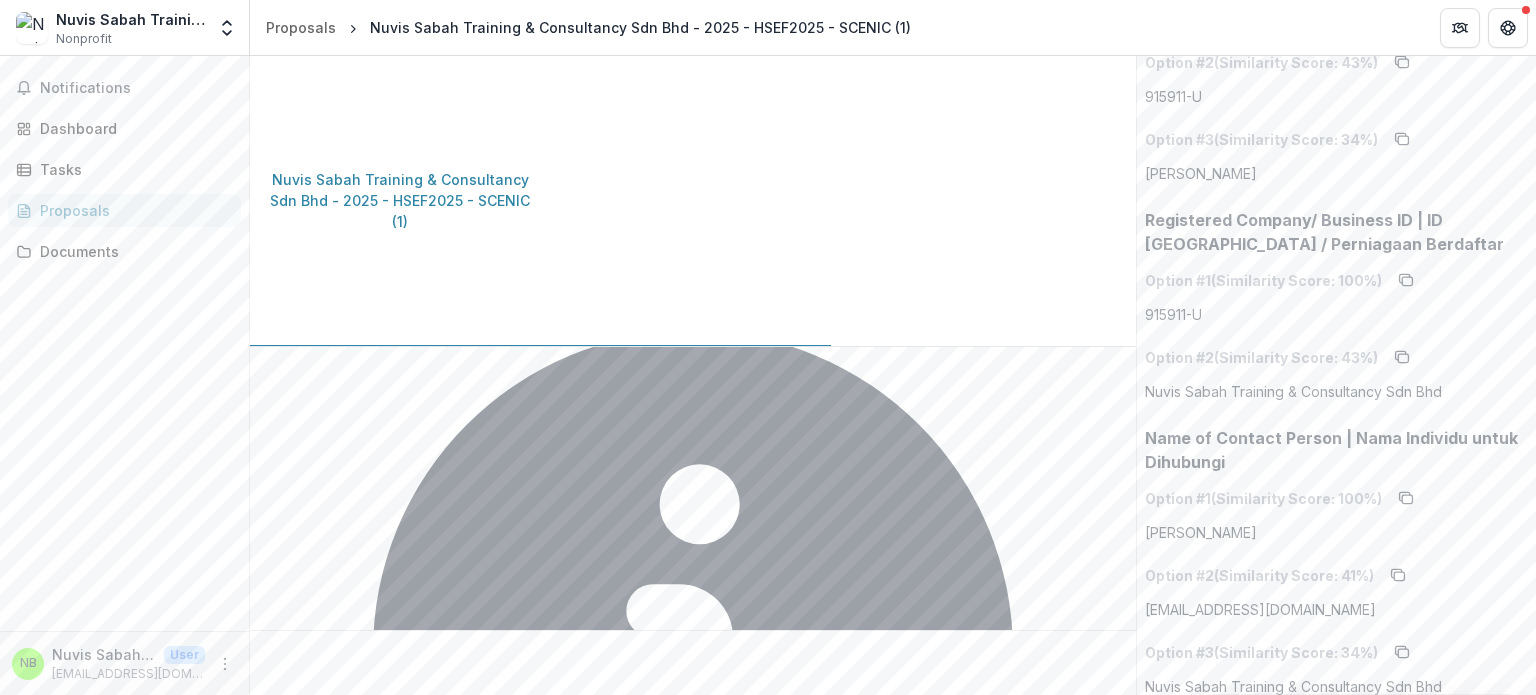 scroll, scrollTop: 293, scrollLeft: 0, axis: vertical 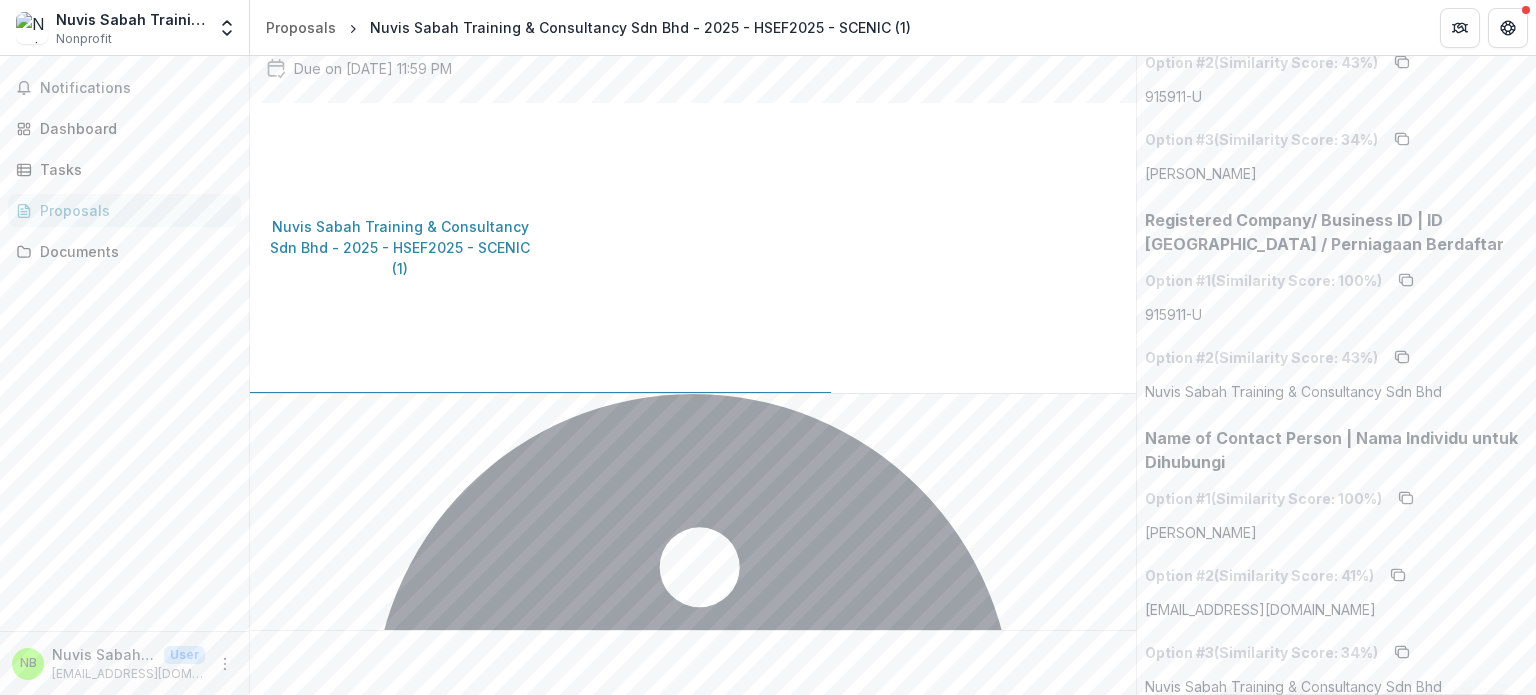 click 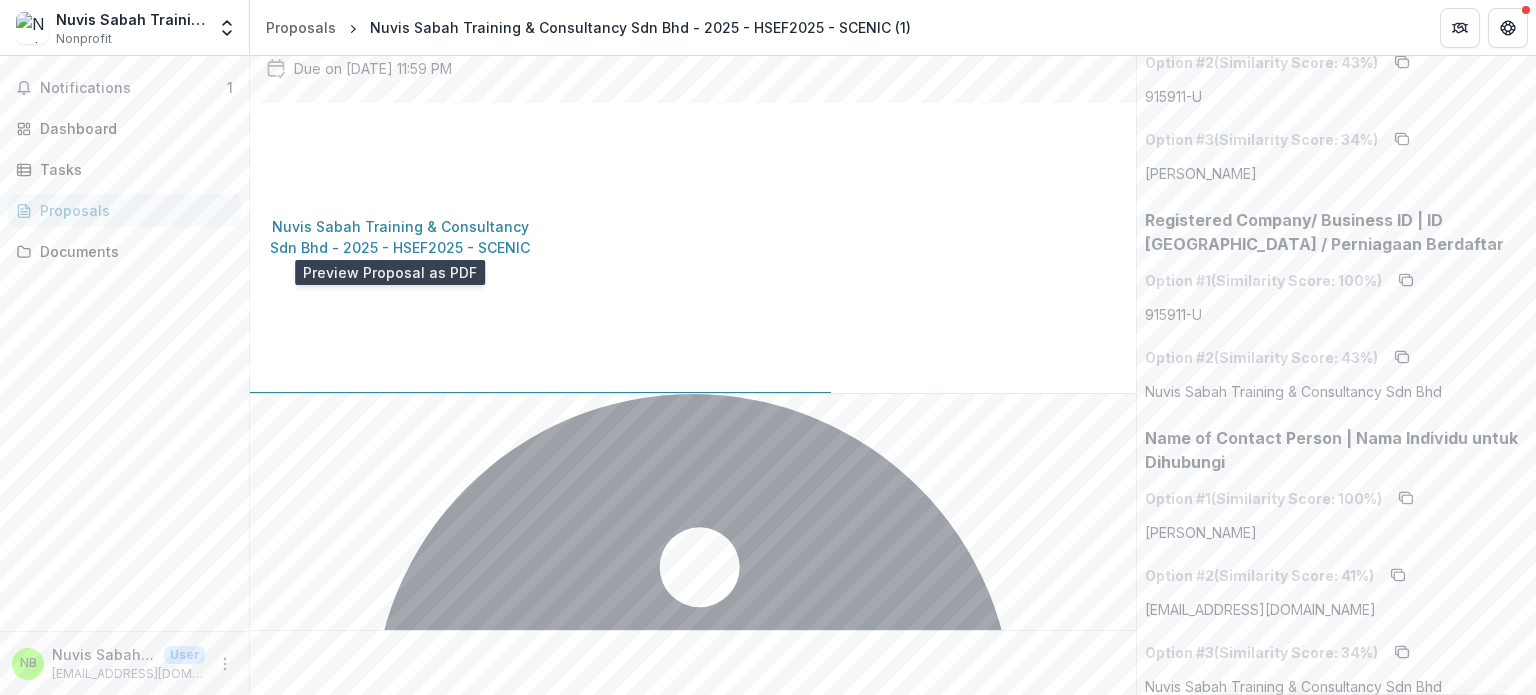 click at bounding box center (8, 707) 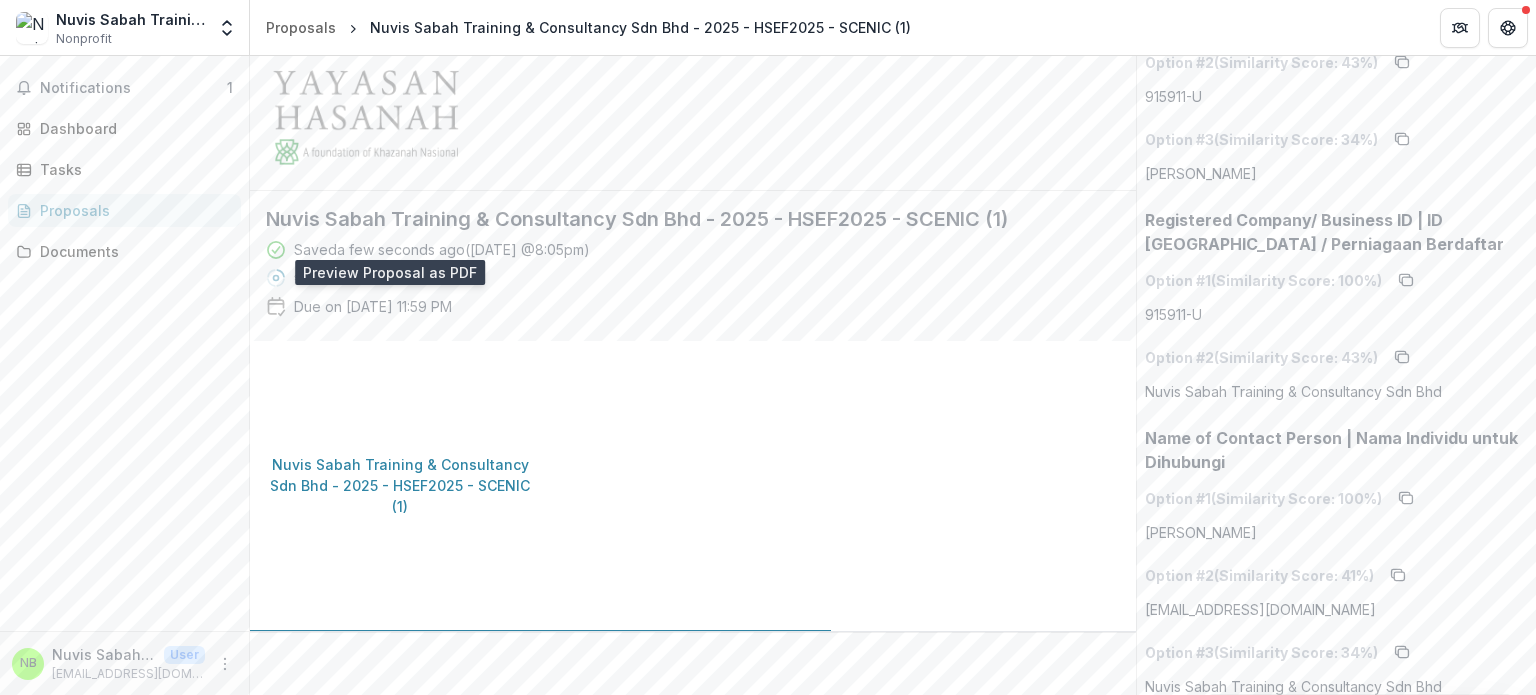 scroll, scrollTop: 0, scrollLeft: 0, axis: both 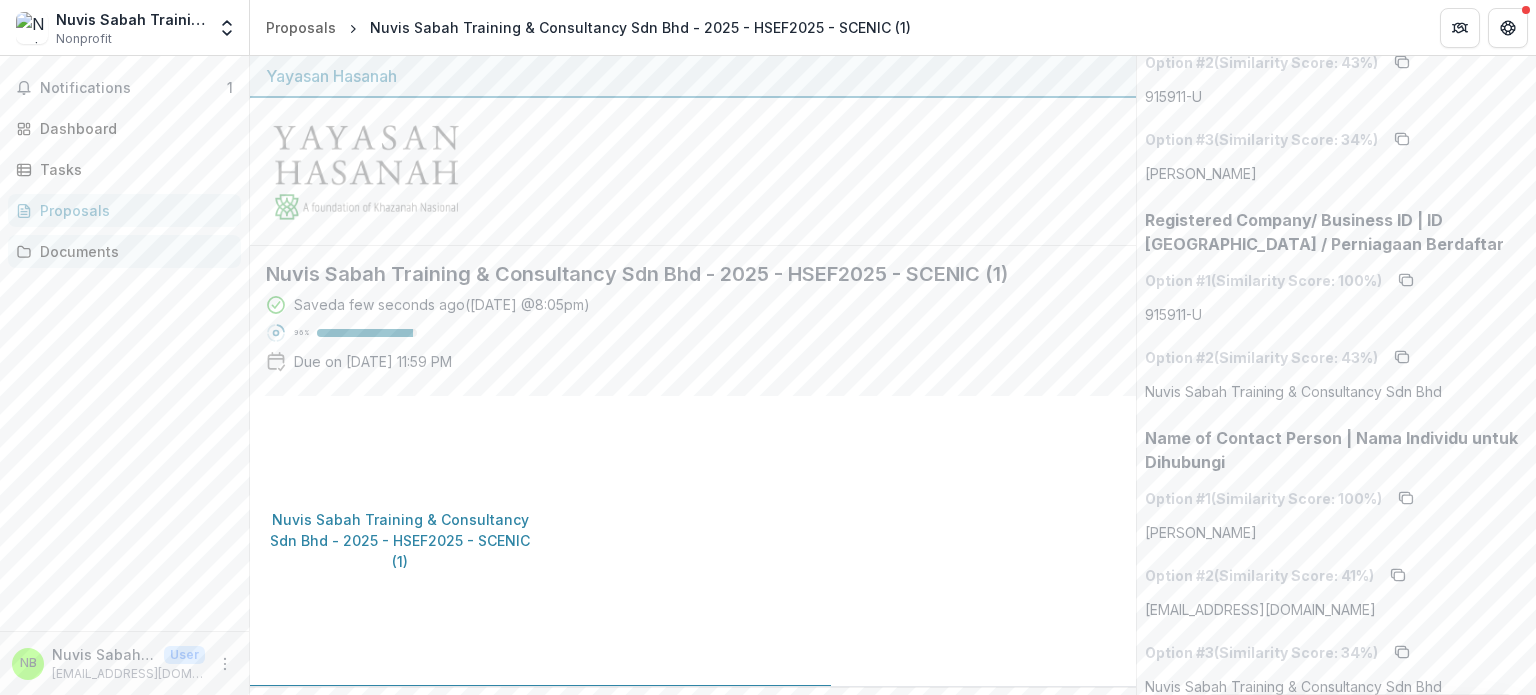 click on "Documents" at bounding box center [124, 251] 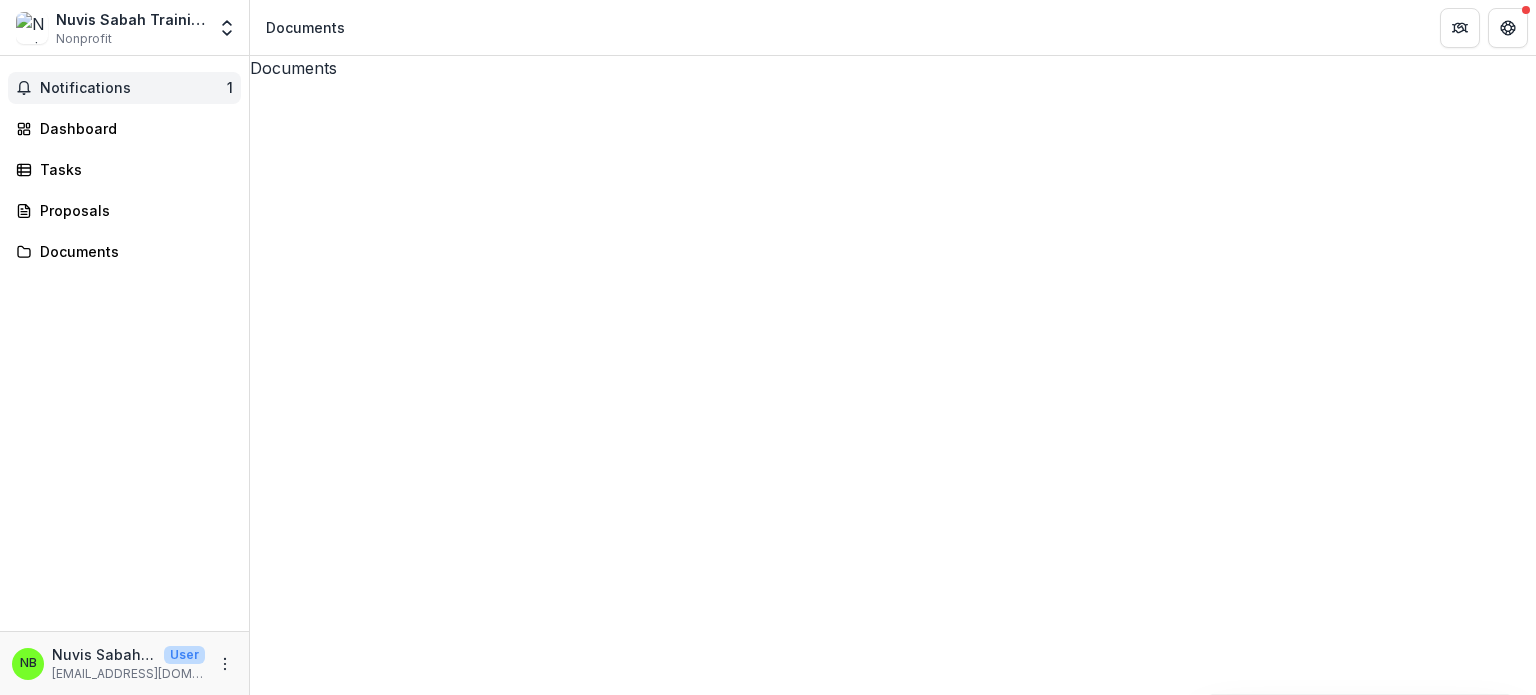 click on "Notifications" at bounding box center [133, 88] 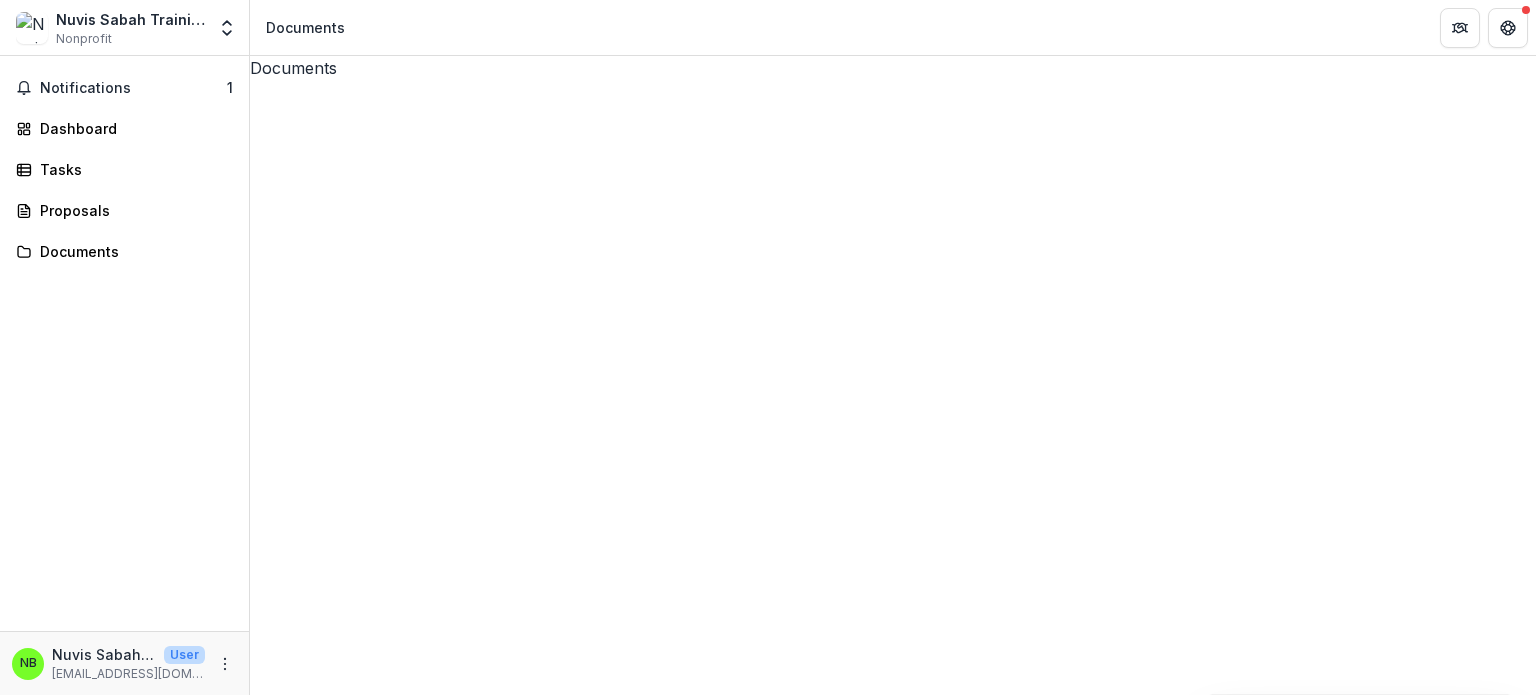 click on "Nuvis Sabah Training & Consultancy Sdn Bhd - 2025 - HSEF2025 - SCENIC (1)" at bounding box center (893, 755) 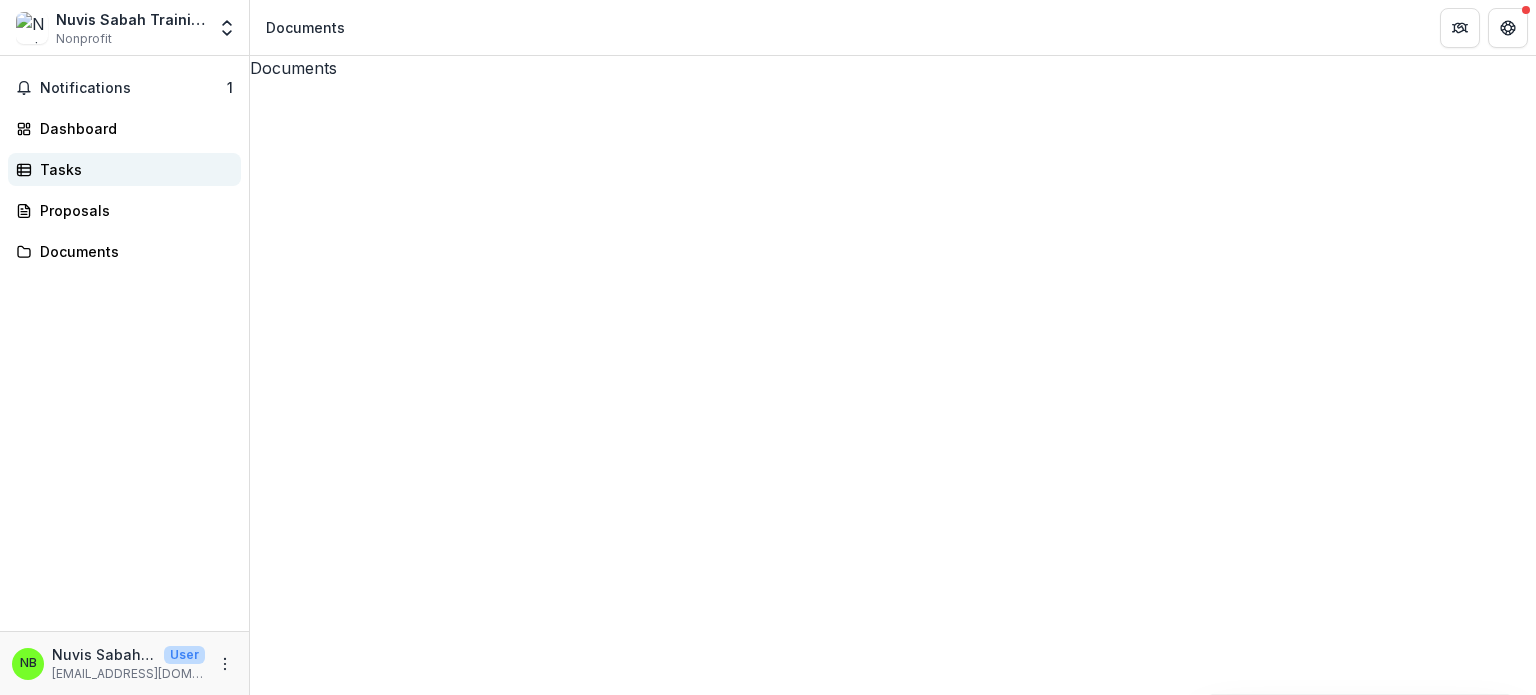 click on "Tasks" at bounding box center (132, 169) 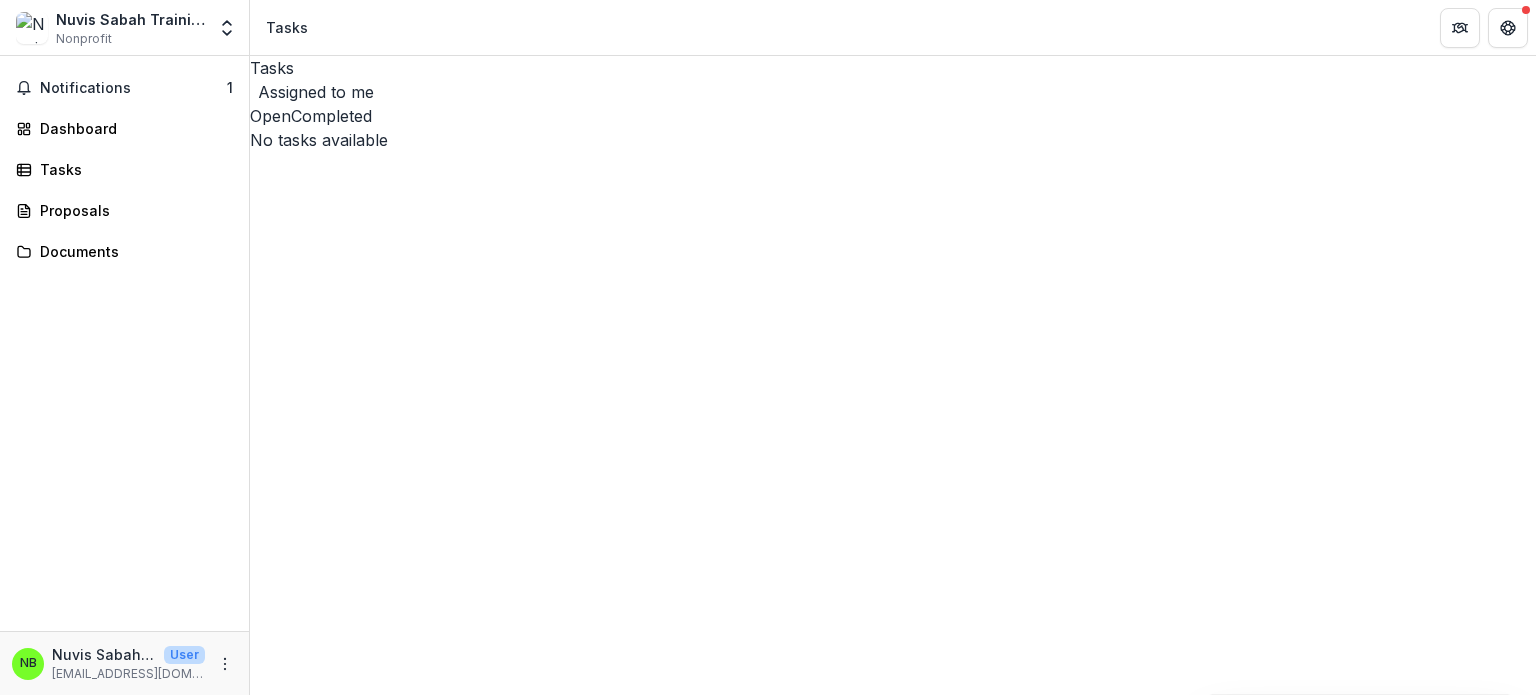 click on "Completed" at bounding box center (331, 116) 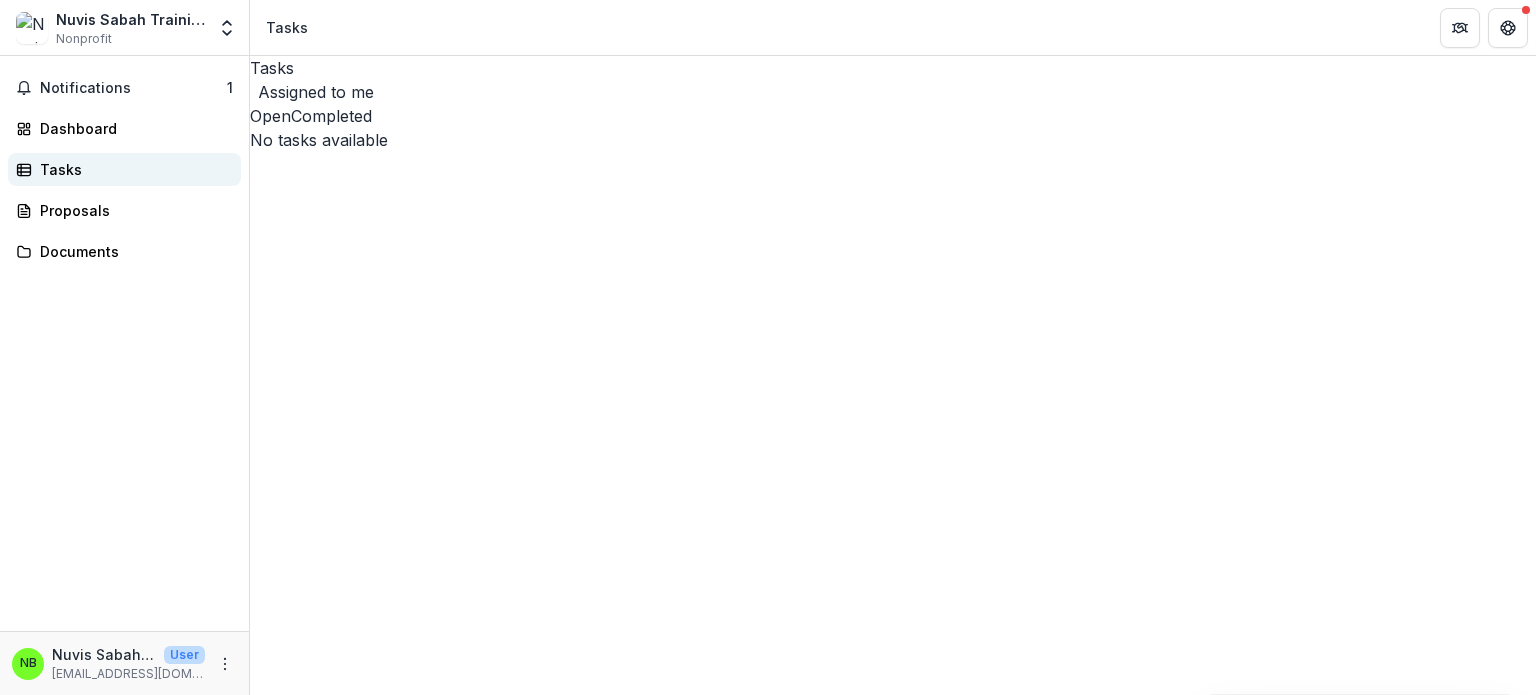 click on "Tasks" at bounding box center (124, 169) 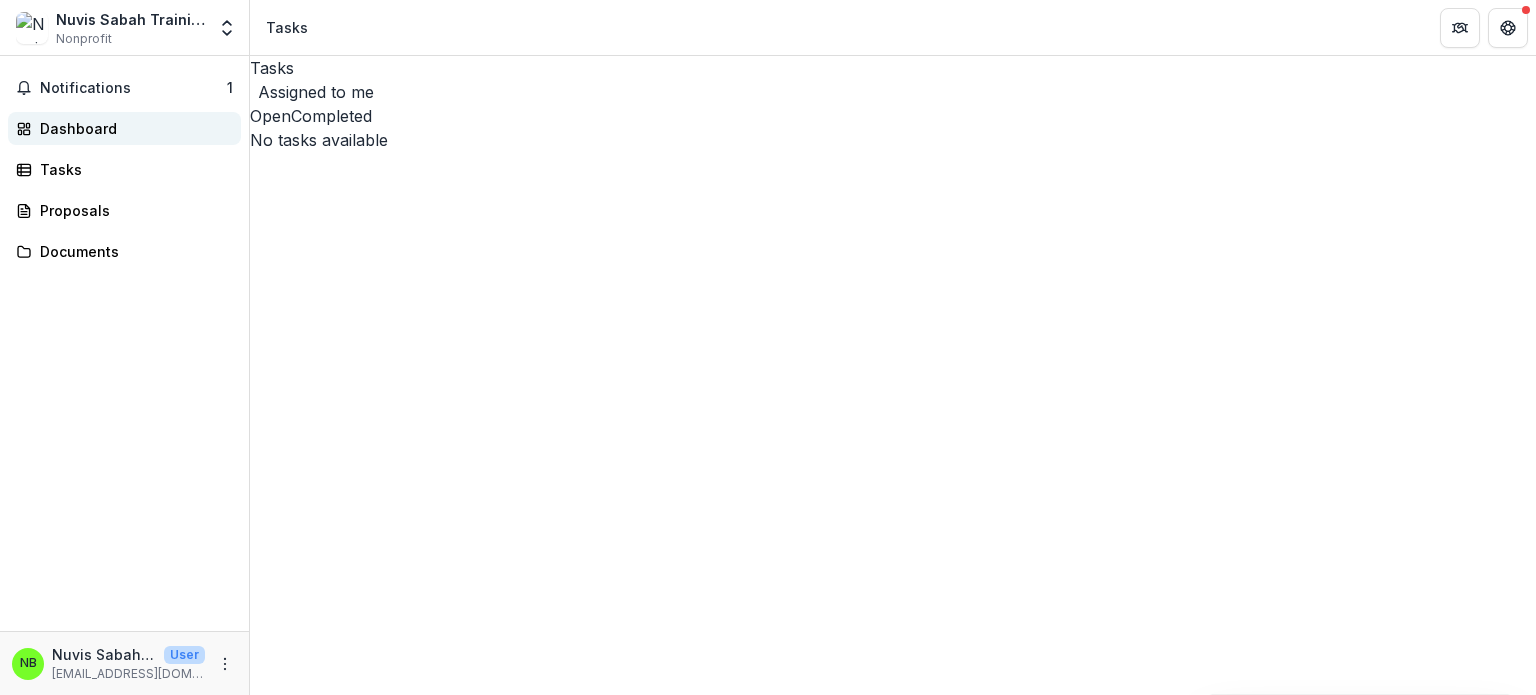 click on "Dashboard" at bounding box center [132, 128] 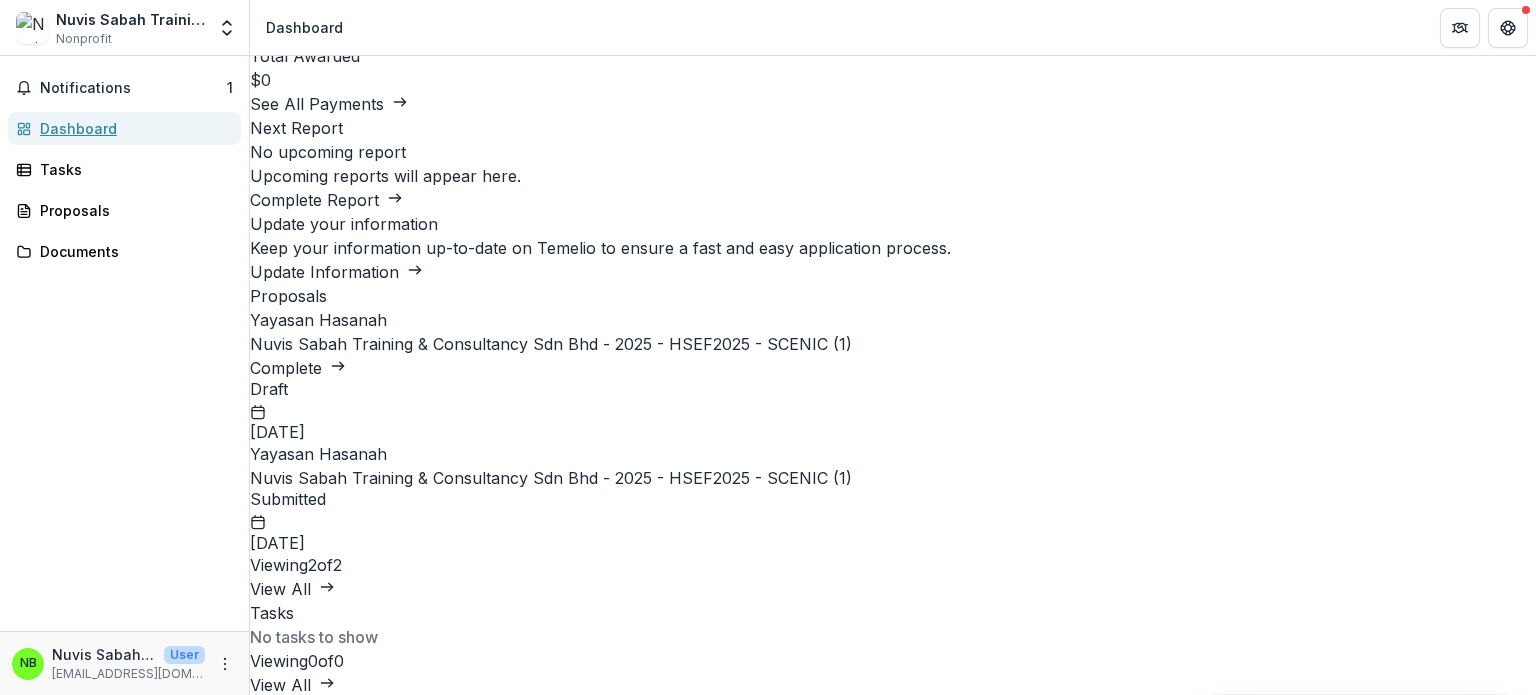 scroll, scrollTop: 100, scrollLeft: 0, axis: vertical 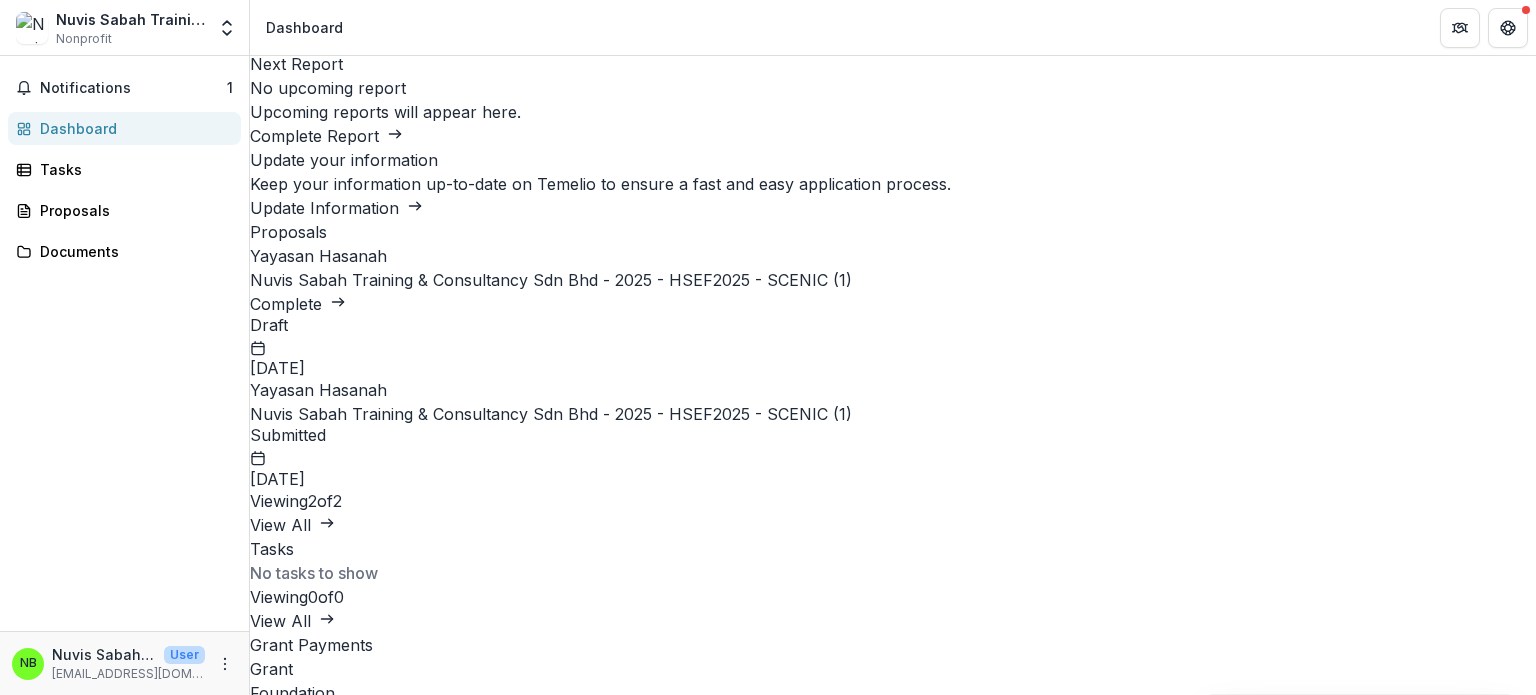 click on "Nuvis Sabah Training & Consultancy Sdn Bhd - 2025 - HSEF2025 - SCENIC (1)" at bounding box center (551, 414) 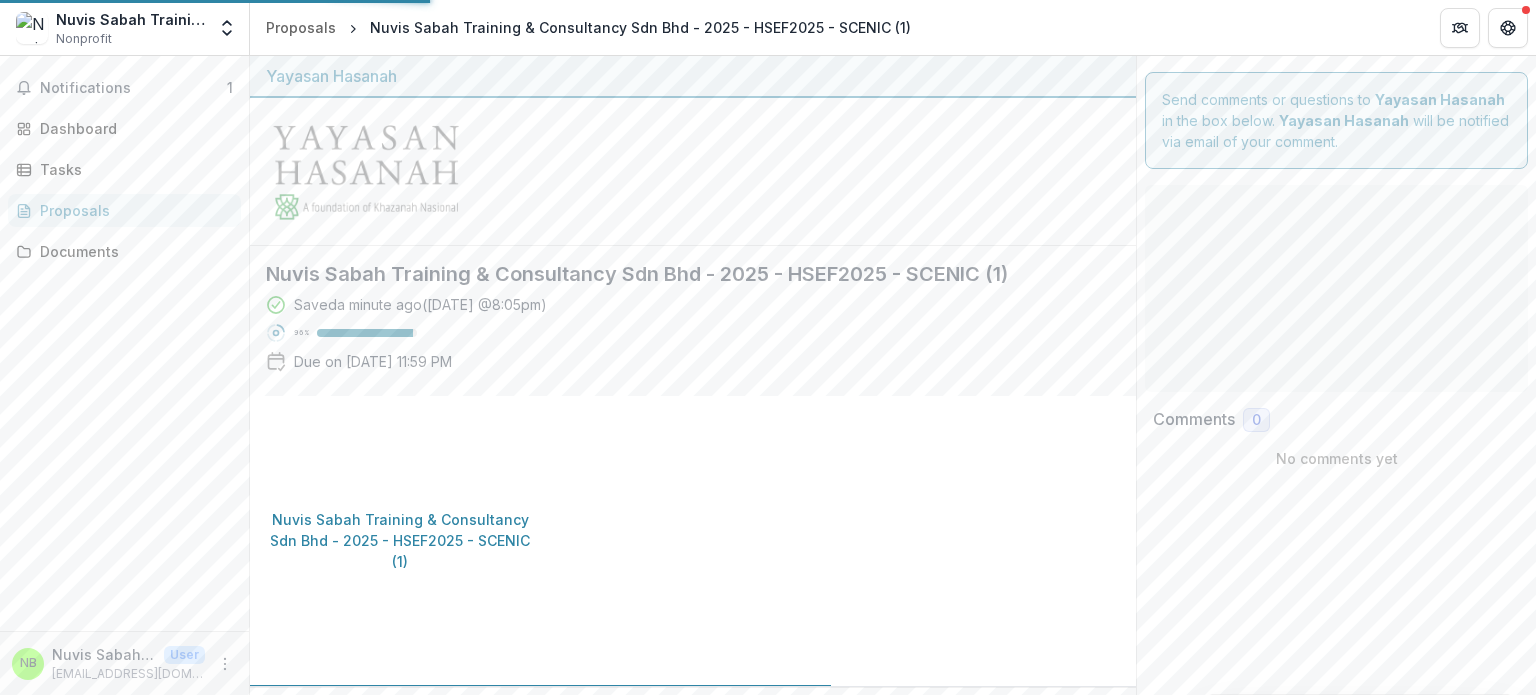scroll, scrollTop: 0, scrollLeft: 0, axis: both 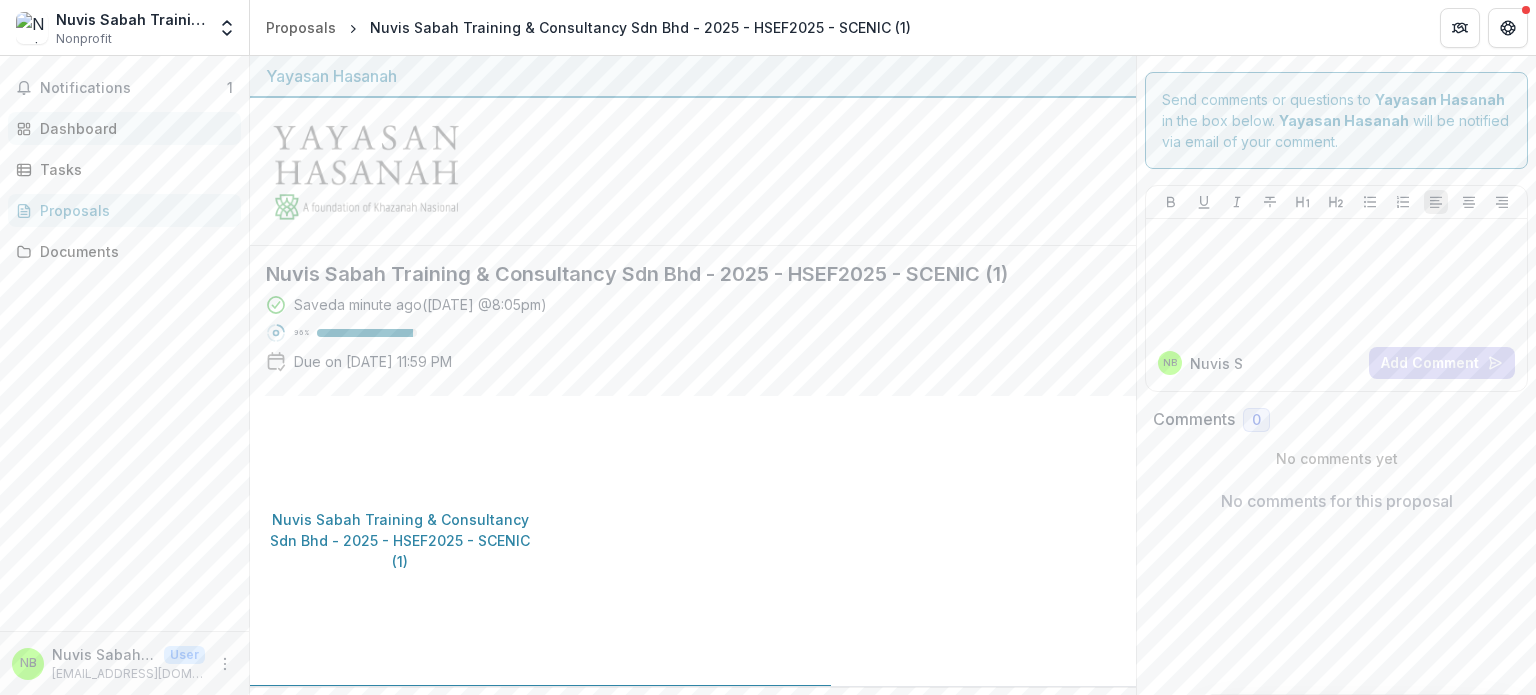 drag, startPoint x: 132, startPoint y: 125, endPoint x: 145, endPoint y: 134, distance: 15.811388 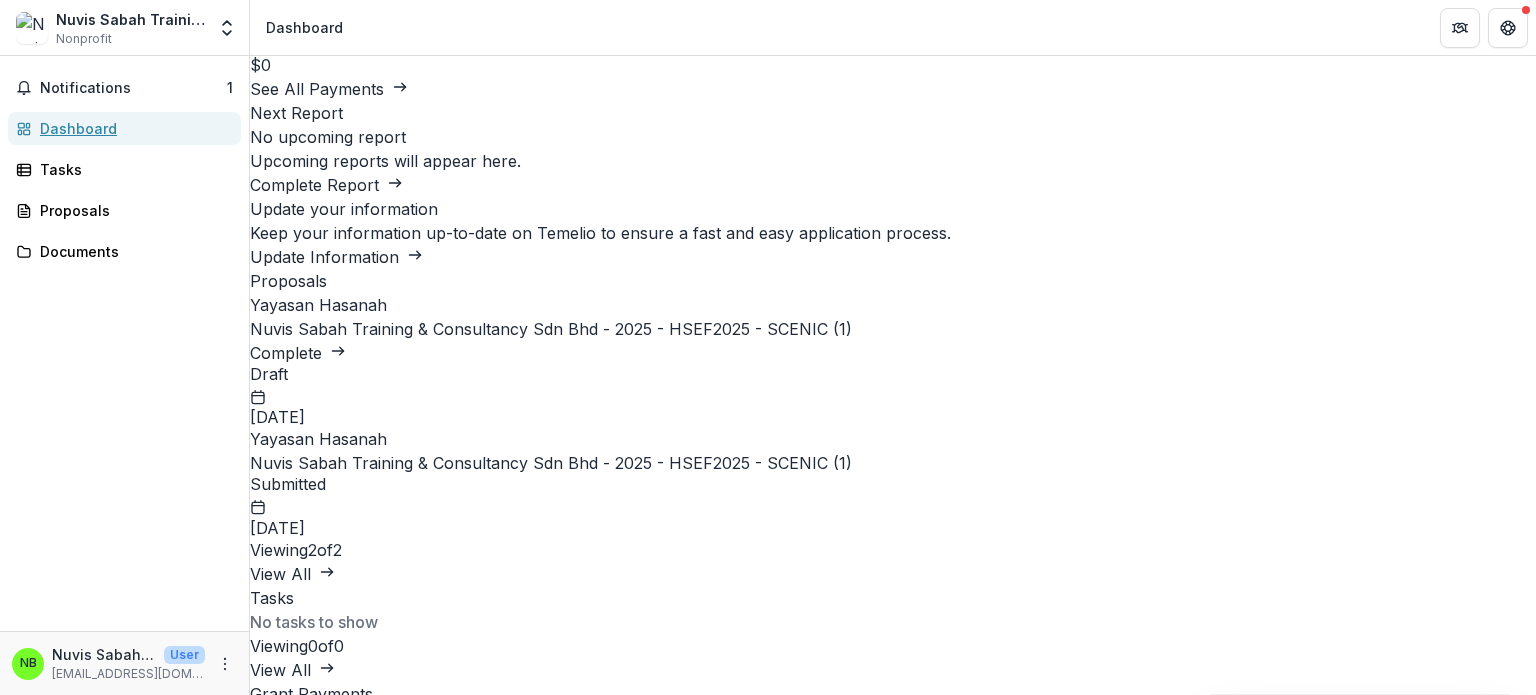 scroll, scrollTop: 100, scrollLeft: 0, axis: vertical 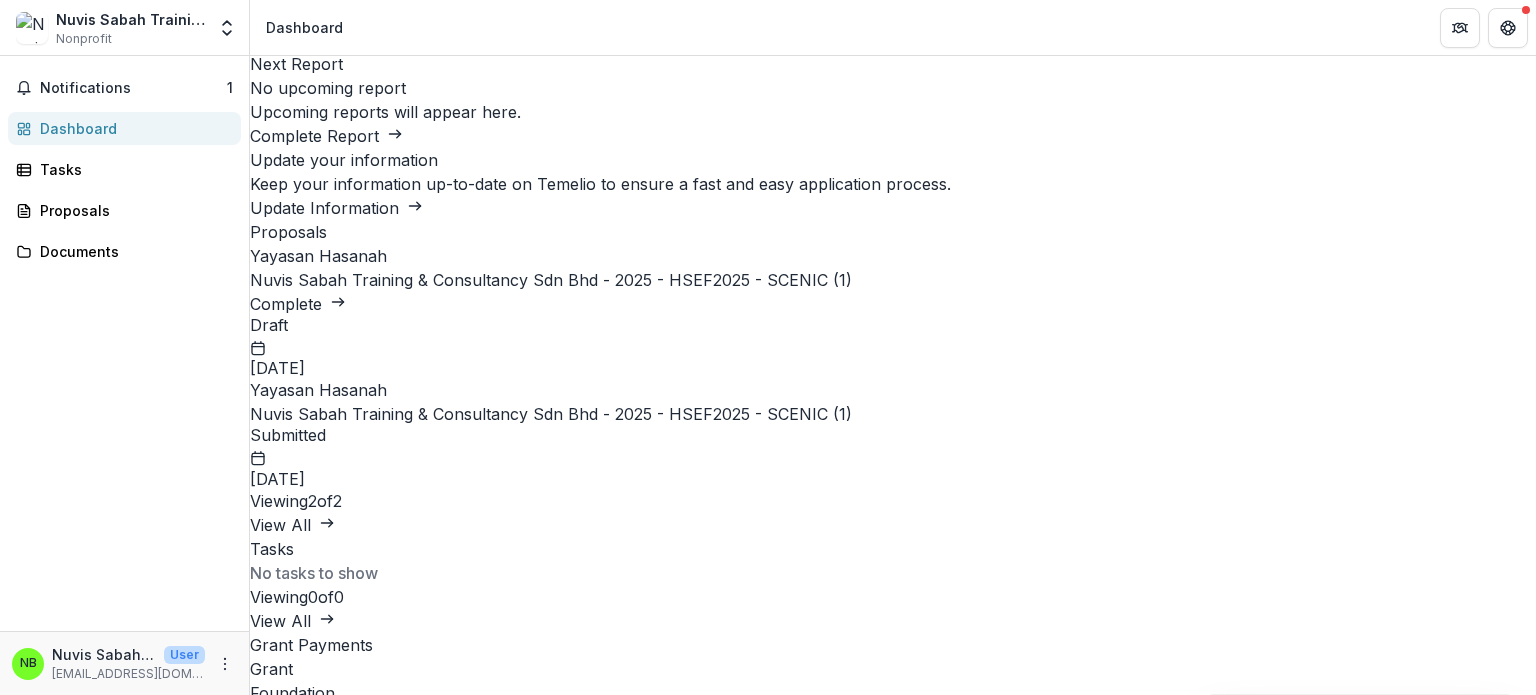 click on "Nuvis Sabah Training & Consultancy Sdn Bhd - 2025 - HSEF2025 - SCENIC (1)" at bounding box center [551, 280] 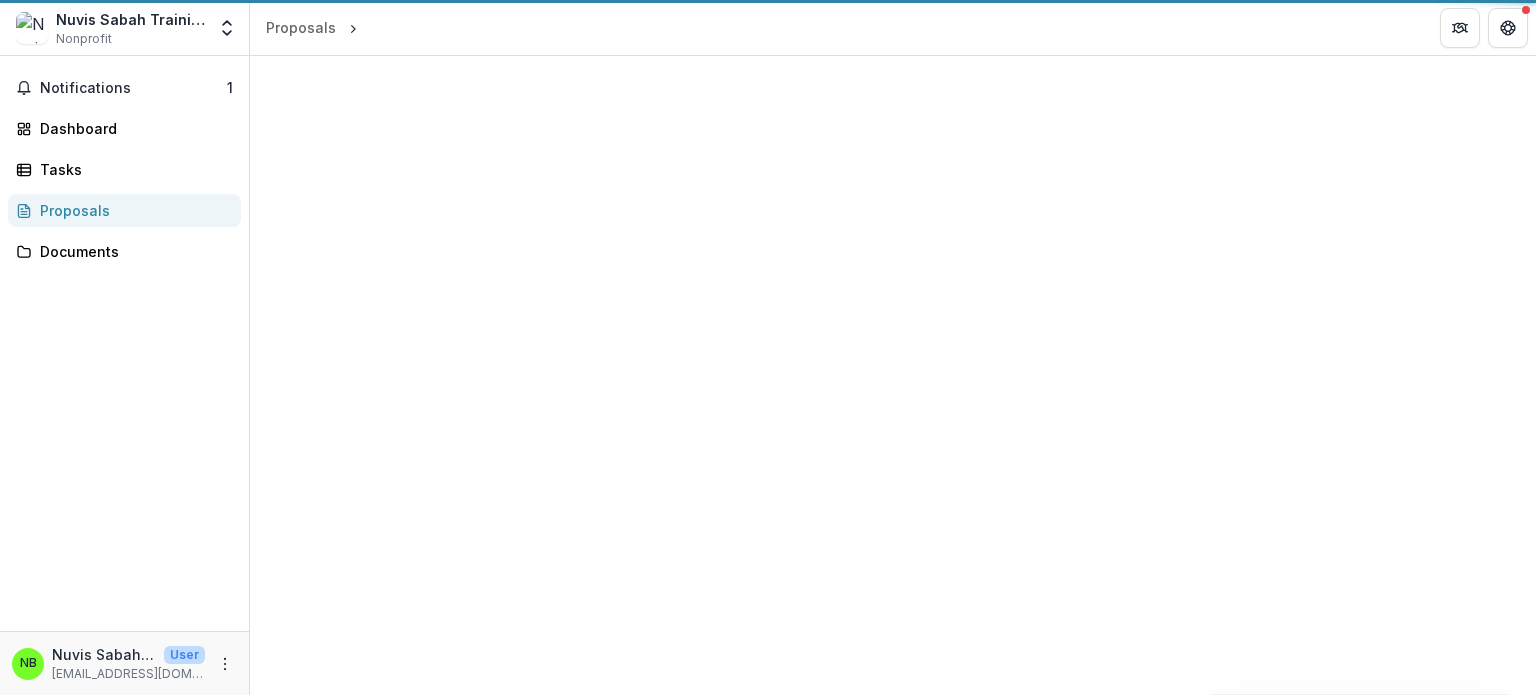 scroll, scrollTop: 0, scrollLeft: 0, axis: both 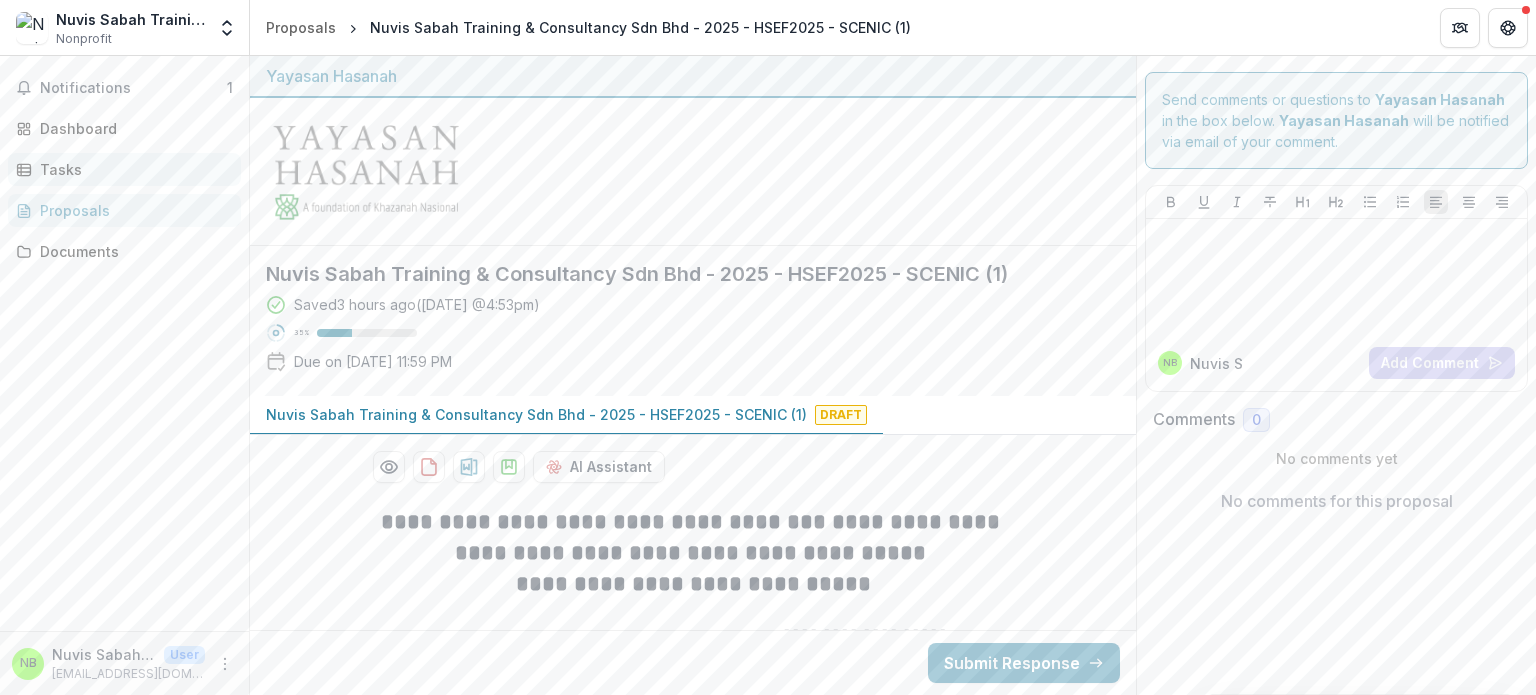 click on "Tasks" at bounding box center [132, 169] 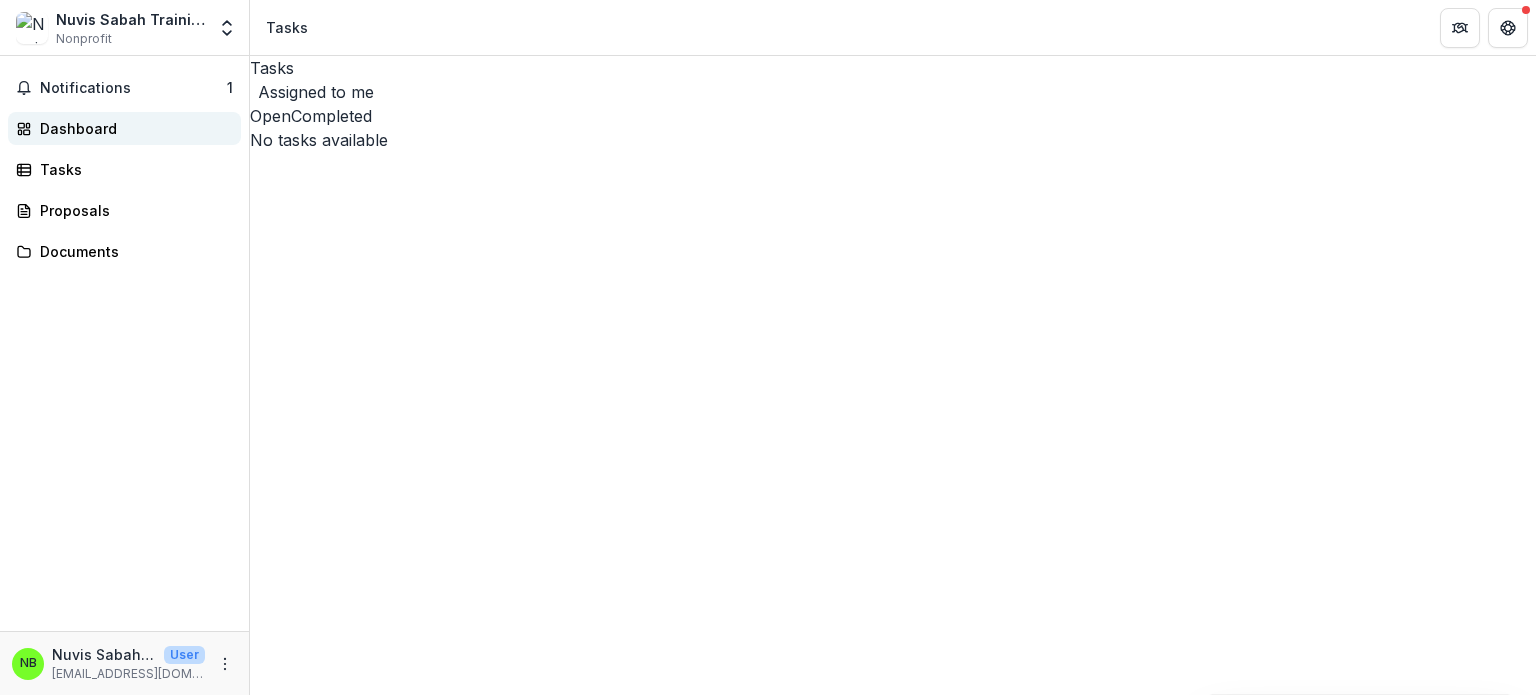click on "Dashboard" at bounding box center (132, 128) 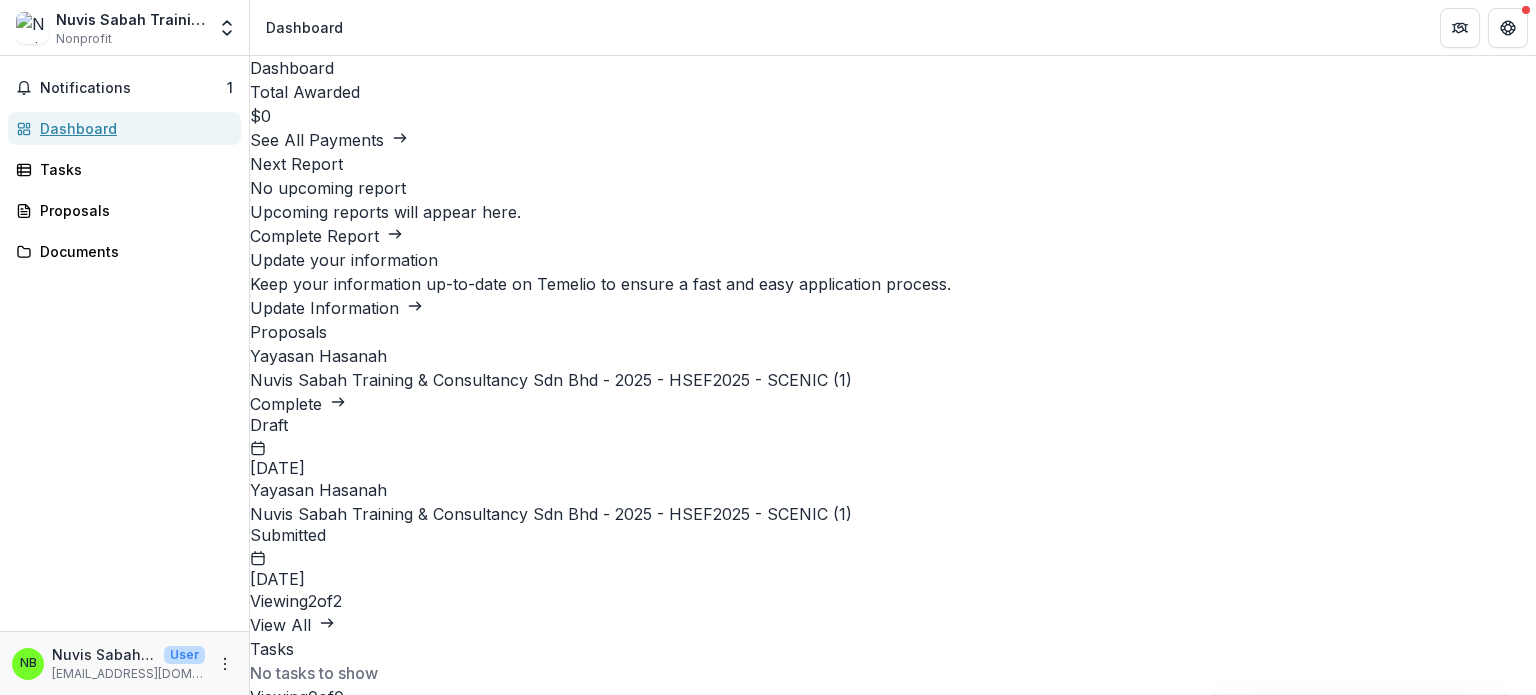 scroll, scrollTop: 200, scrollLeft: 0, axis: vertical 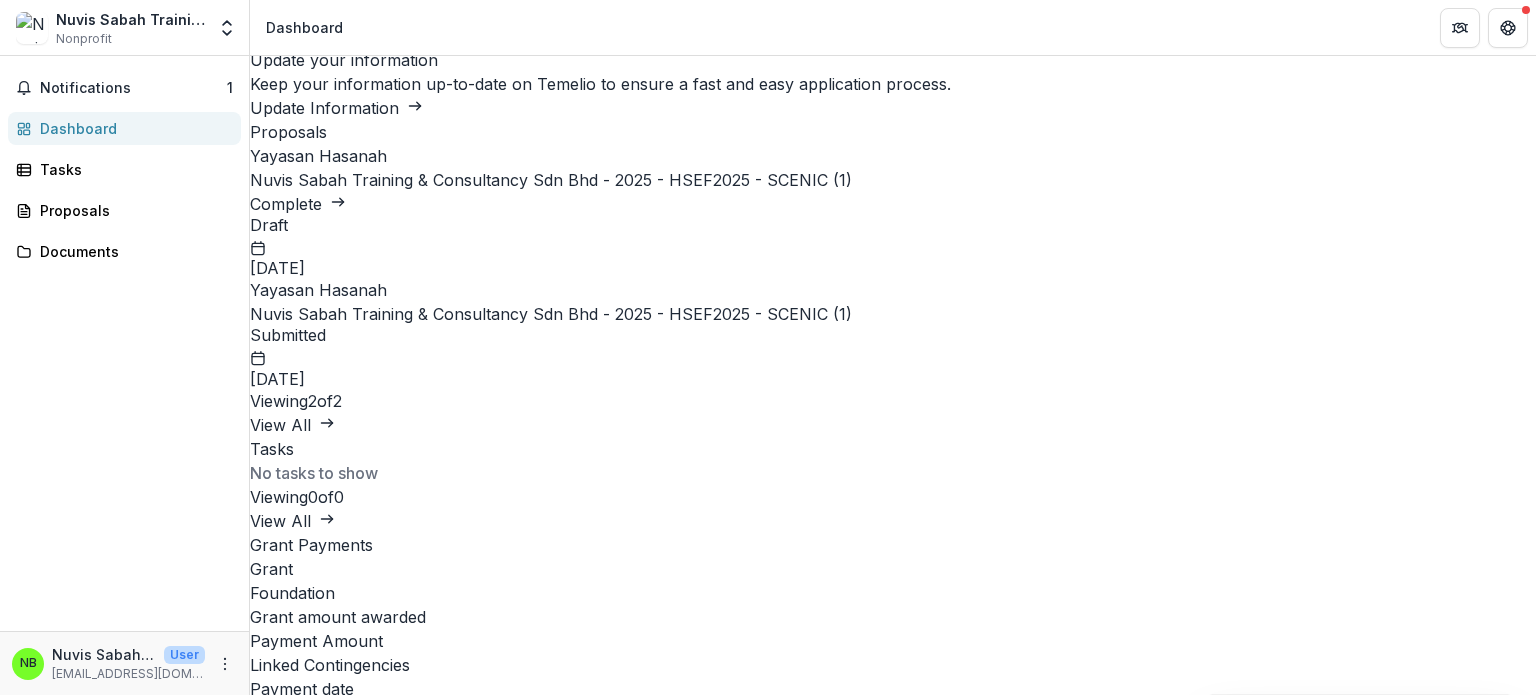 click on "Nuvis Sabah Training & Consultancy Sdn Bhd - 2025 - HSEF2025 - SCENIC (1)" at bounding box center [551, 314] 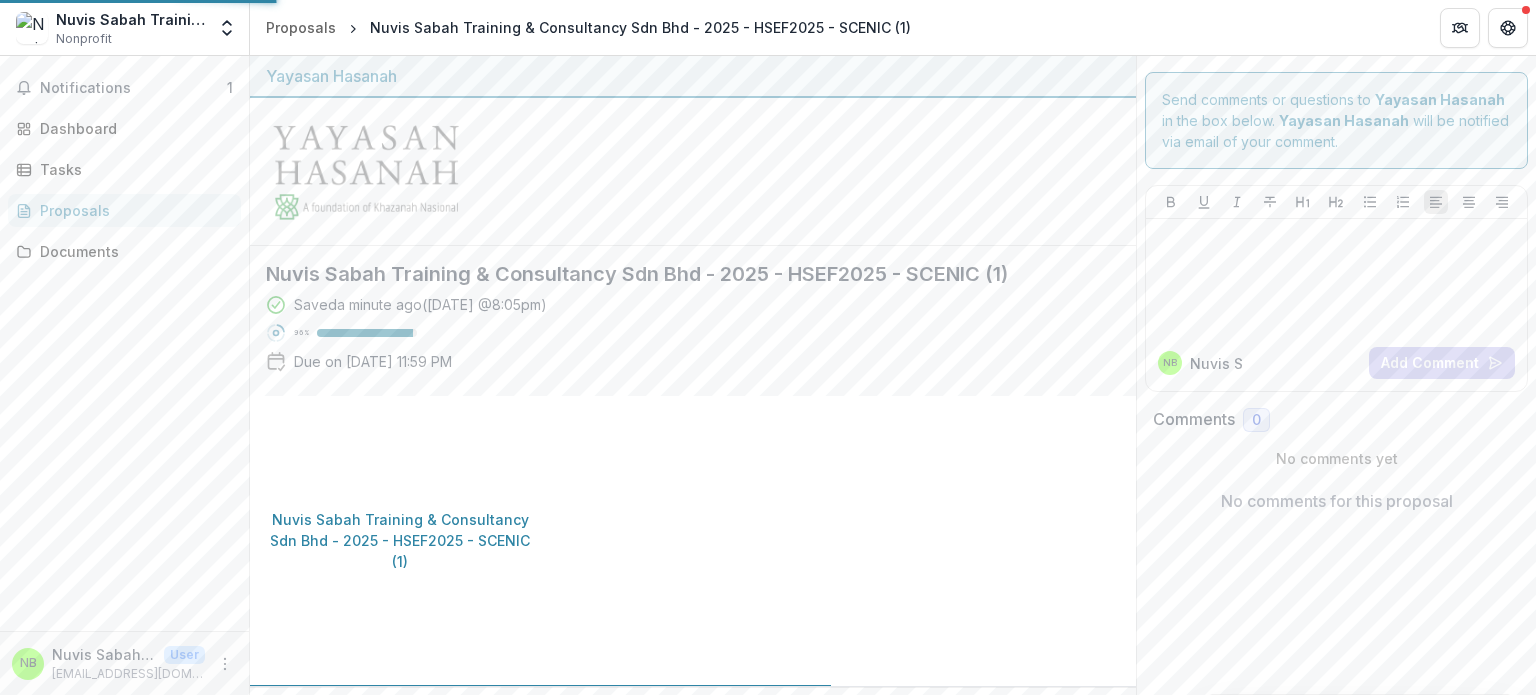 scroll, scrollTop: 0, scrollLeft: 0, axis: both 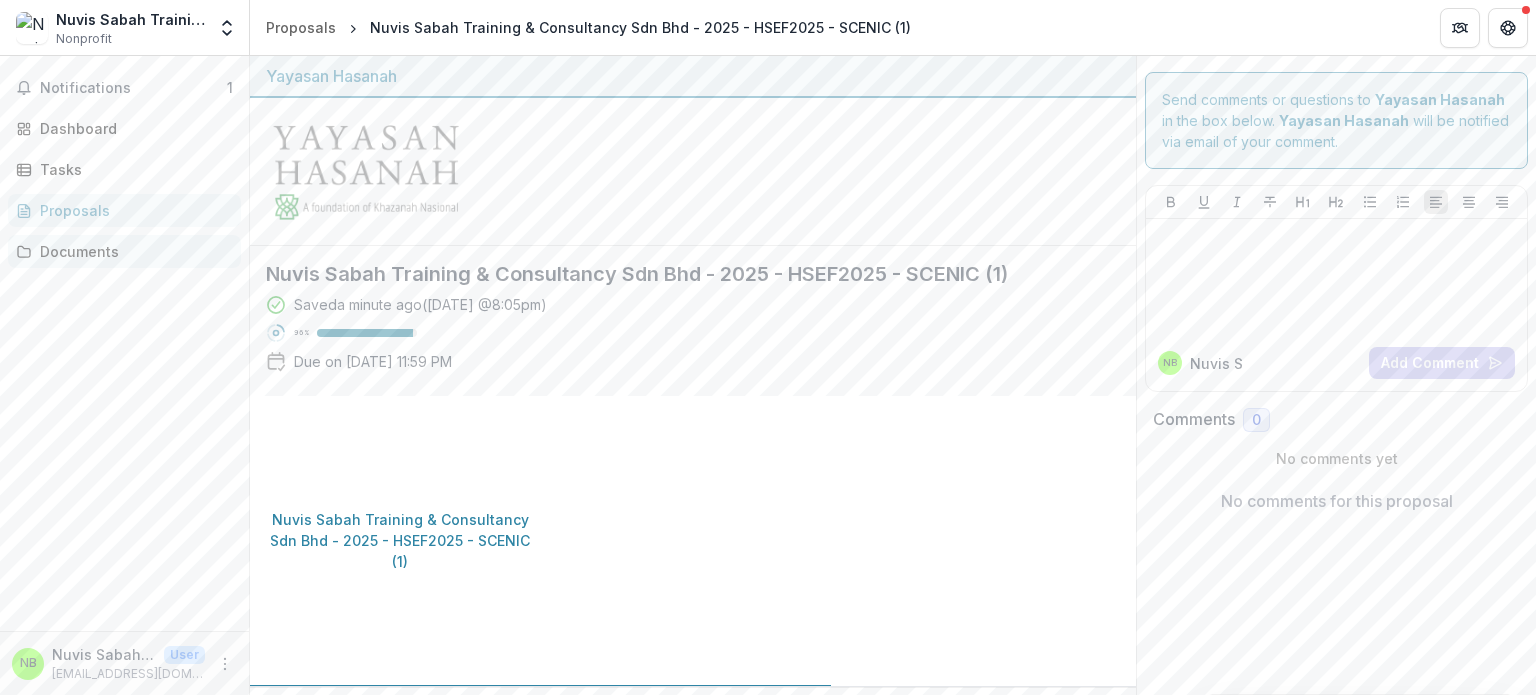 click on "Documents" at bounding box center [124, 251] 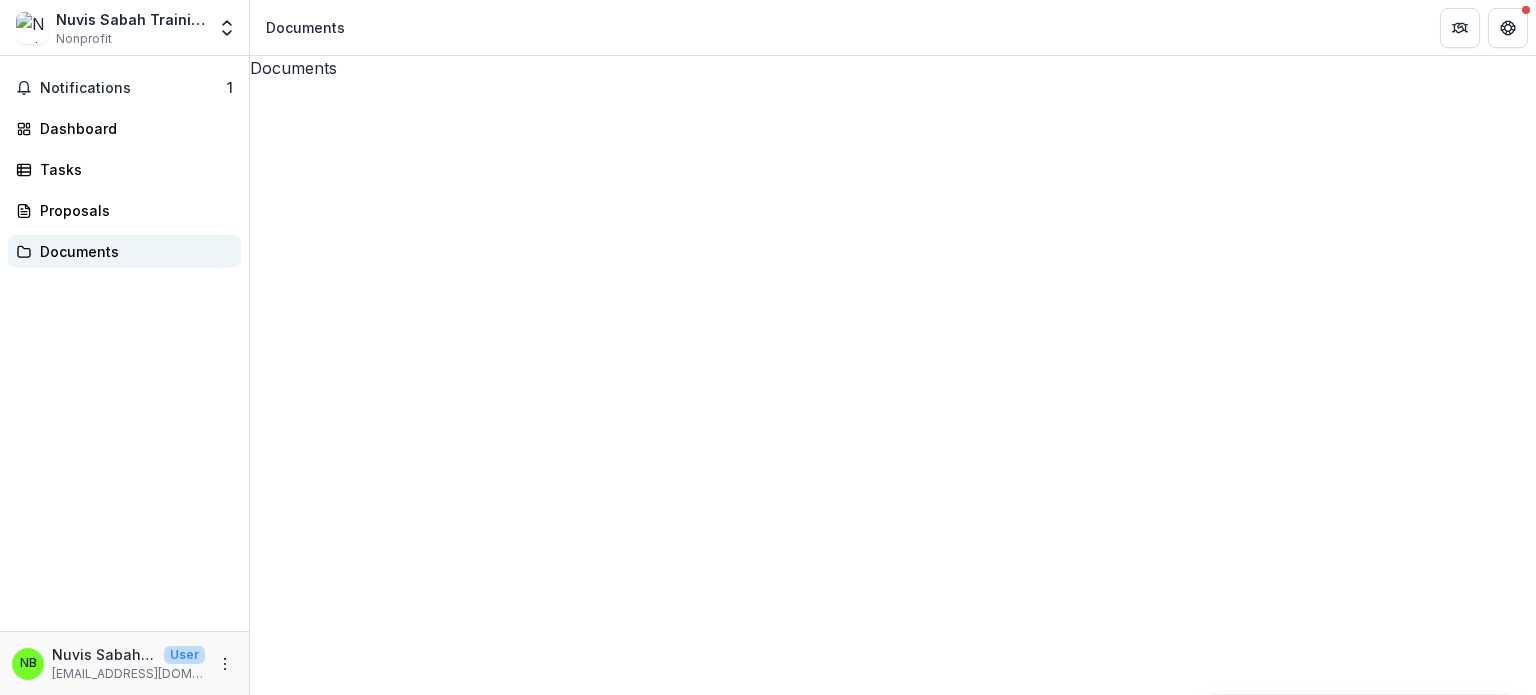 click on "Documents" at bounding box center (124, 251) 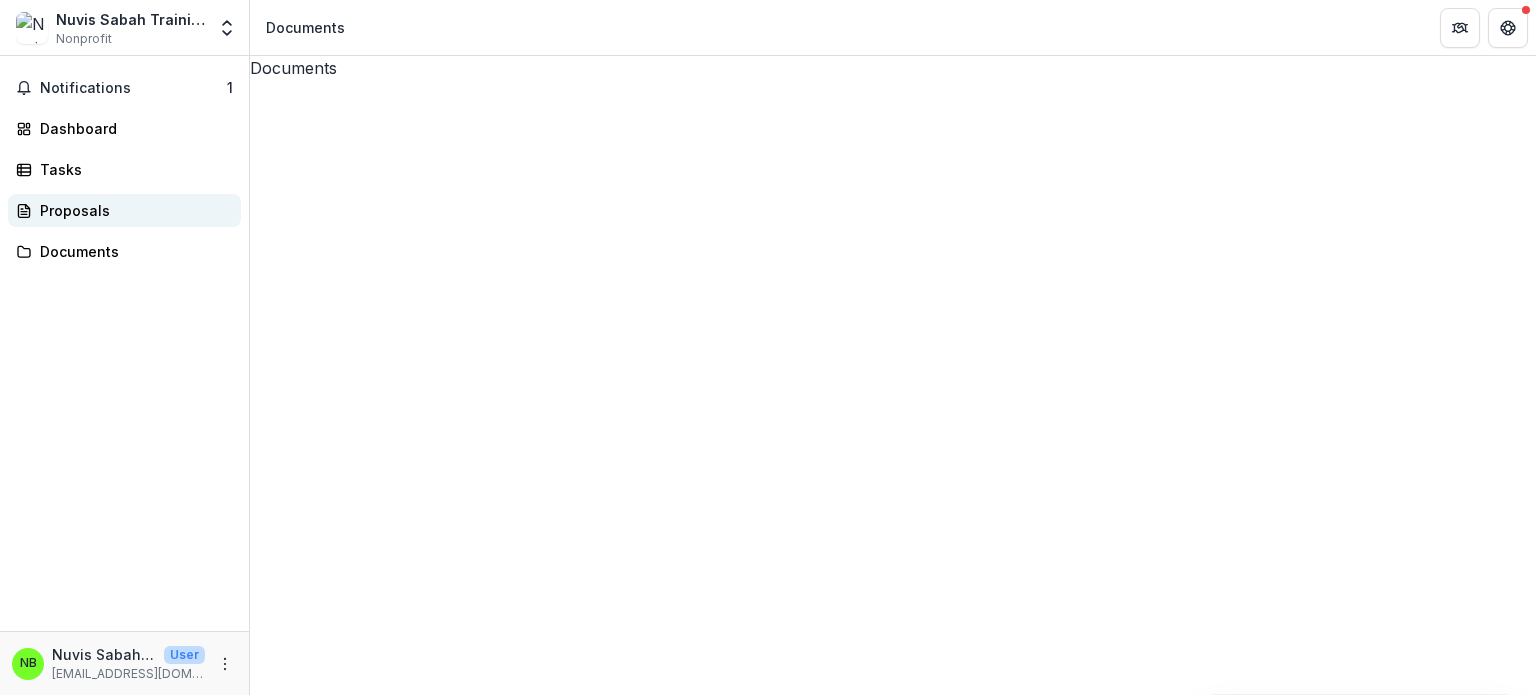 click on "Proposals" at bounding box center (132, 210) 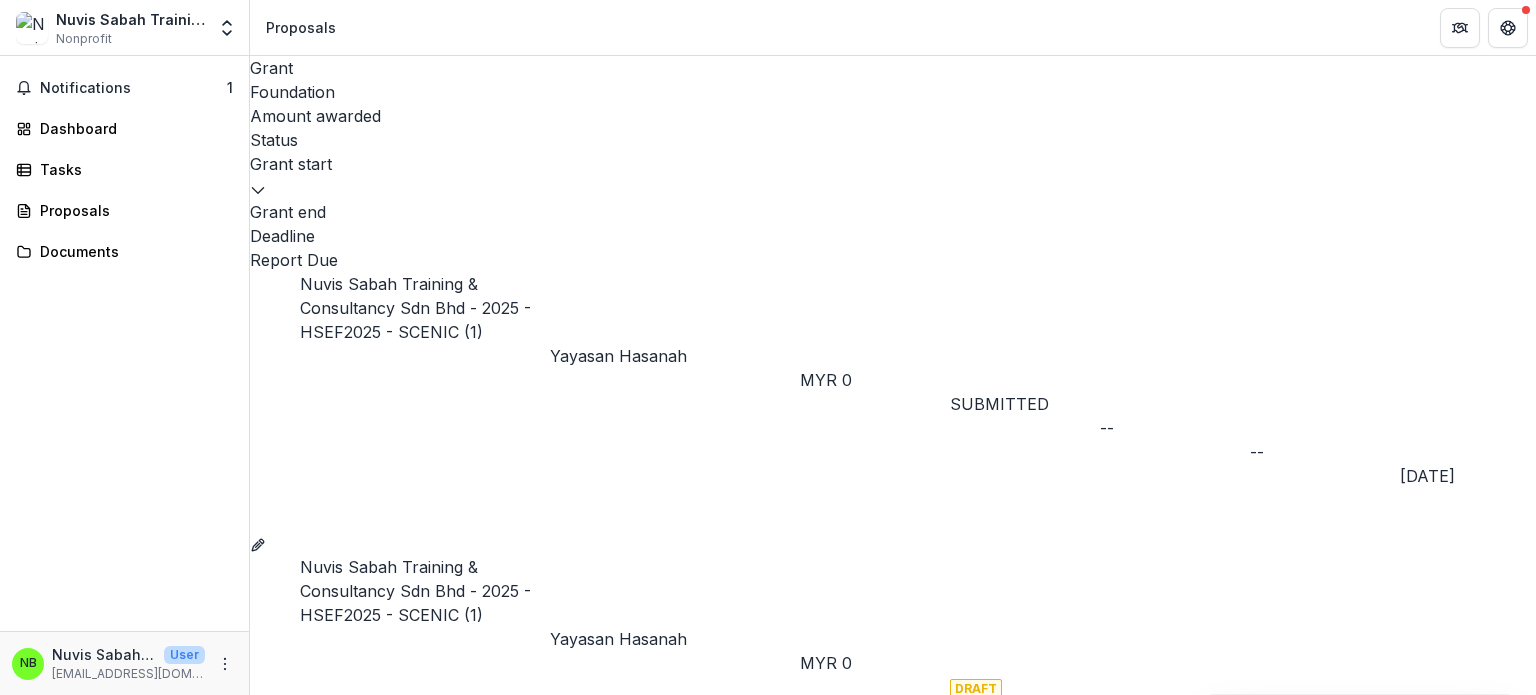 click 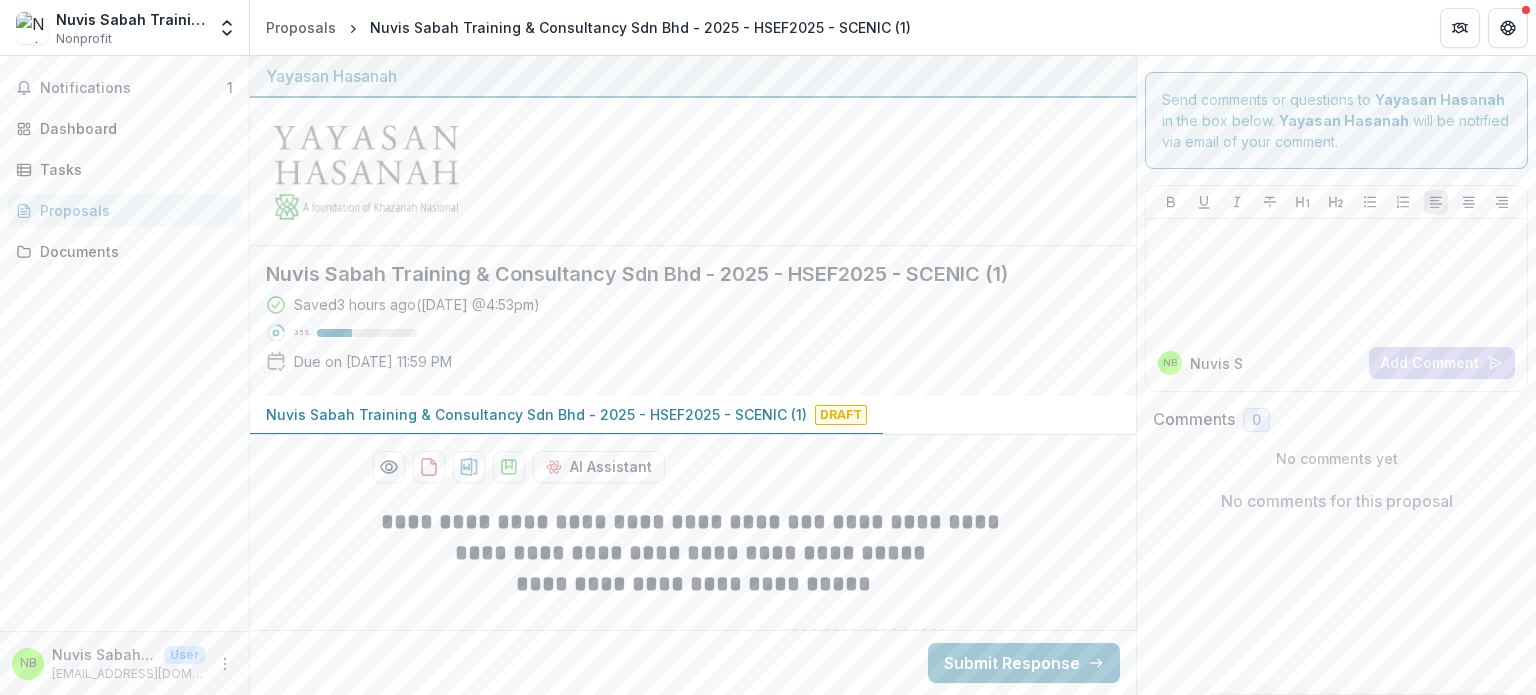 click on "Proposals" at bounding box center (124, 210) 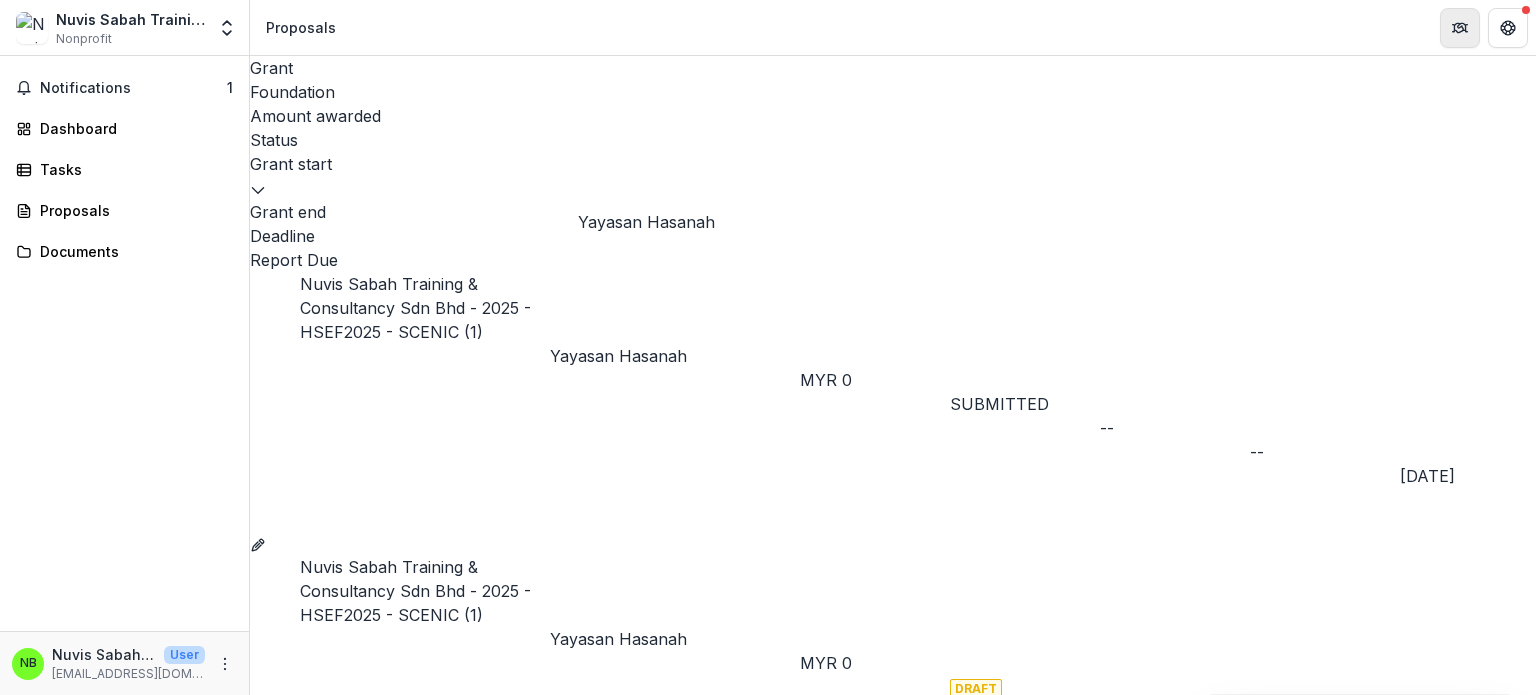 drag, startPoint x: 771, startPoint y: 175, endPoint x: 1450, endPoint y: 33, distance: 693.6894 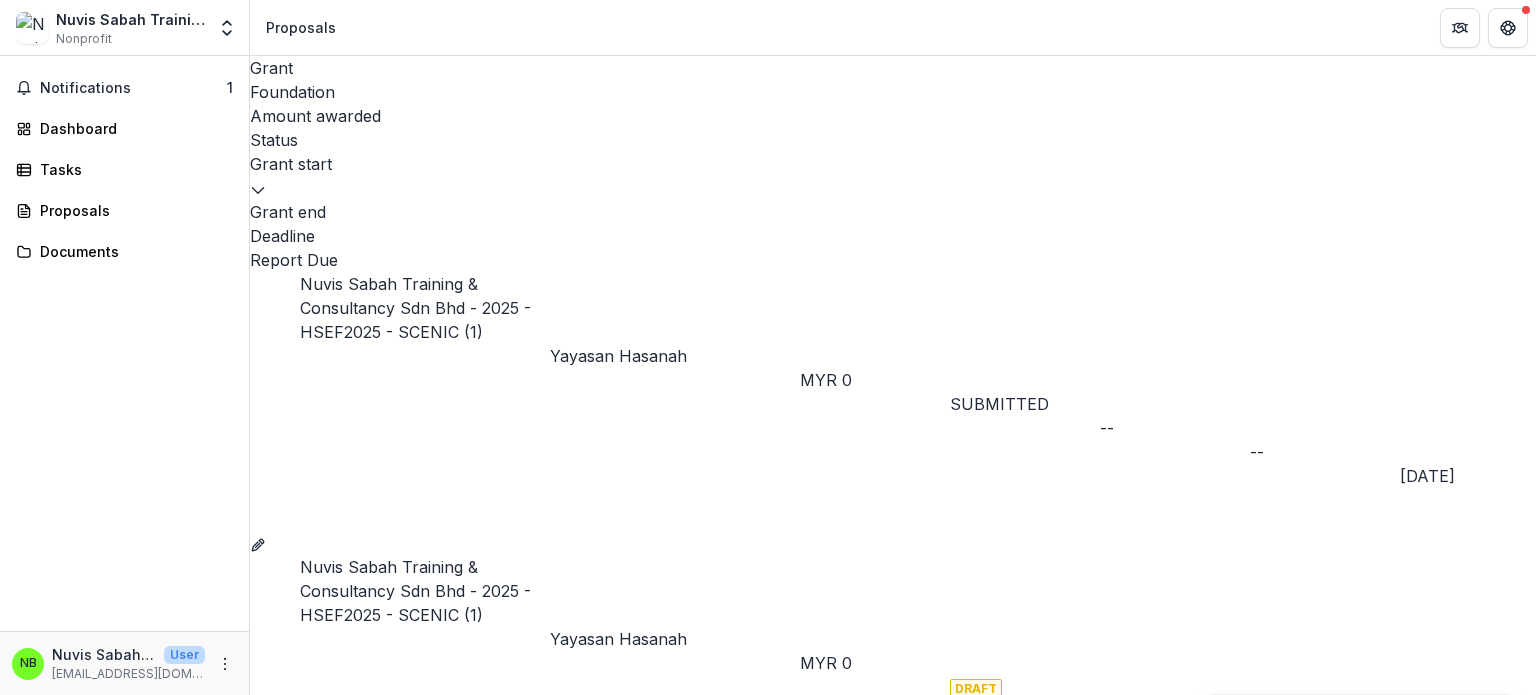click 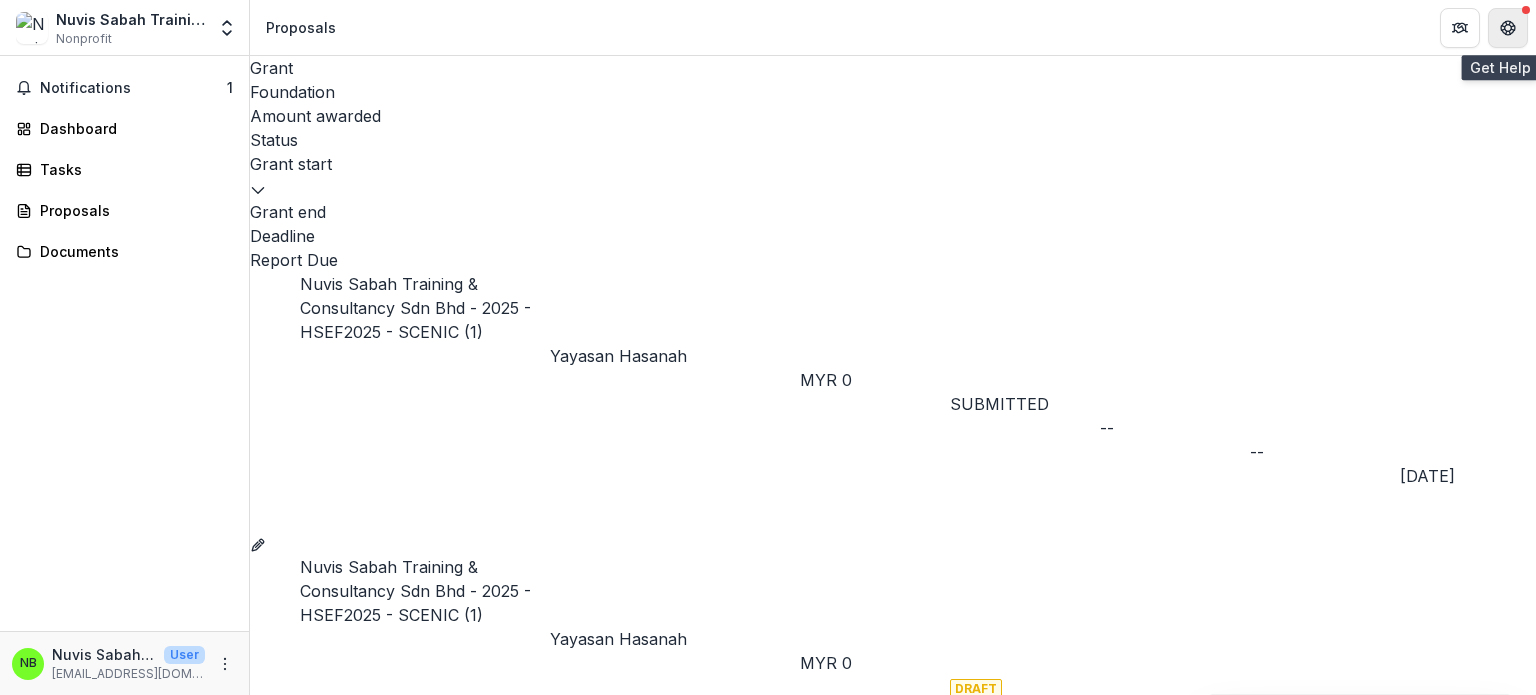 click at bounding box center (1508, 28) 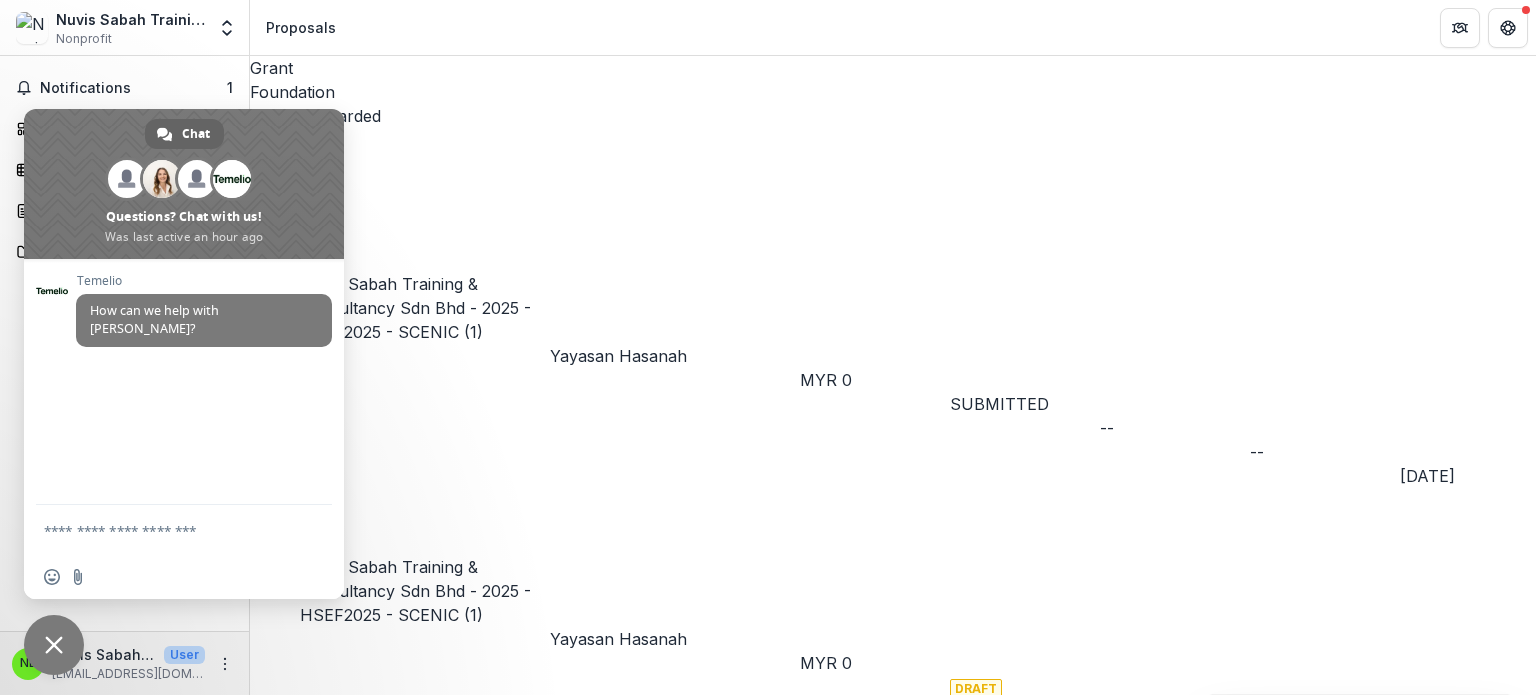 click at bounding box center [164, 530] 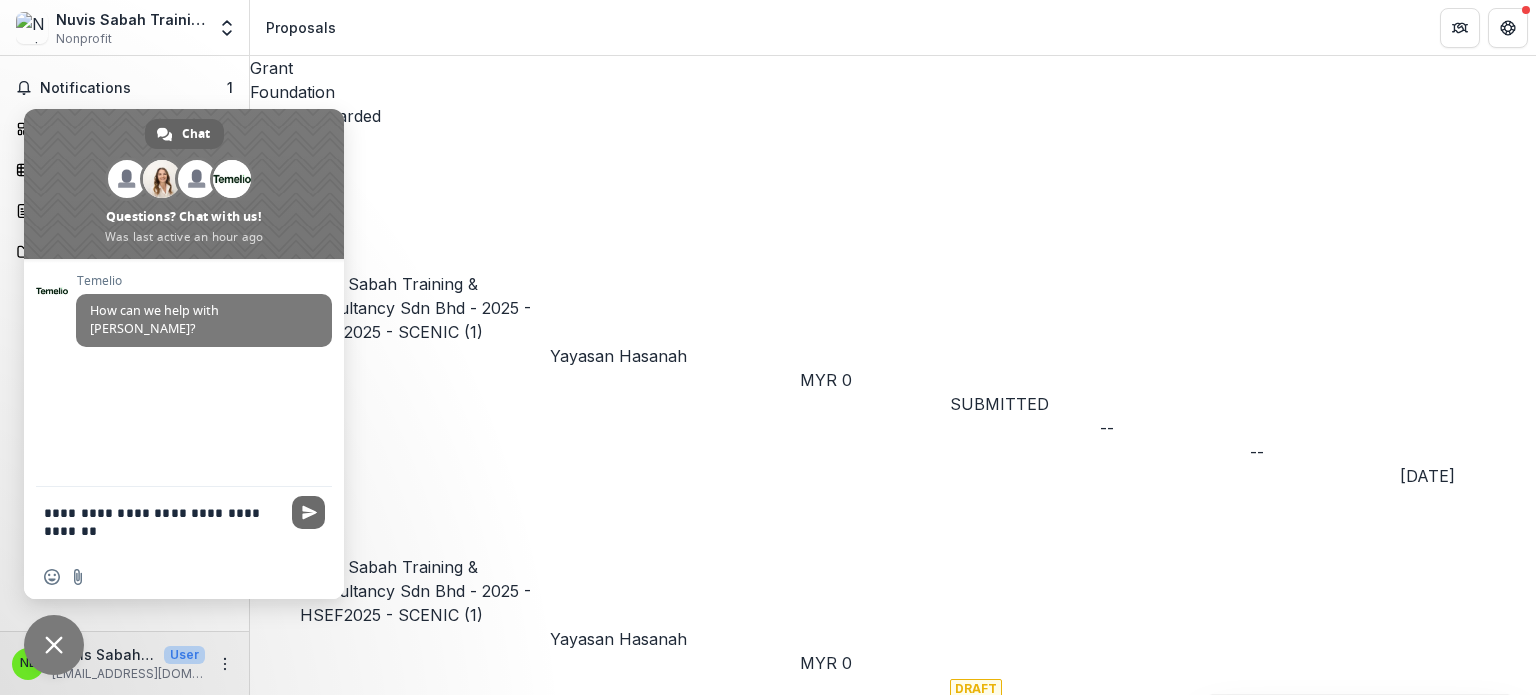 type on "**********" 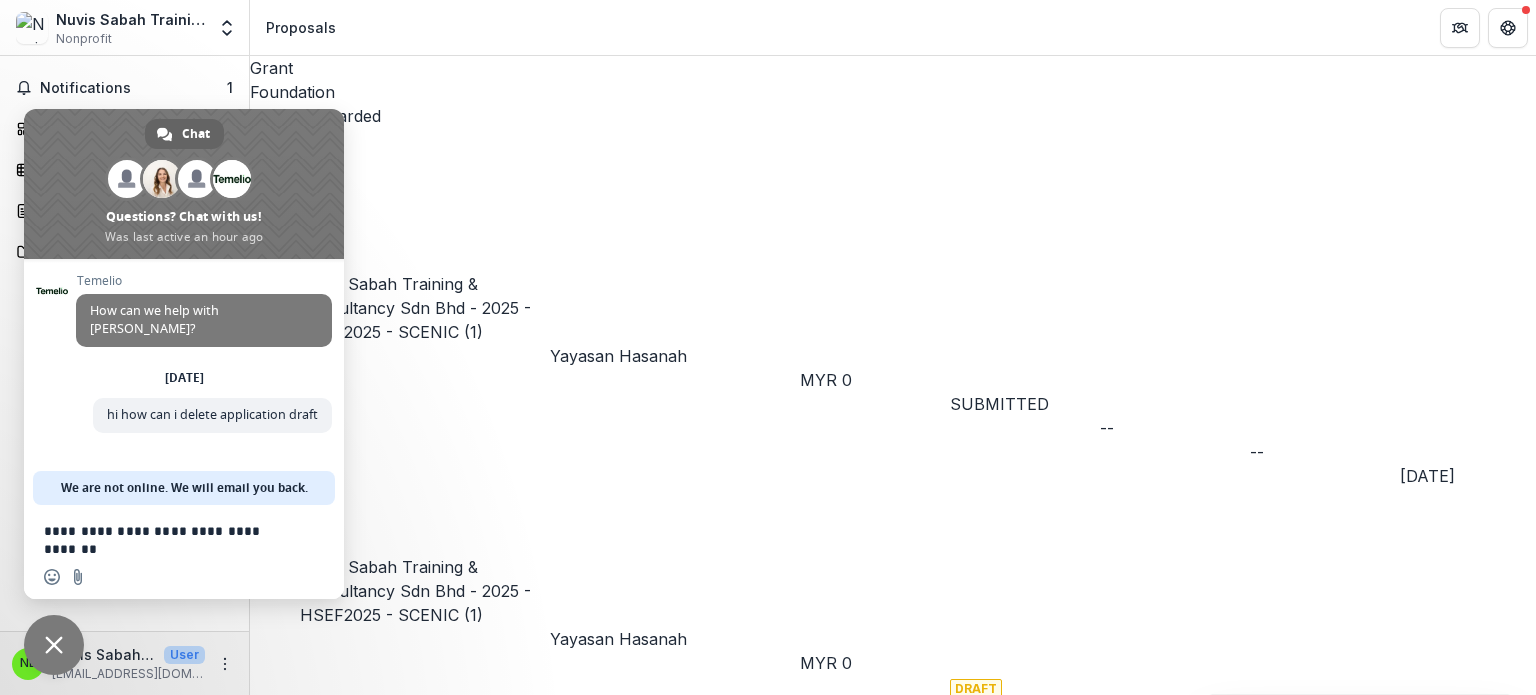 click on "Grant Foundation Amount awarded Status Grant start Grant end Deadline Report Due Nuvis Sabah Training & Consultancy Sdn Bhd - 2025 - HSEF2025 - SCENIC (1) Yayasan Hasanah MYR 0 SUBMITTED -- -- 07/07/2025 Nuvis Sabah Training & Consultancy Sdn Bhd - 2025 - HSEF2025 - SCENIC (1) Yayasan Hasanah MYR 0 DRAFT -- -- 07/07/2025" at bounding box center [893, 392] 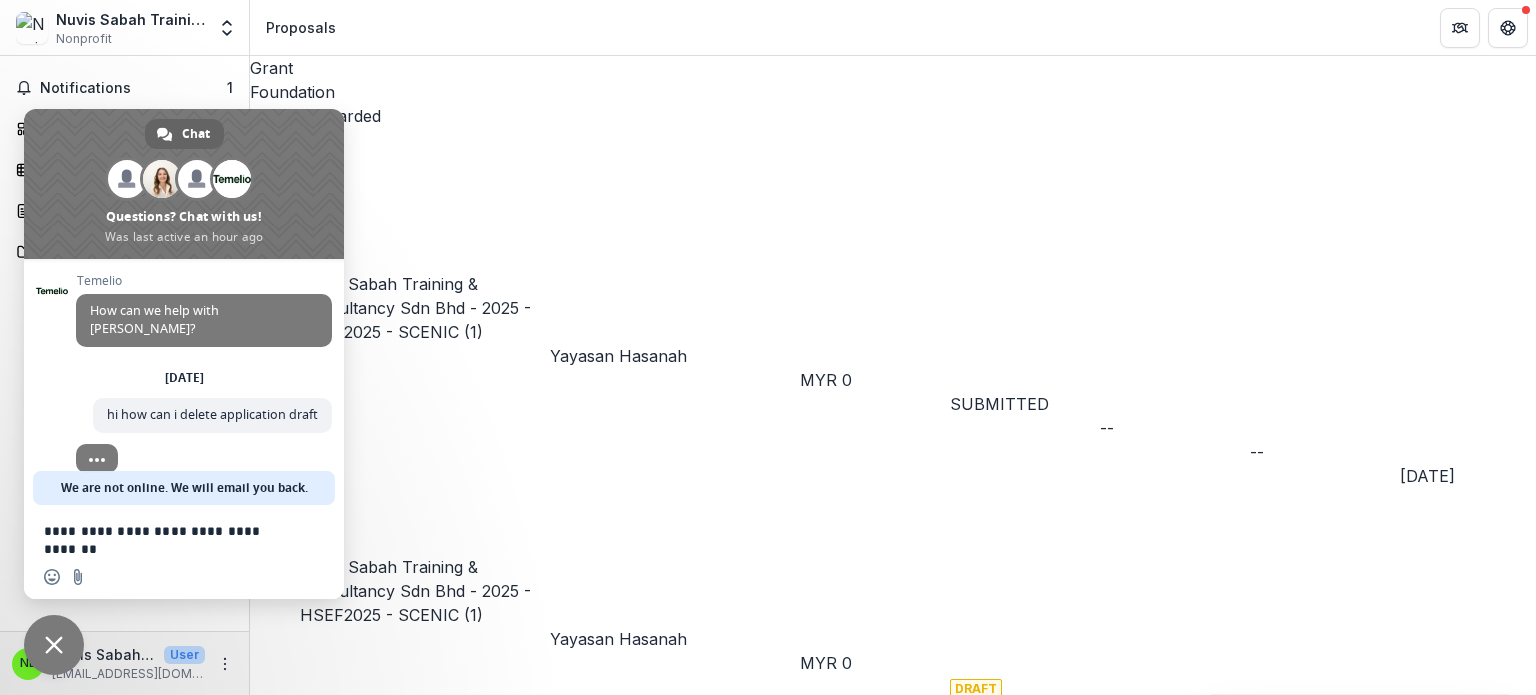scroll, scrollTop: 7, scrollLeft: 0, axis: vertical 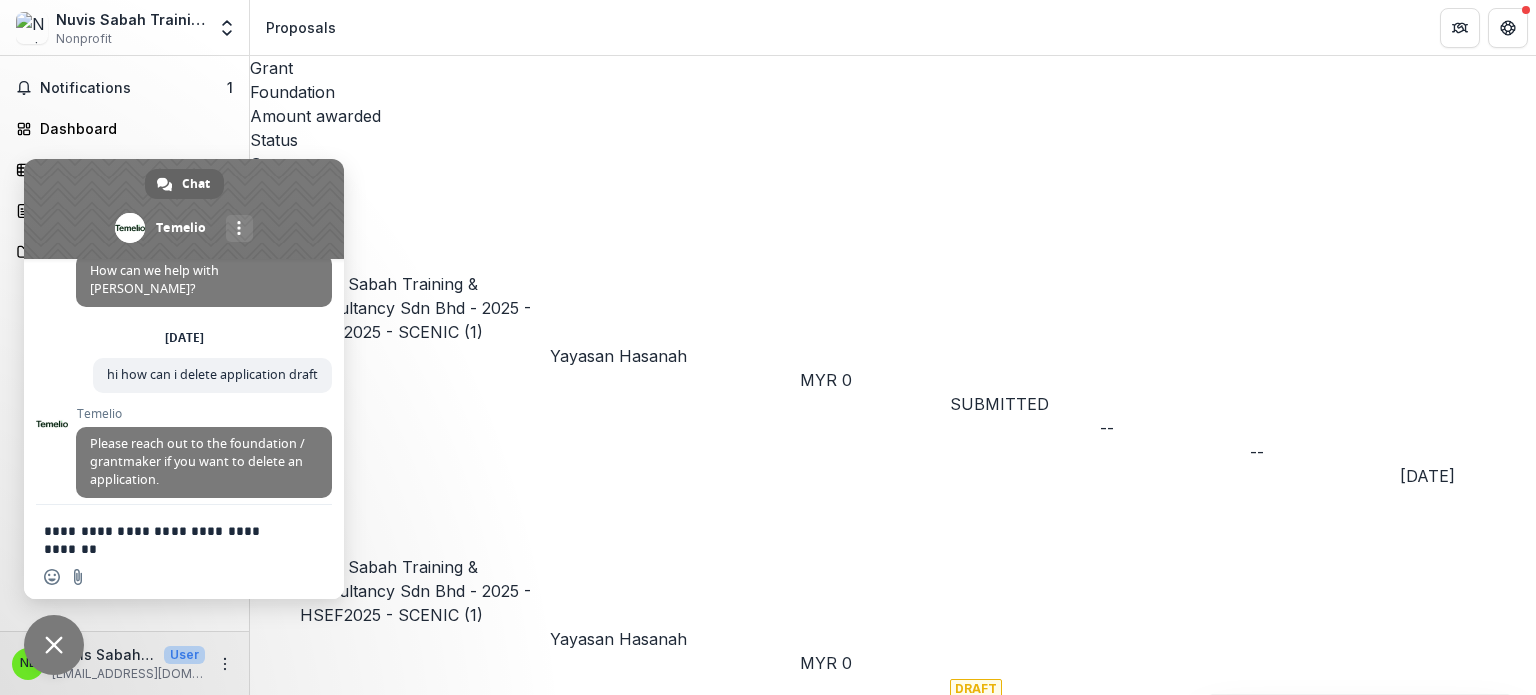 click on "**********" at bounding box center [164, 530] 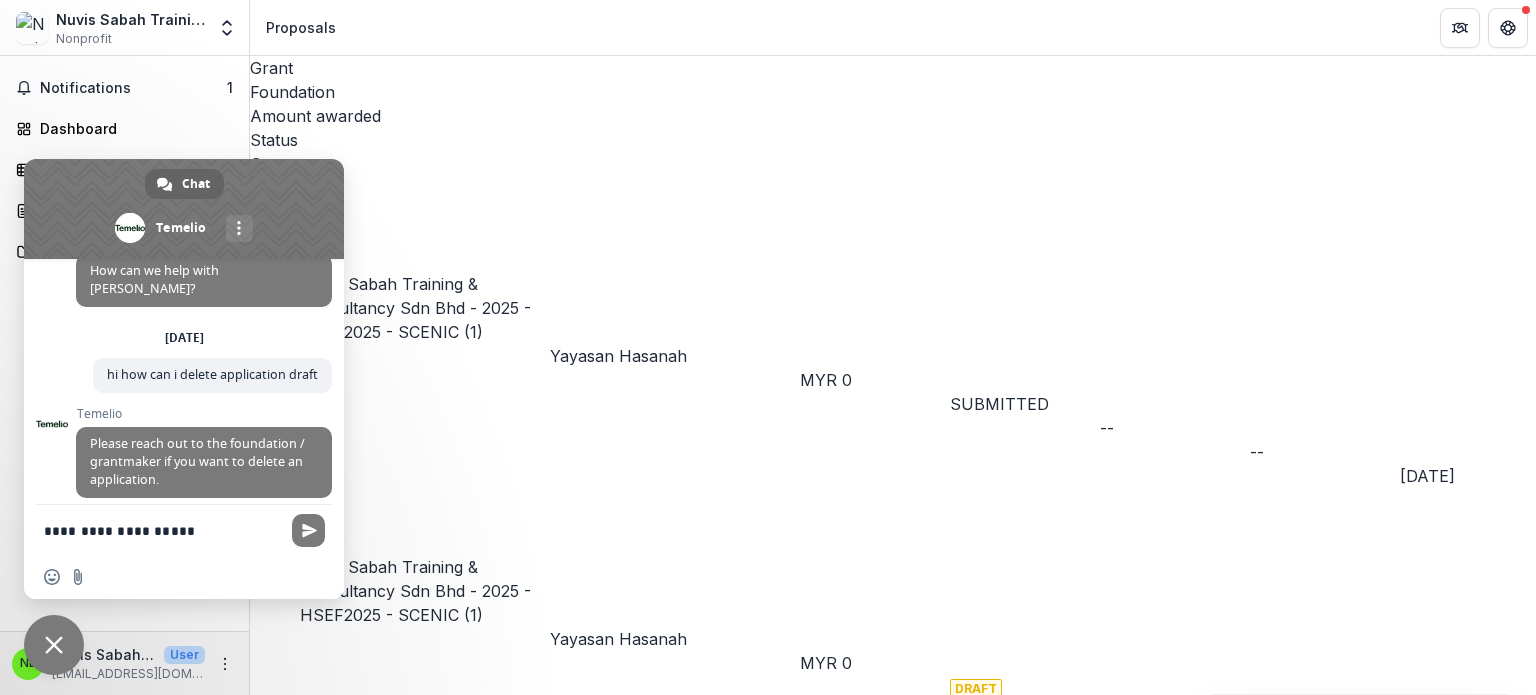 type on "**********" 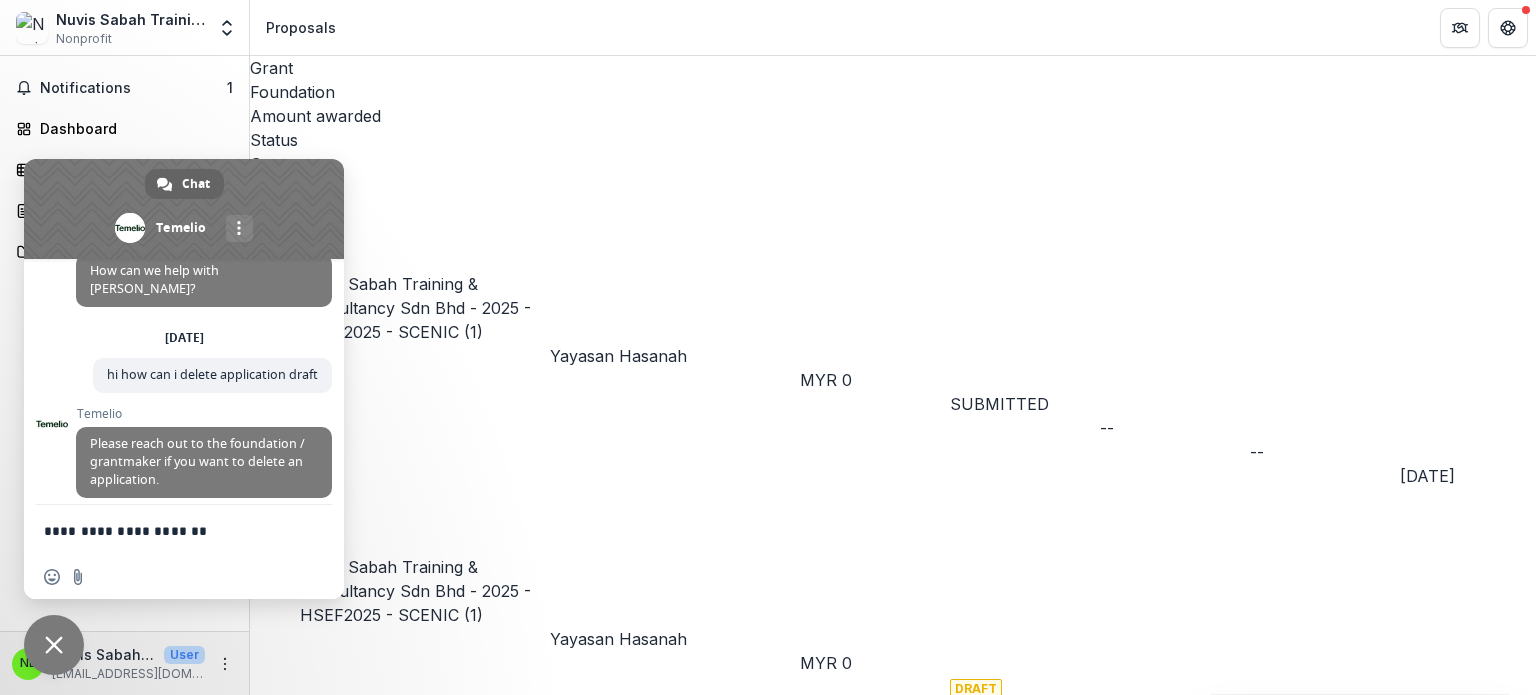 type 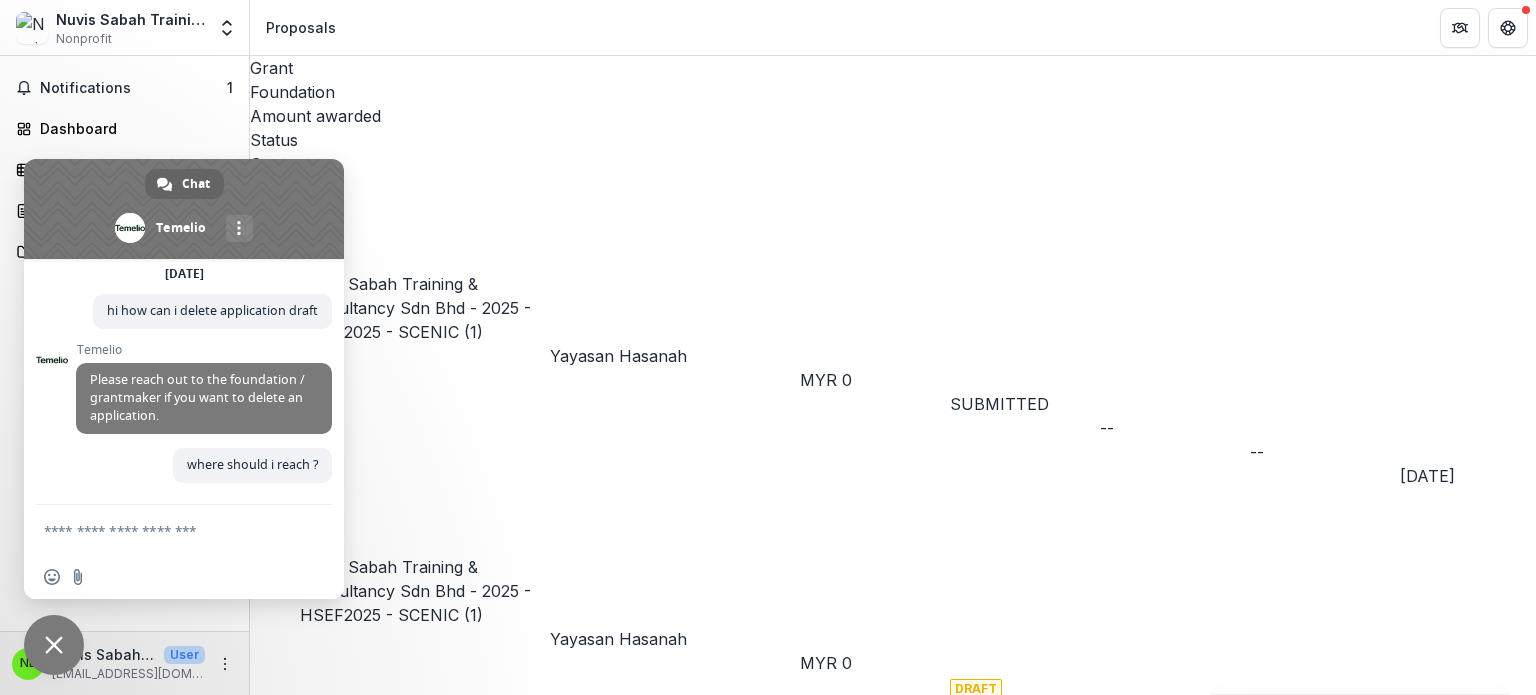 scroll, scrollTop: 90, scrollLeft: 0, axis: vertical 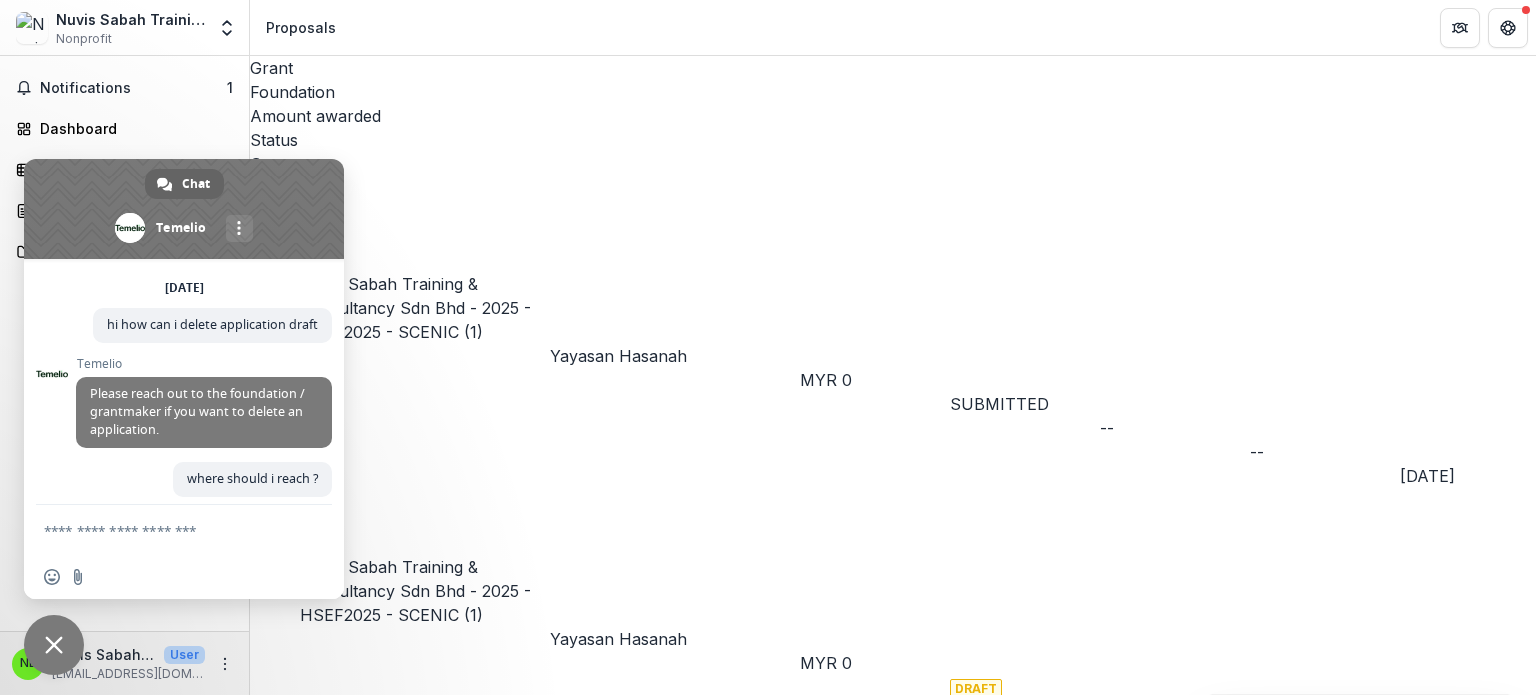 click at bounding box center (54, 645) 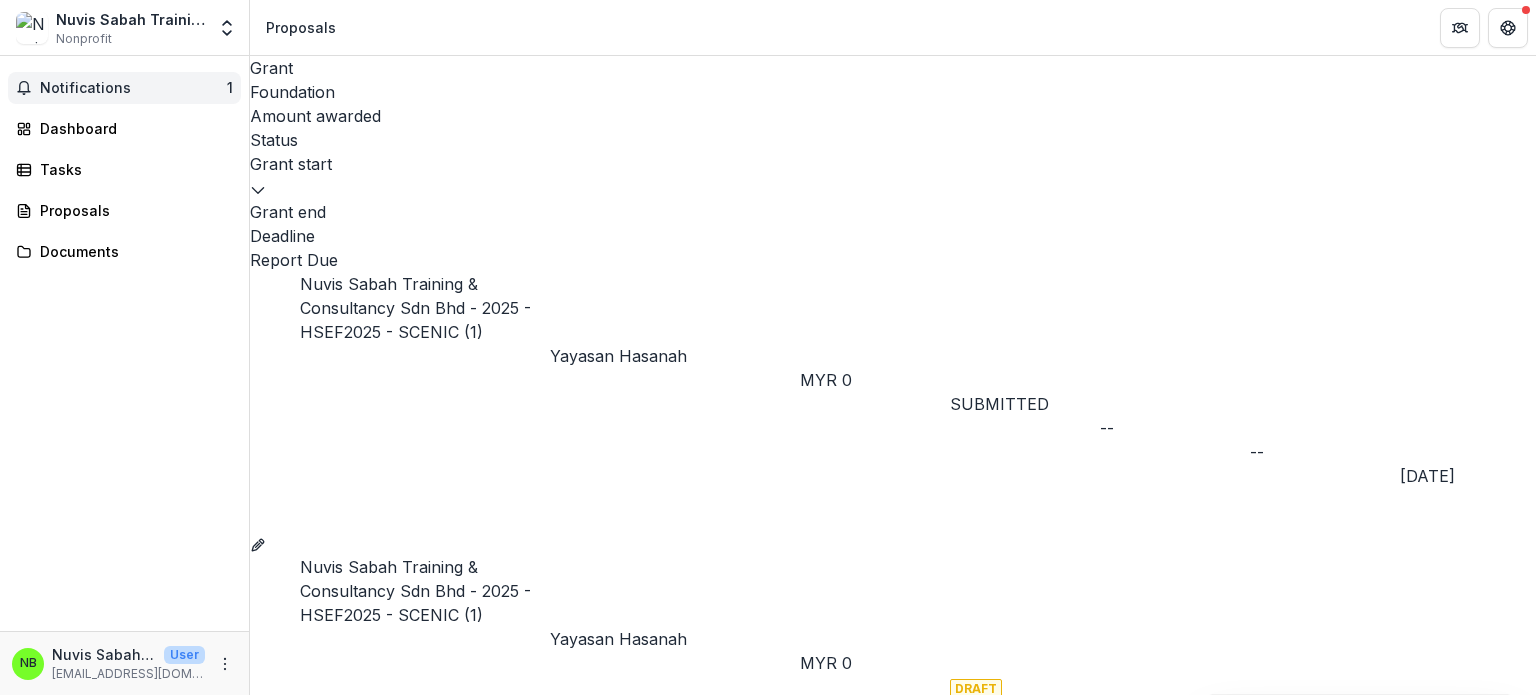 click on "Notifications 1" at bounding box center (124, 88) 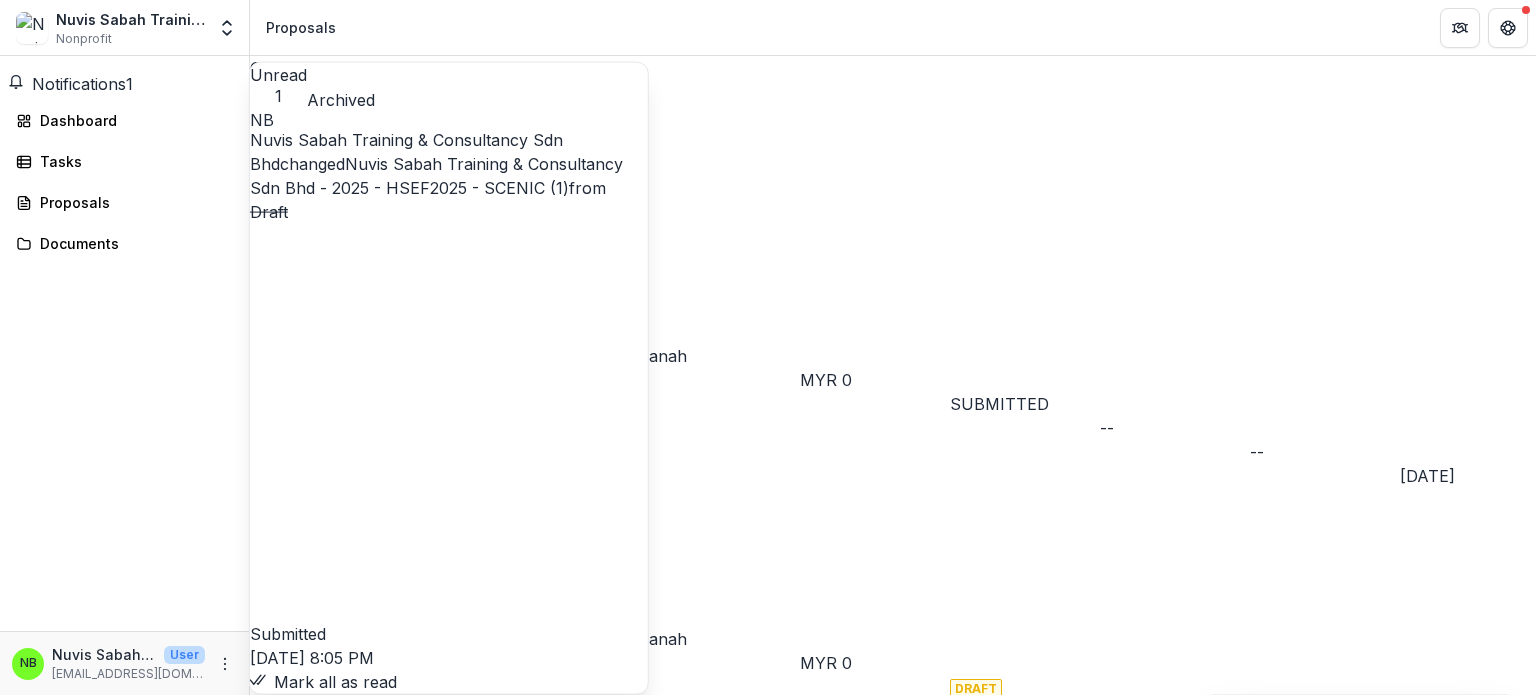 click on "Nuvis Sabah Training & Consultancy Sdn Bhd - 2025 - HSEF2025 - SCENIC (1)" at bounding box center (436, 176) 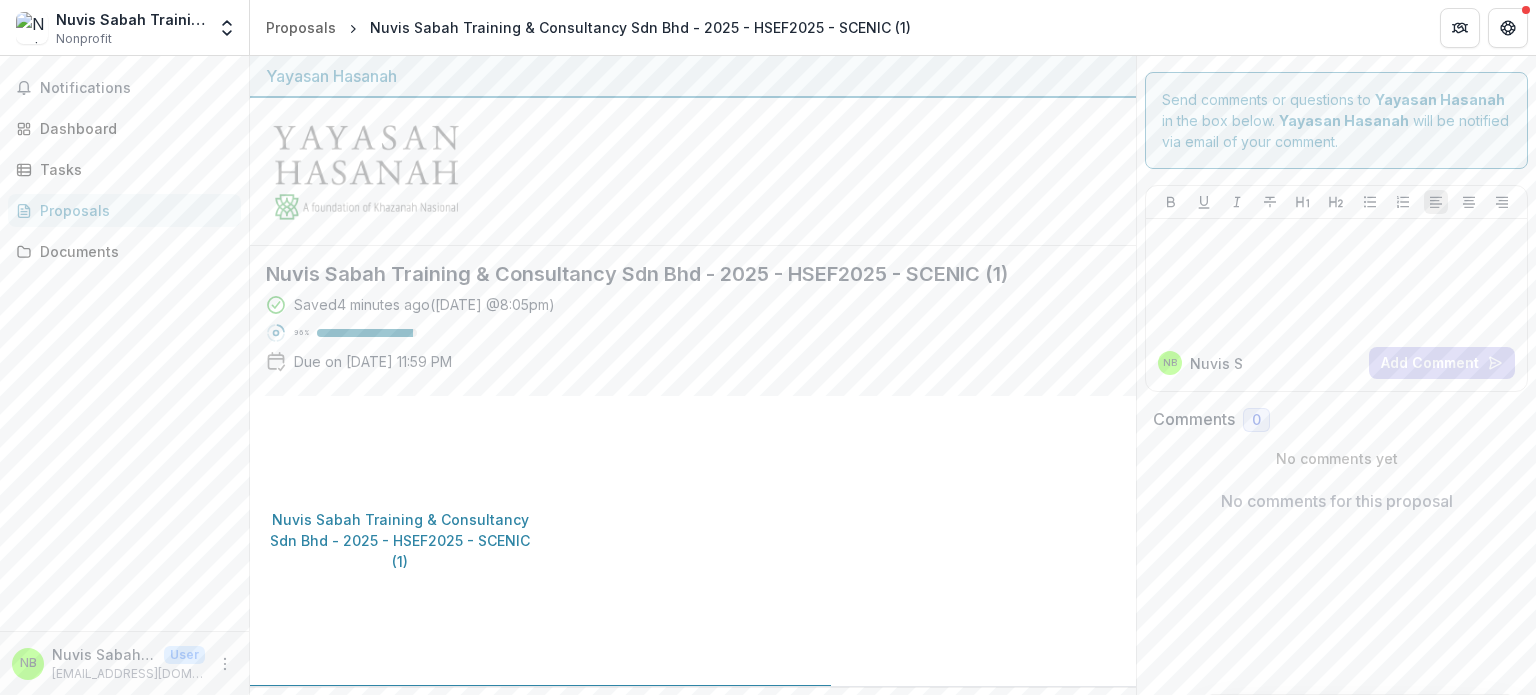 click 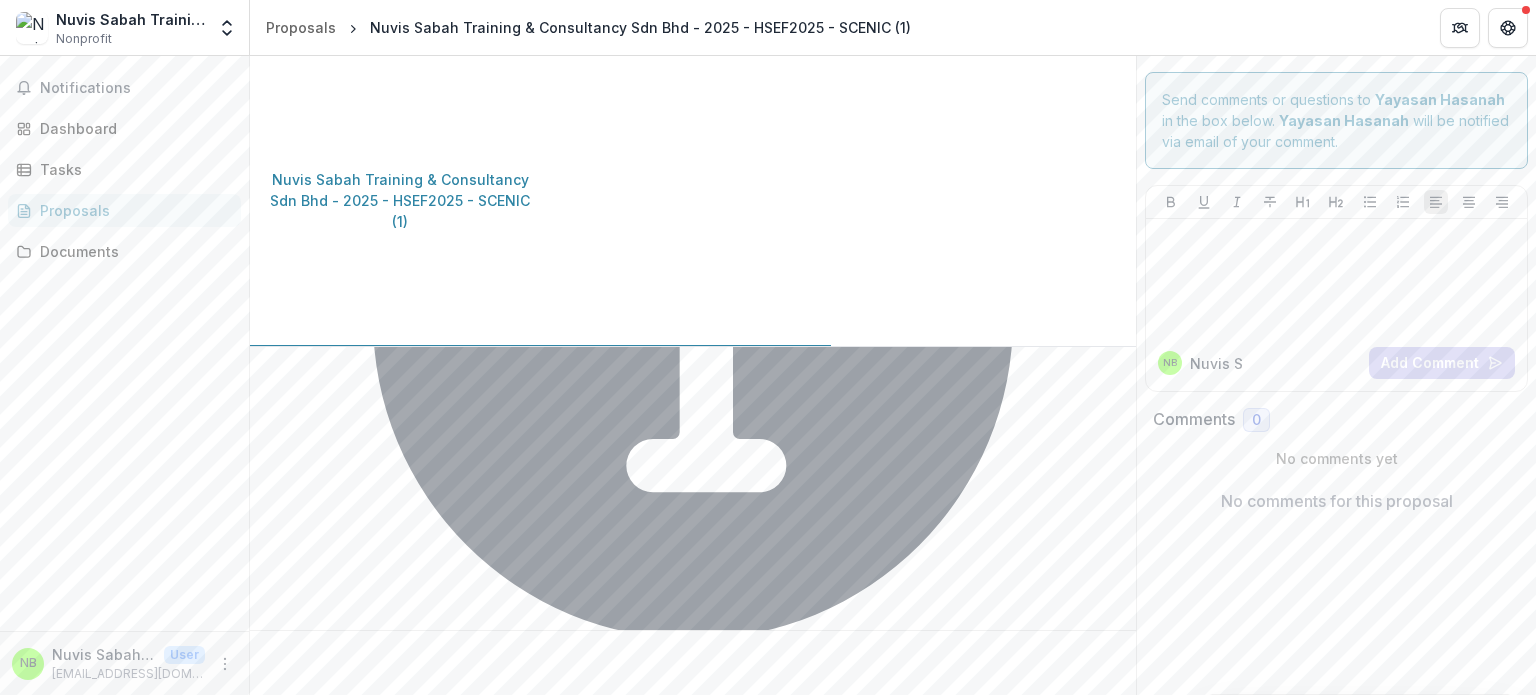 scroll, scrollTop: 468, scrollLeft: 0, axis: vertical 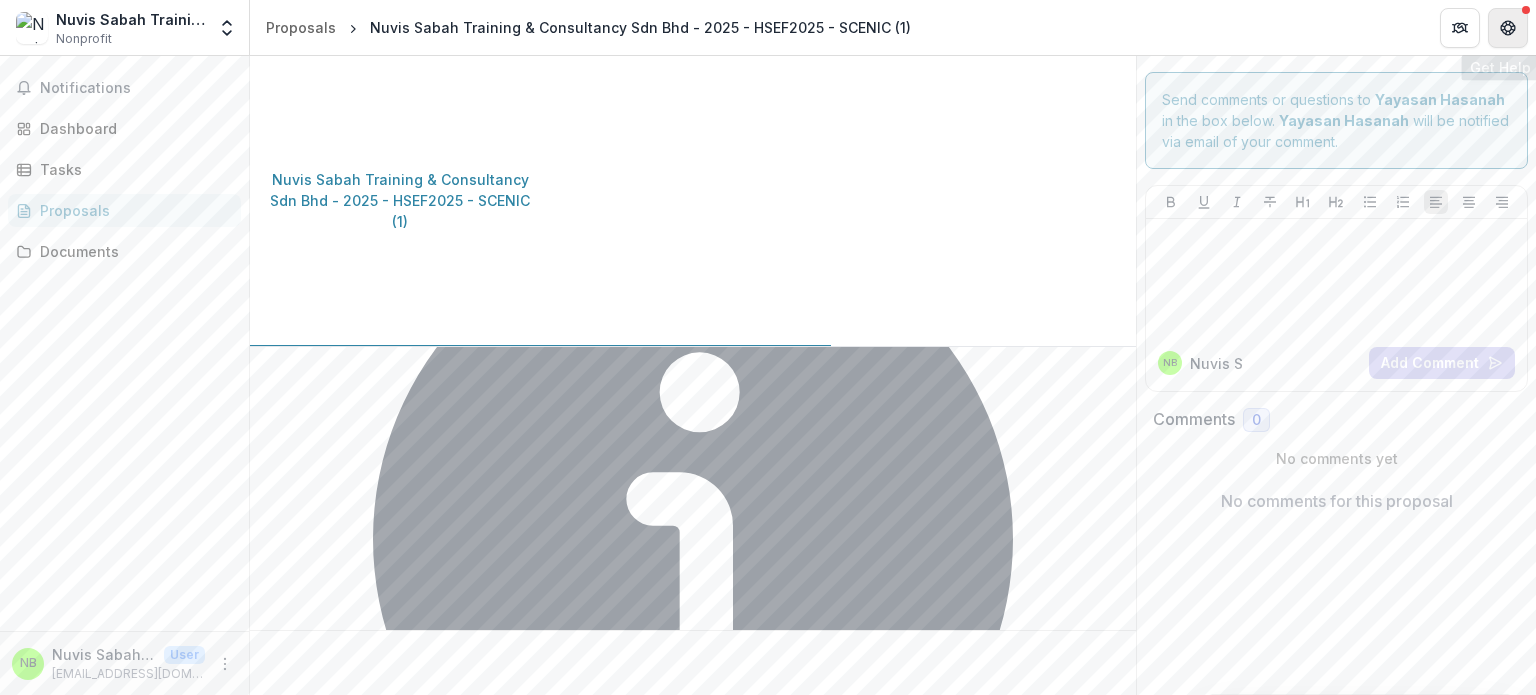 click at bounding box center (1508, 28) 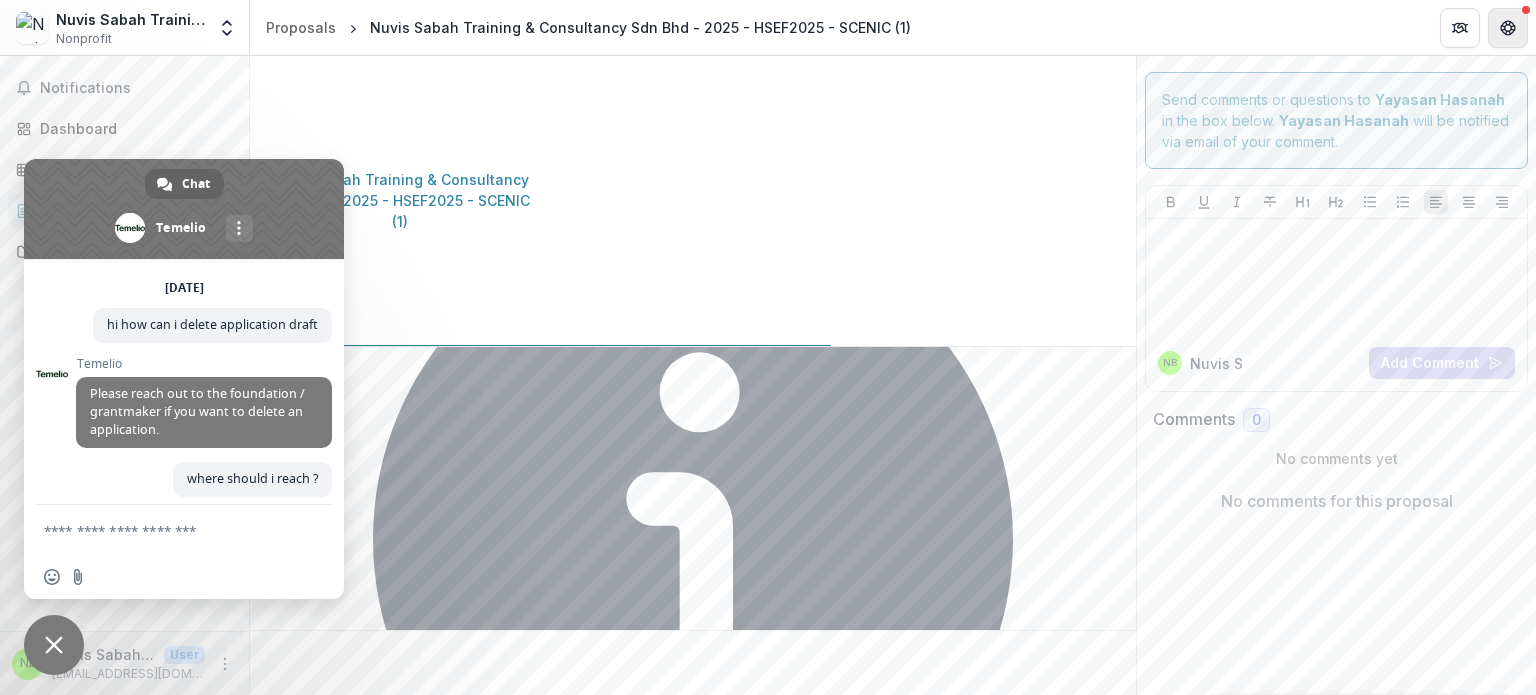 click at bounding box center [1508, 28] 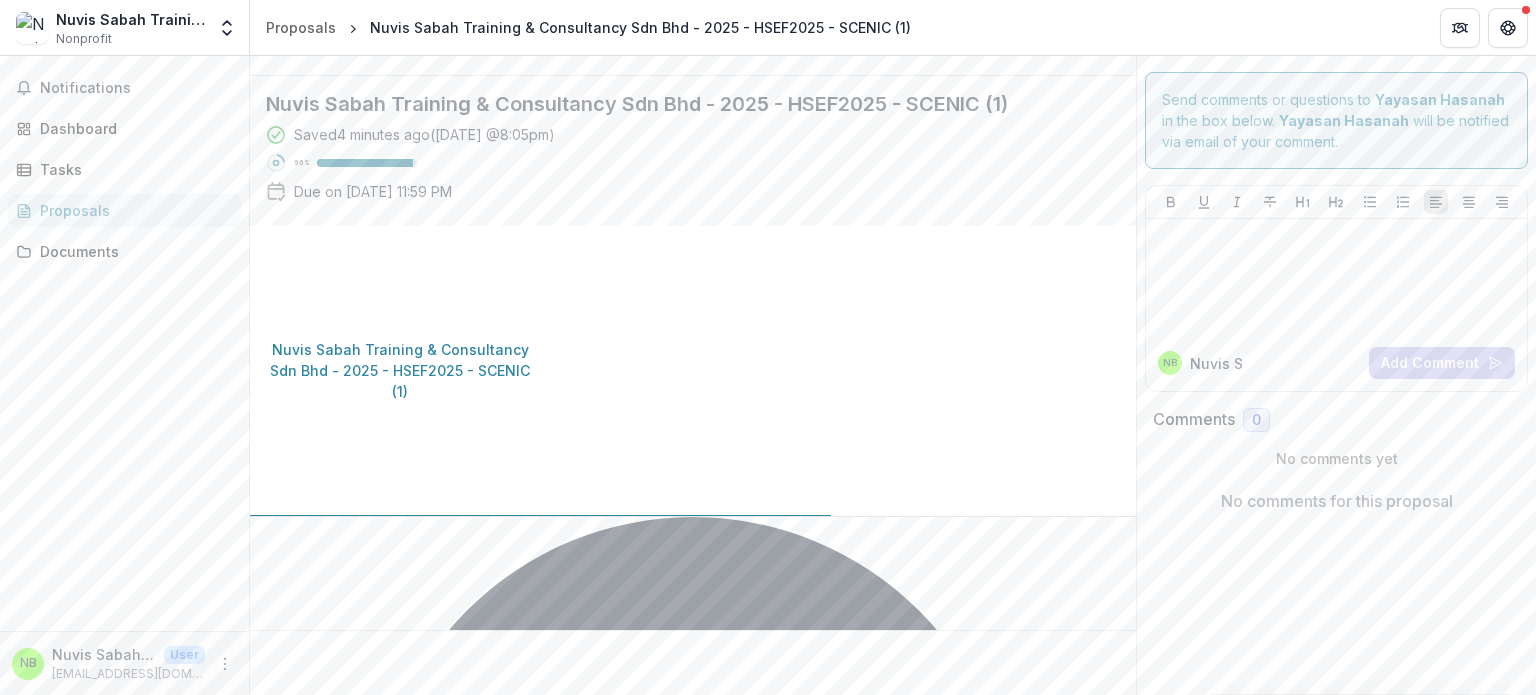 scroll, scrollTop: 0, scrollLeft: 0, axis: both 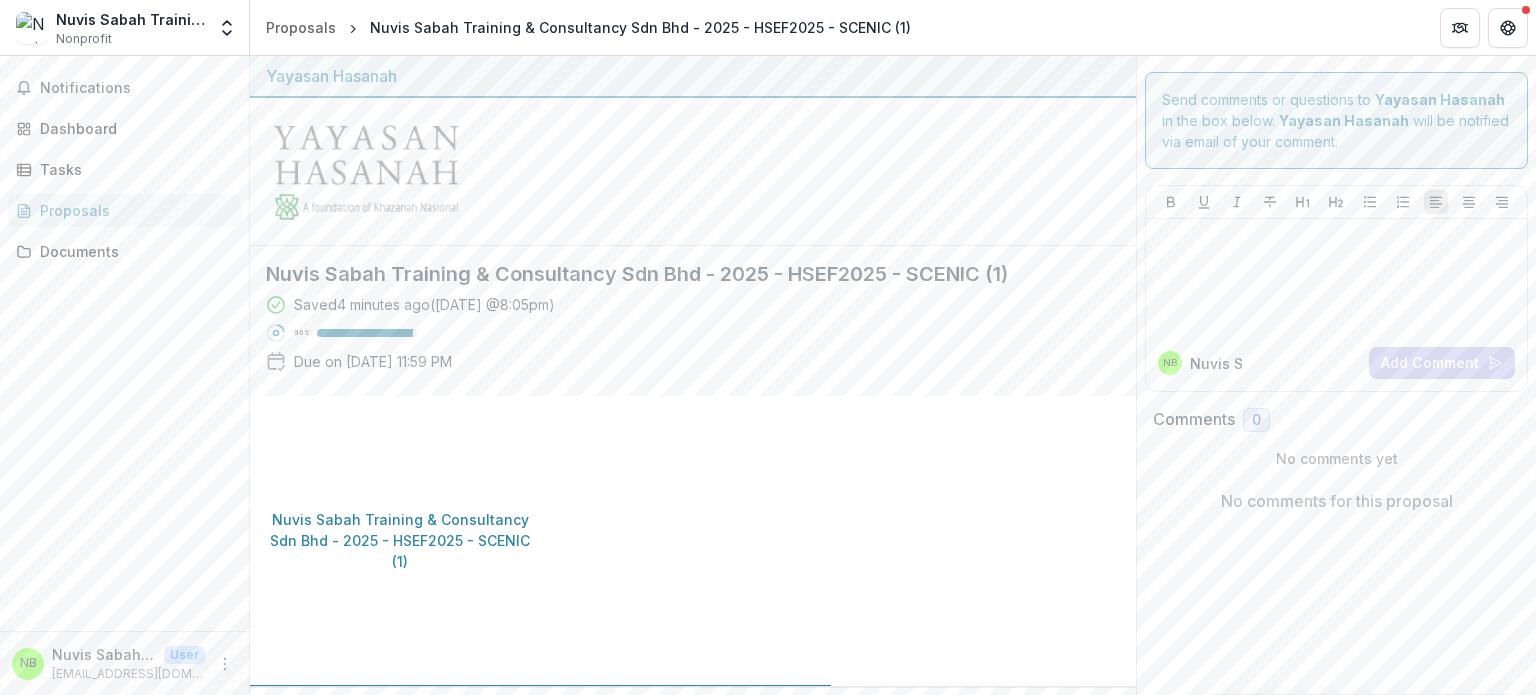 click on "Nuvis Sabah Training & Consultancy Sdn Bhd Nonprofit Team Settings Settings" at bounding box center (124, 28) 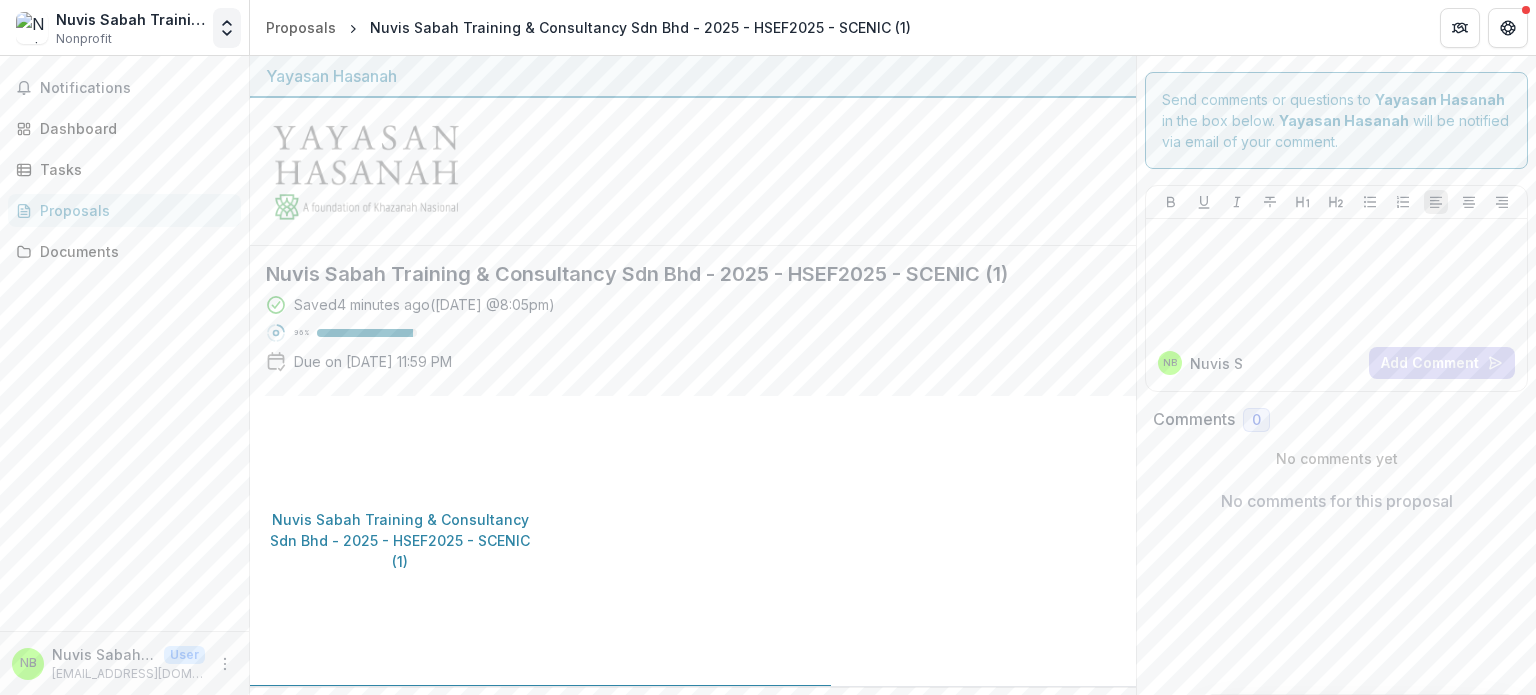 click 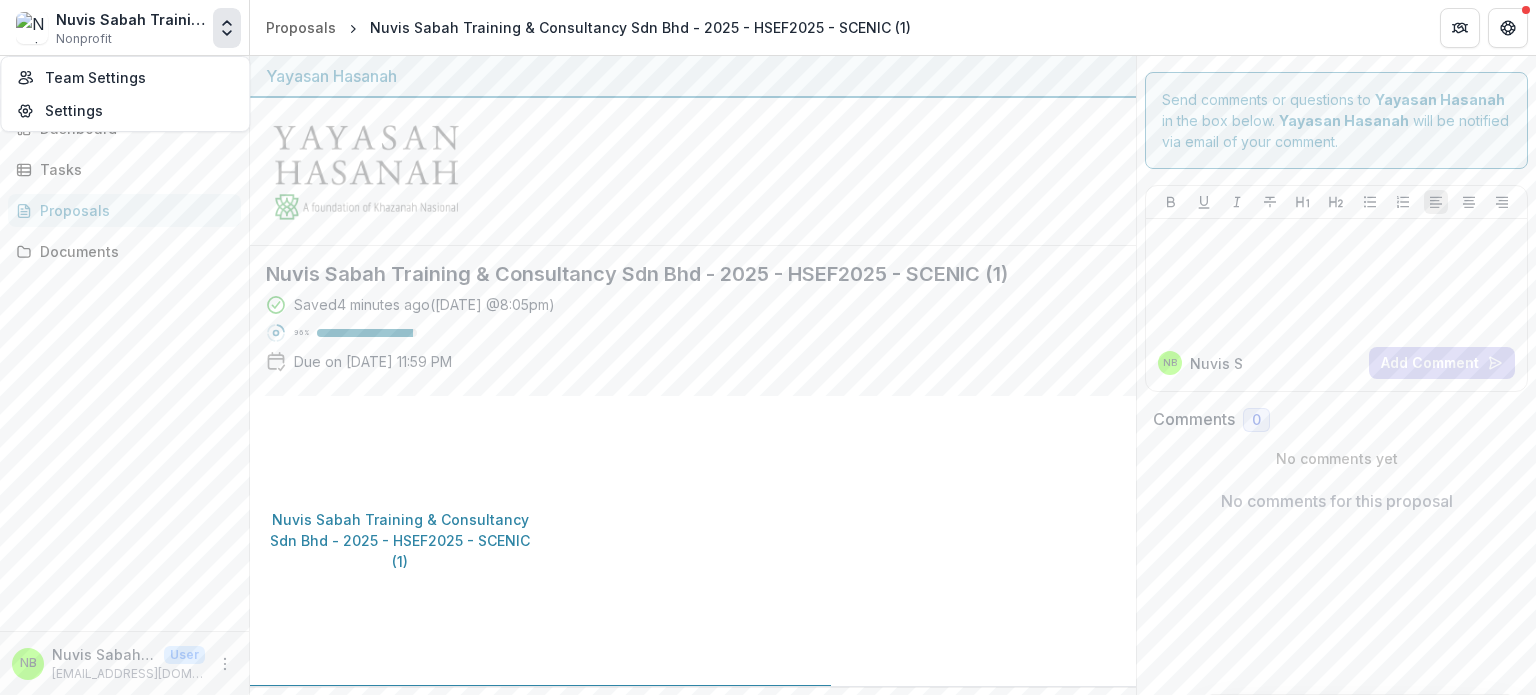 click 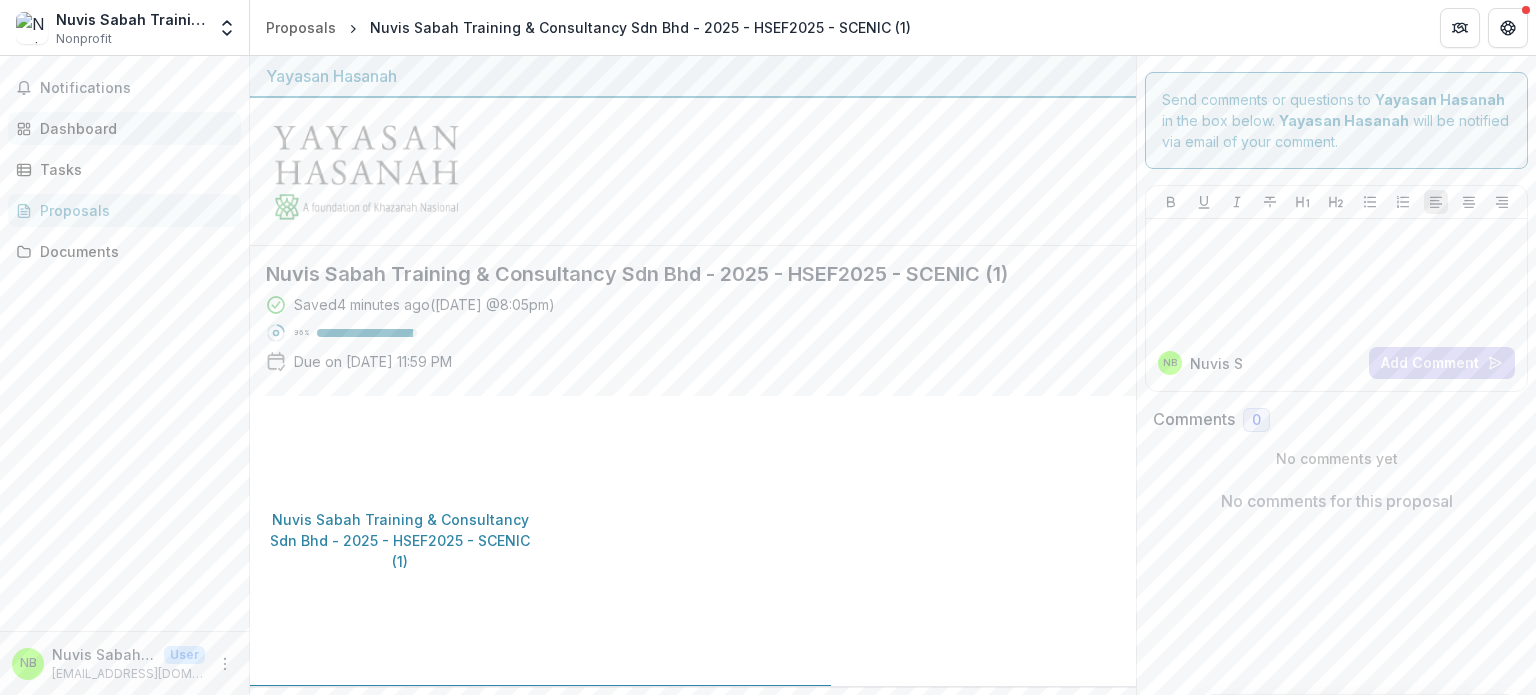 click on "Dashboard" at bounding box center (124, 128) 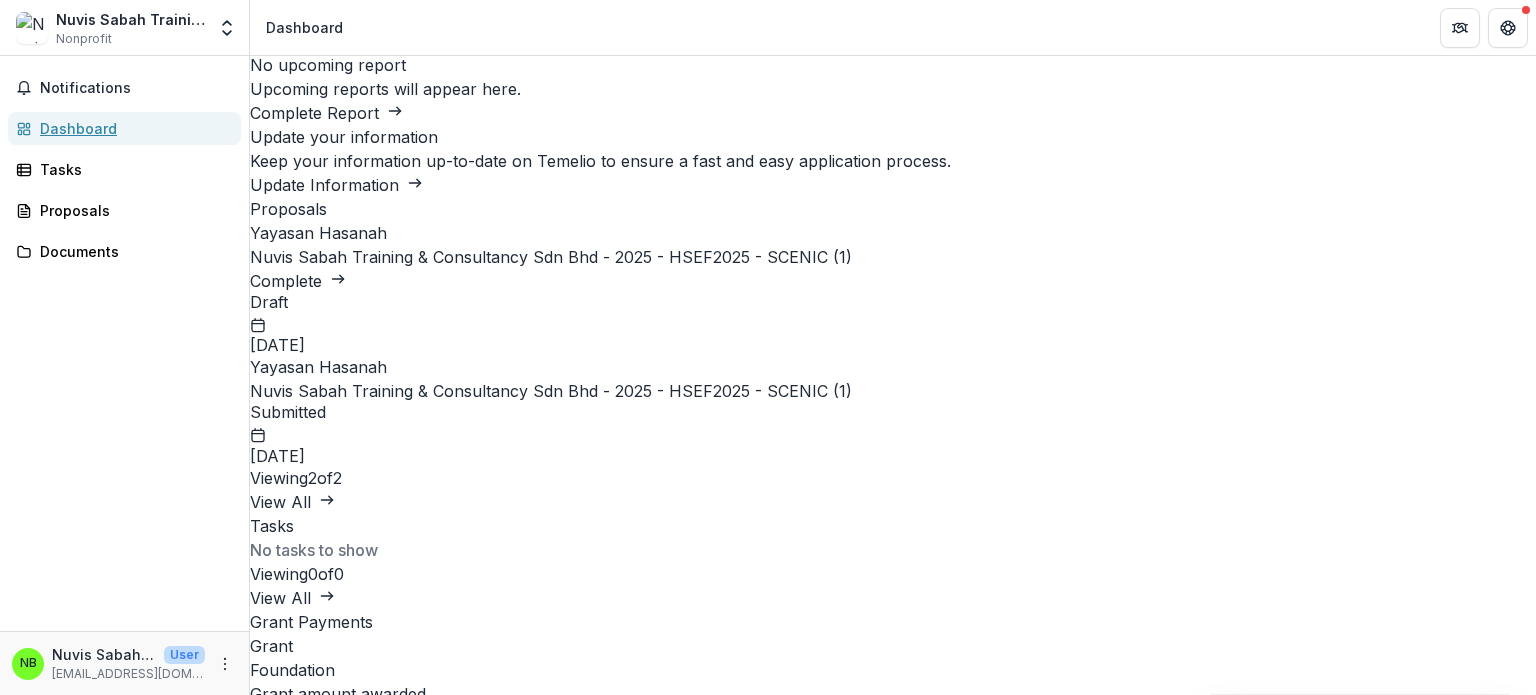 scroll, scrollTop: 400, scrollLeft: 0, axis: vertical 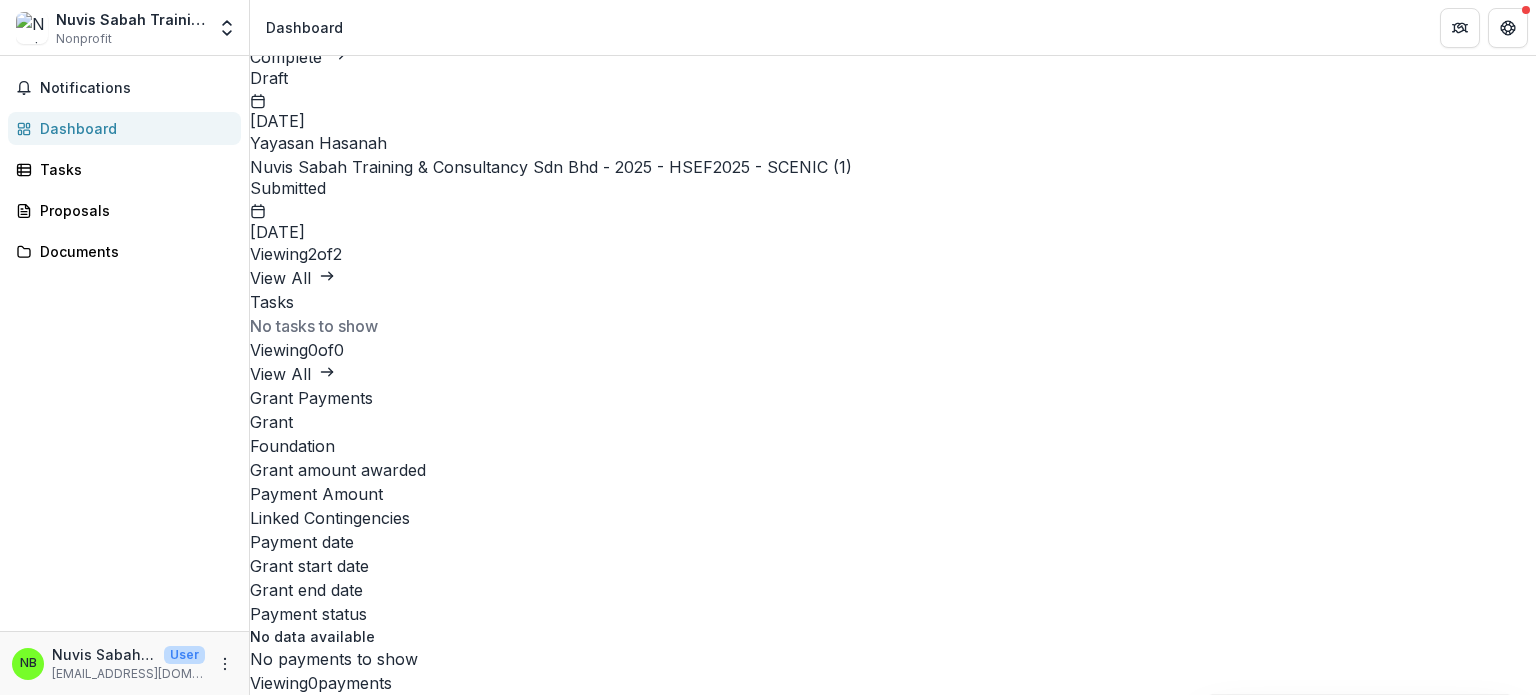 drag, startPoint x: 640, startPoint y: 239, endPoint x: 690, endPoint y: 248, distance: 50.803543 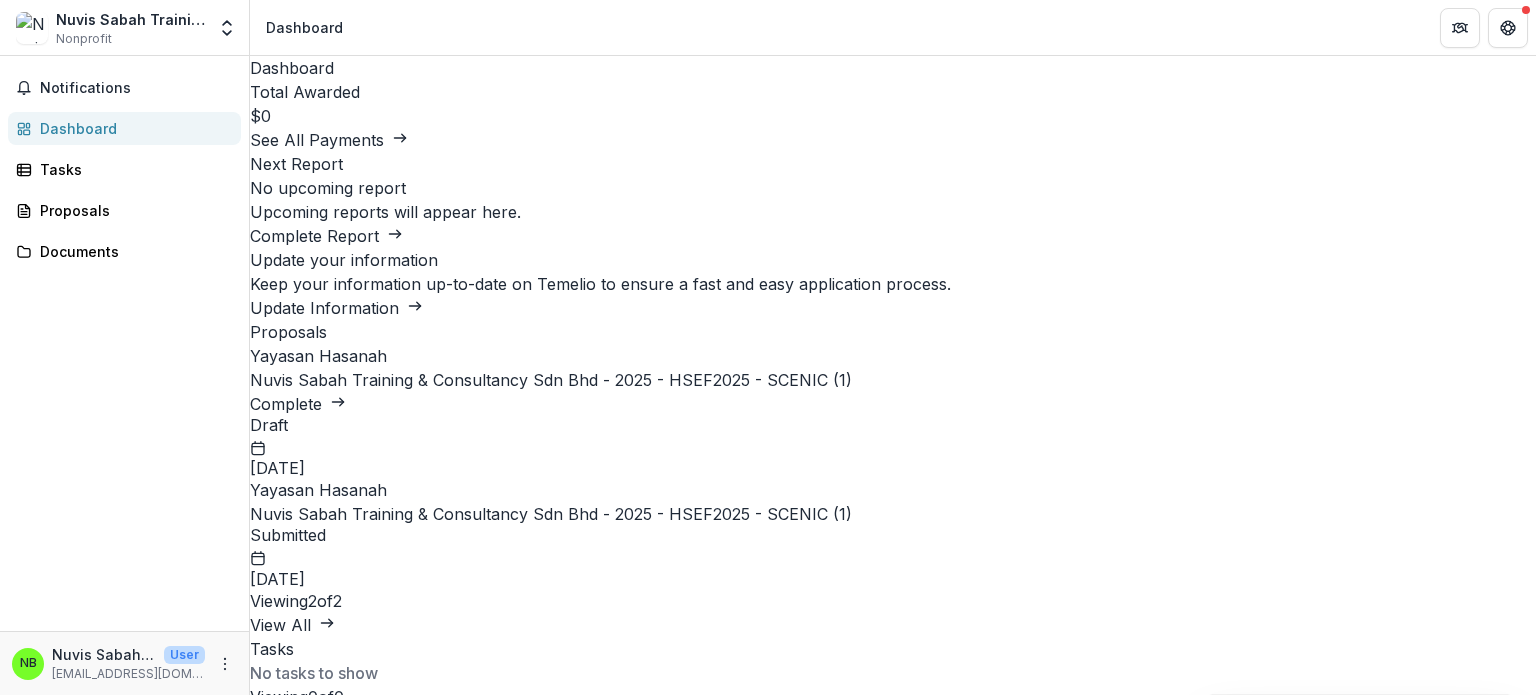 scroll, scrollTop: 100, scrollLeft: 0, axis: vertical 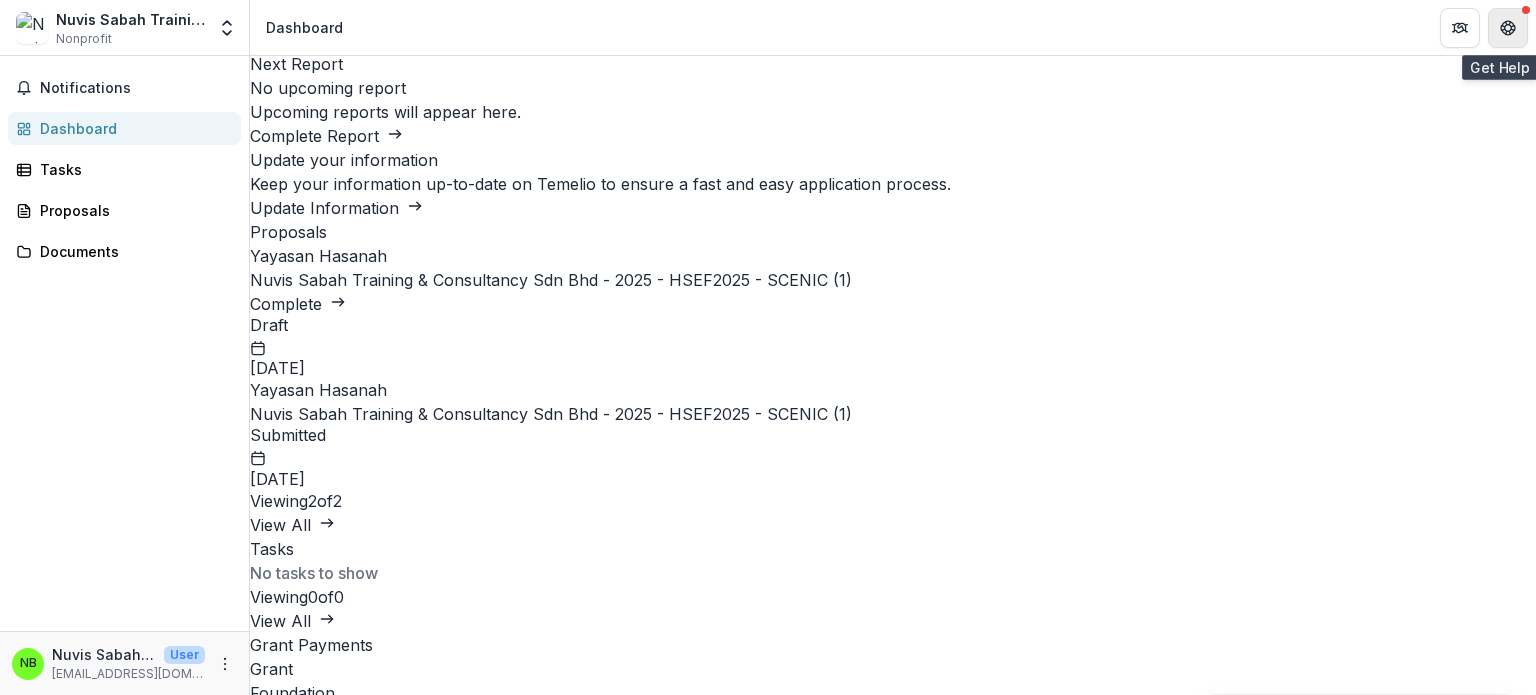 click at bounding box center [1508, 28] 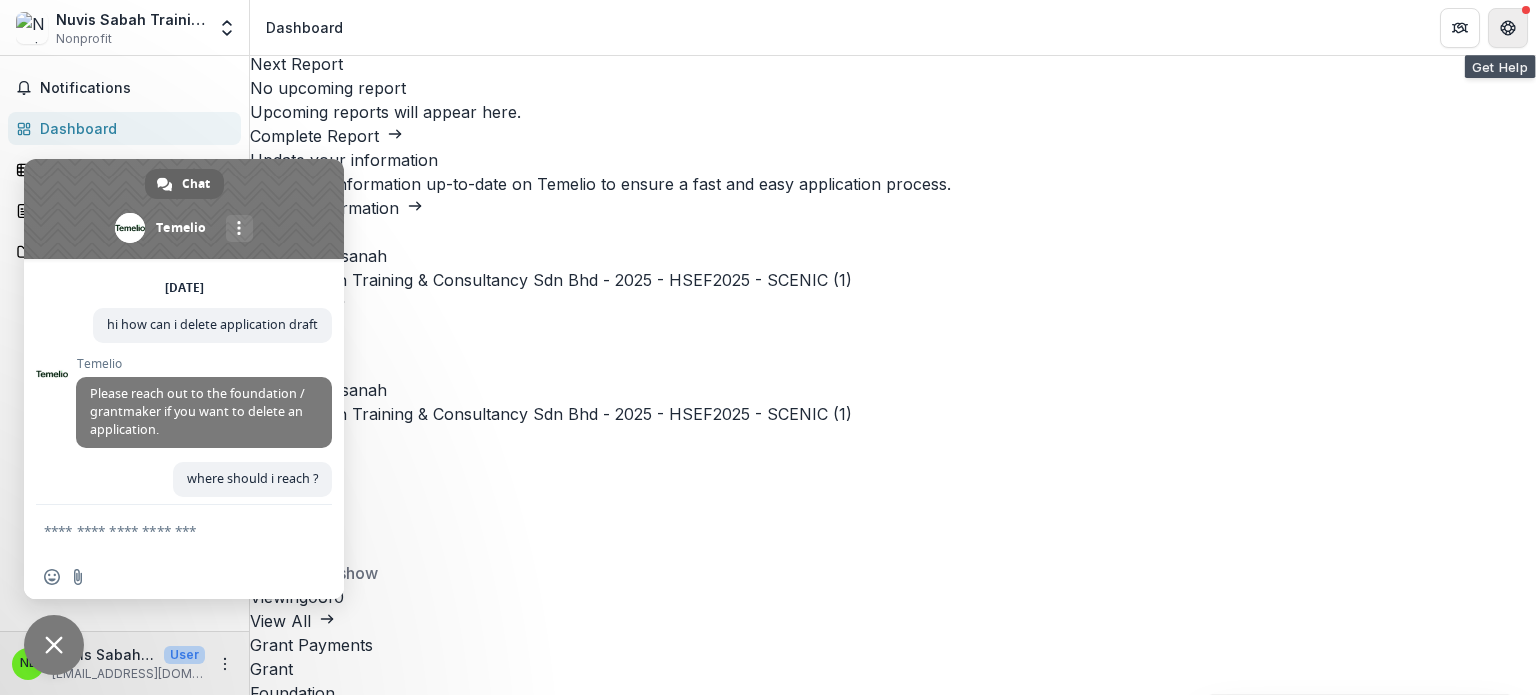 scroll, scrollTop: 109, scrollLeft: 0, axis: vertical 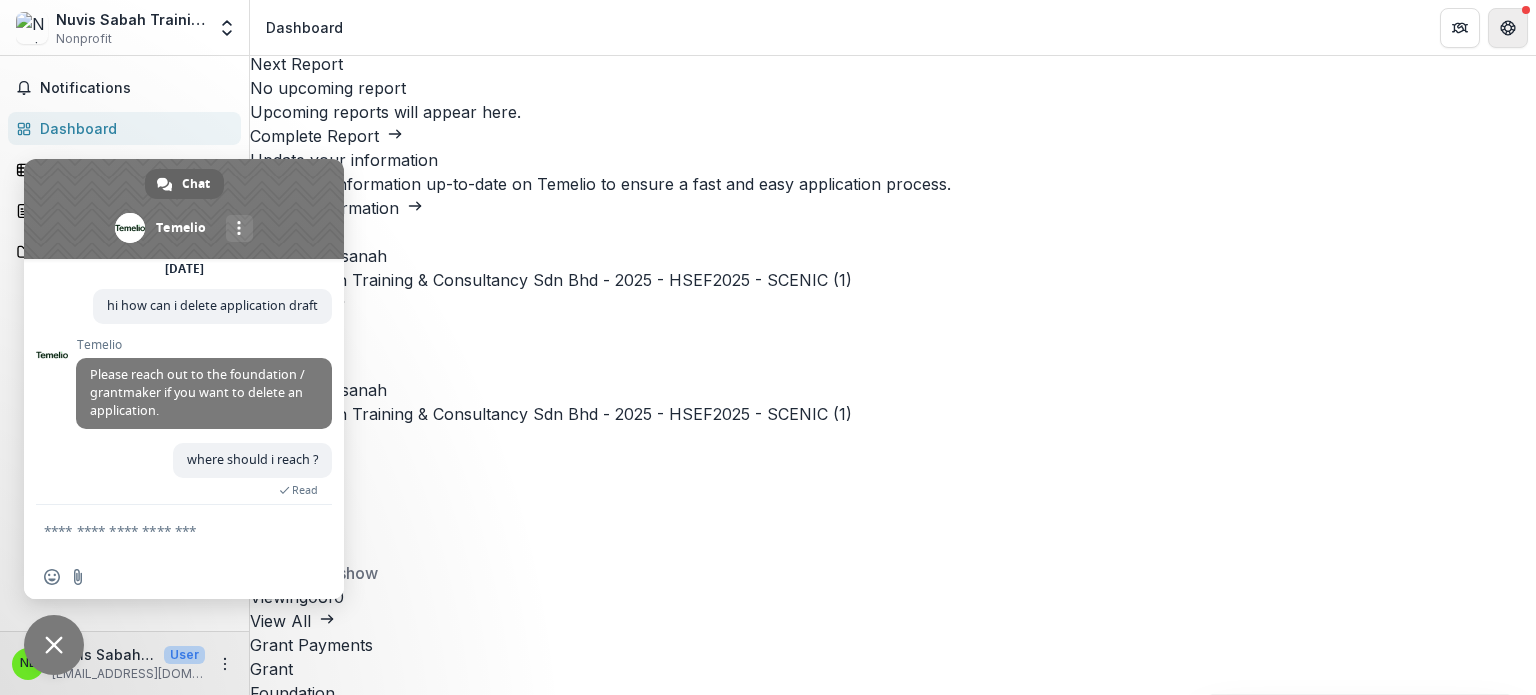 click at bounding box center (1508, 28) 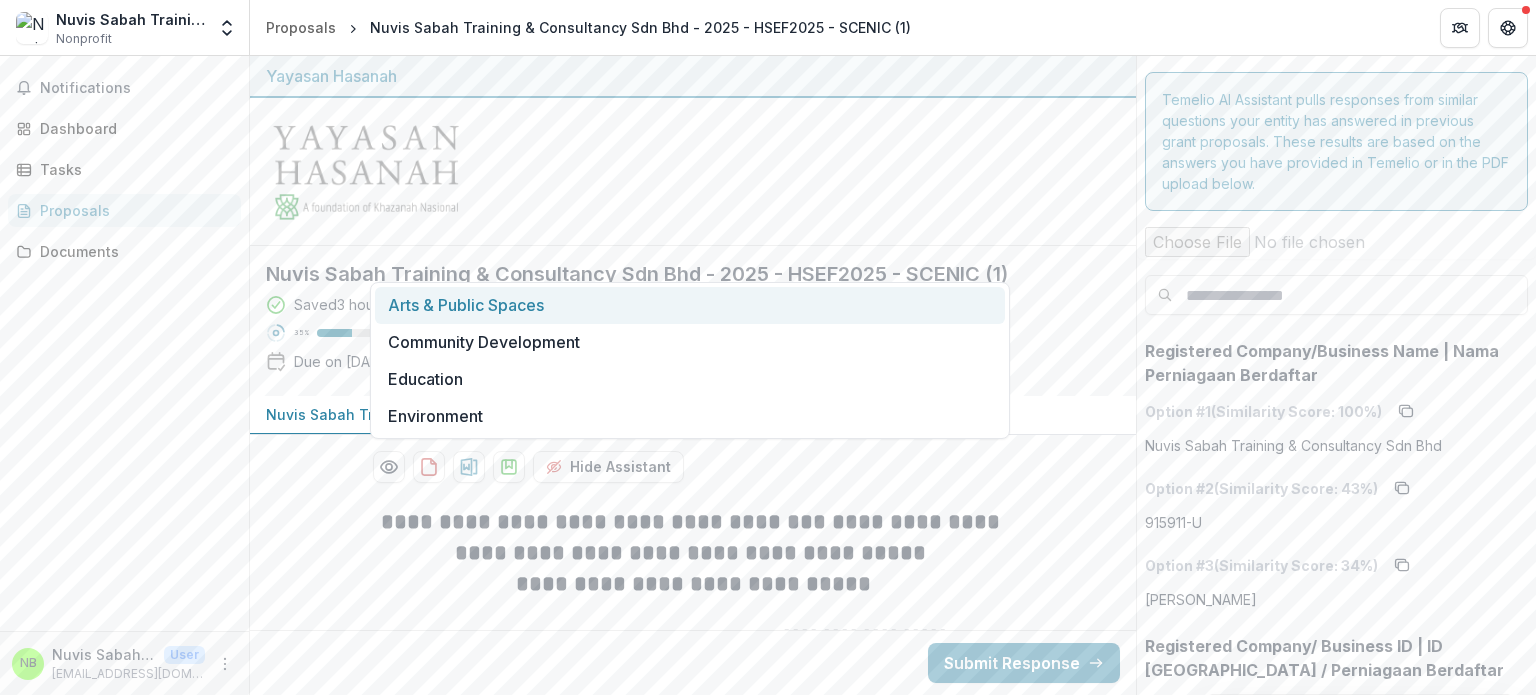 scroll, scrollTop: 0, scrollLeft: 0, axis: both 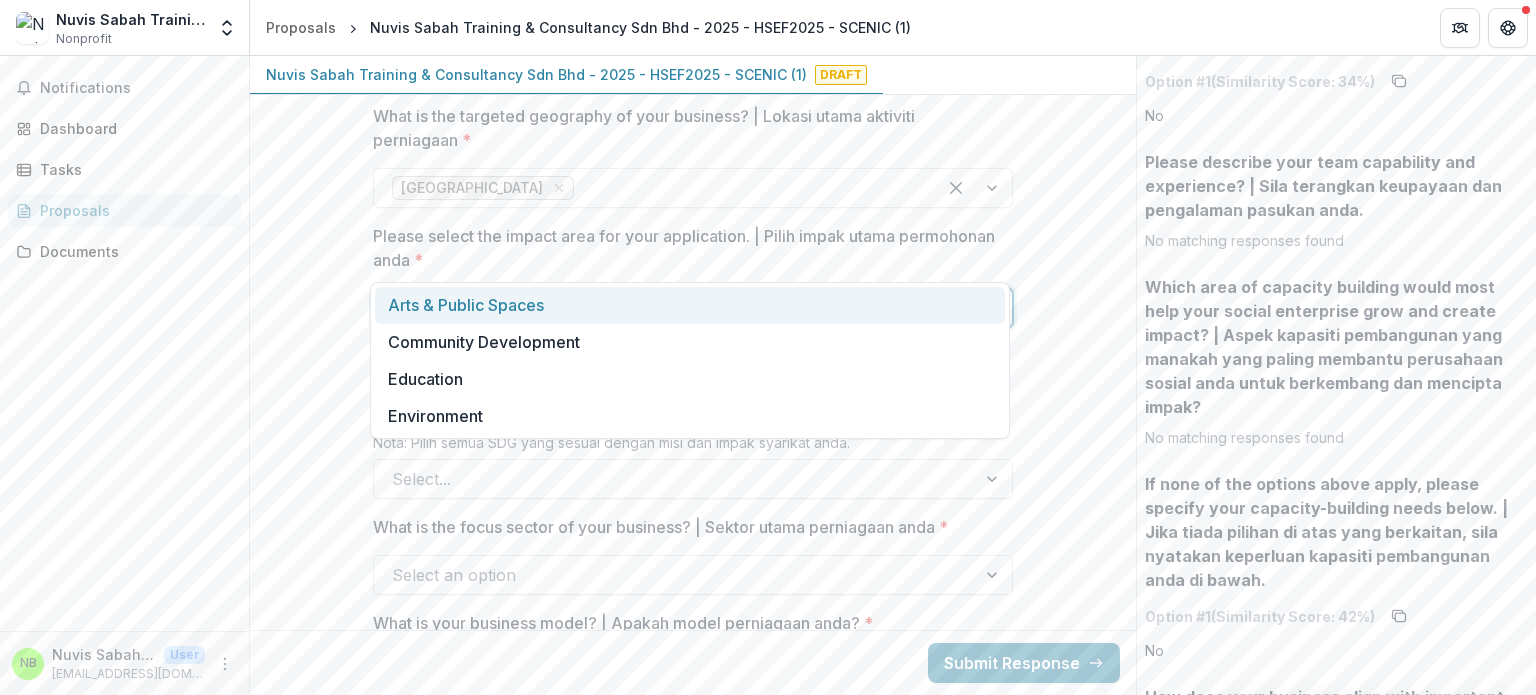 drag, startPoint x: 0, startPoint y: 0, endPoint x: 451, endPoint y: 247, distance: 514.2081 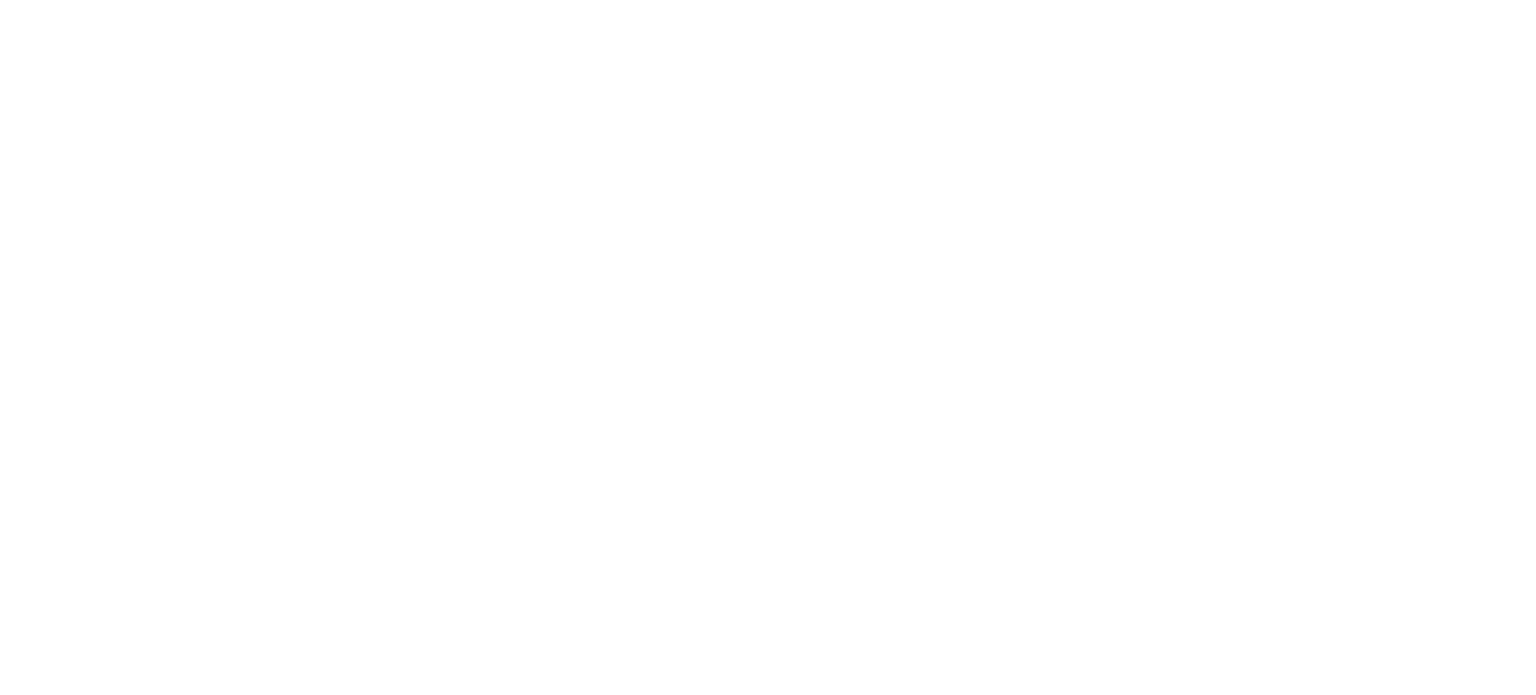 scroll, scrollTop: 0, scrollLeft: 0, axis: both 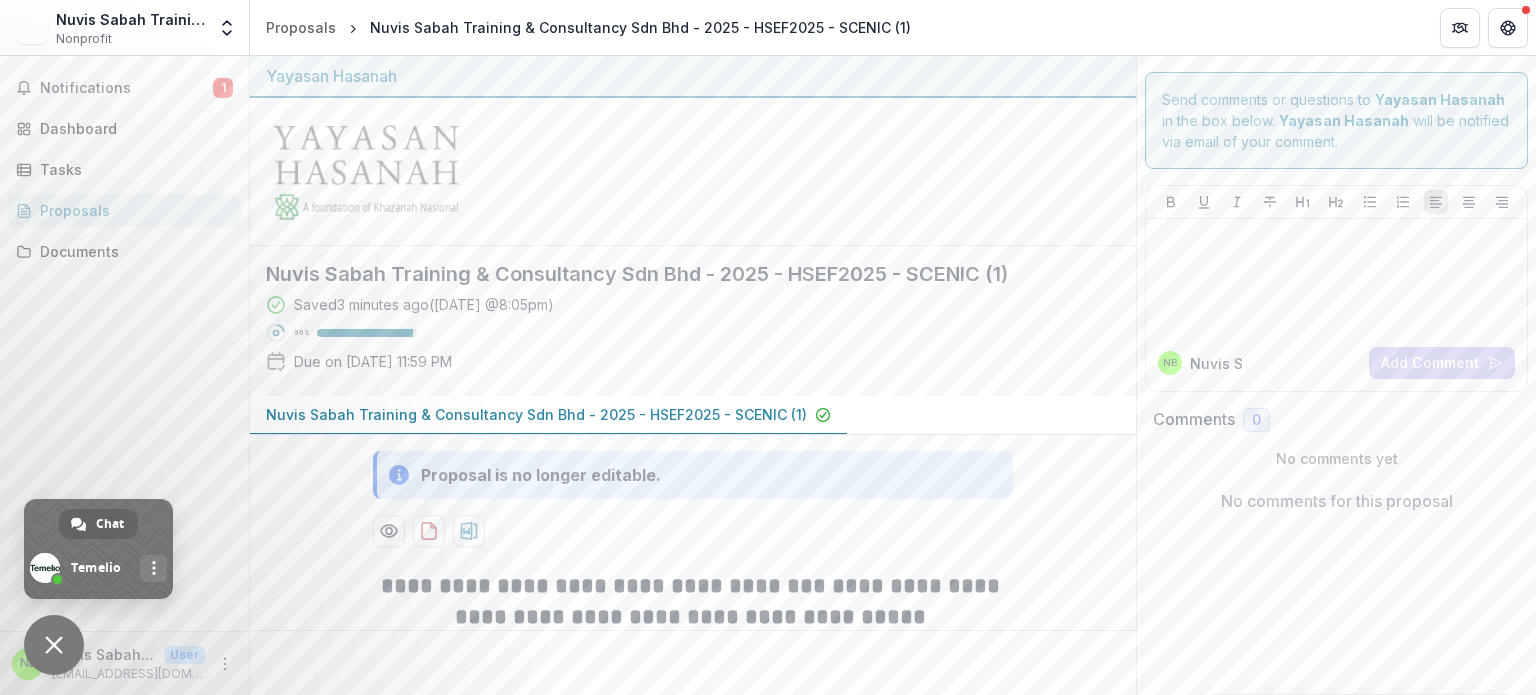 type on "**********" 